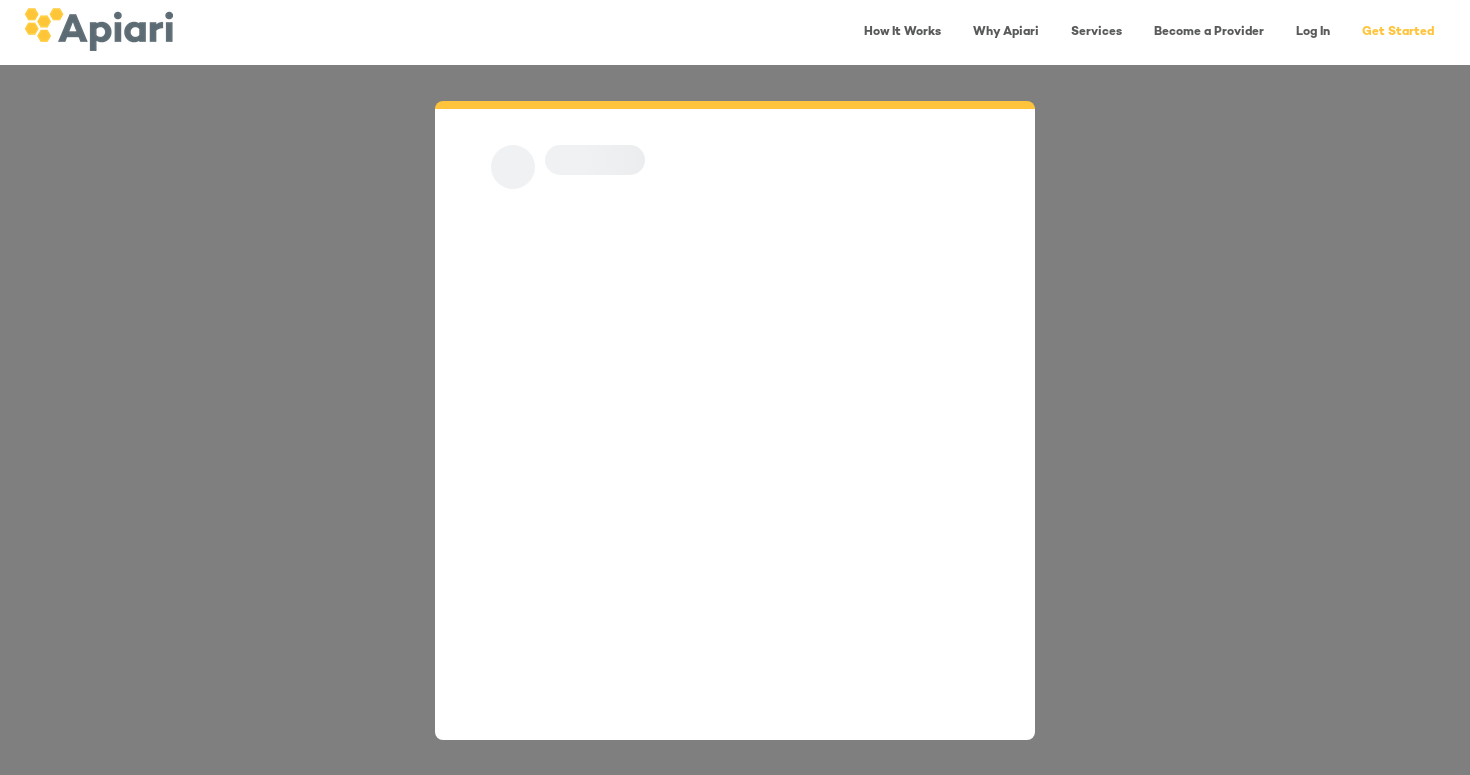 scroll, scrollTop: 0, scrollLeft: 0, axis: both 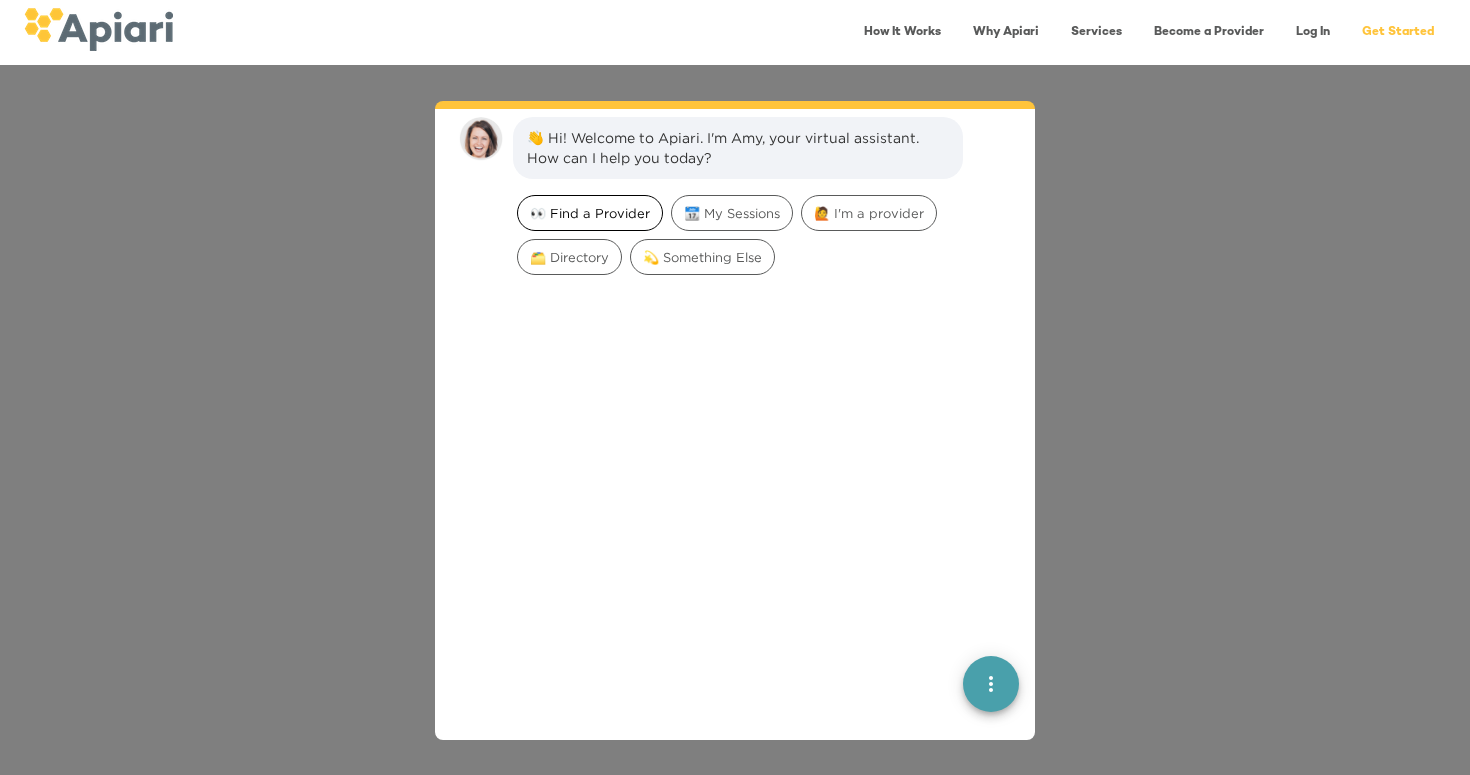 click on "👀 Find a Provider" at bounding box center (590, 213) 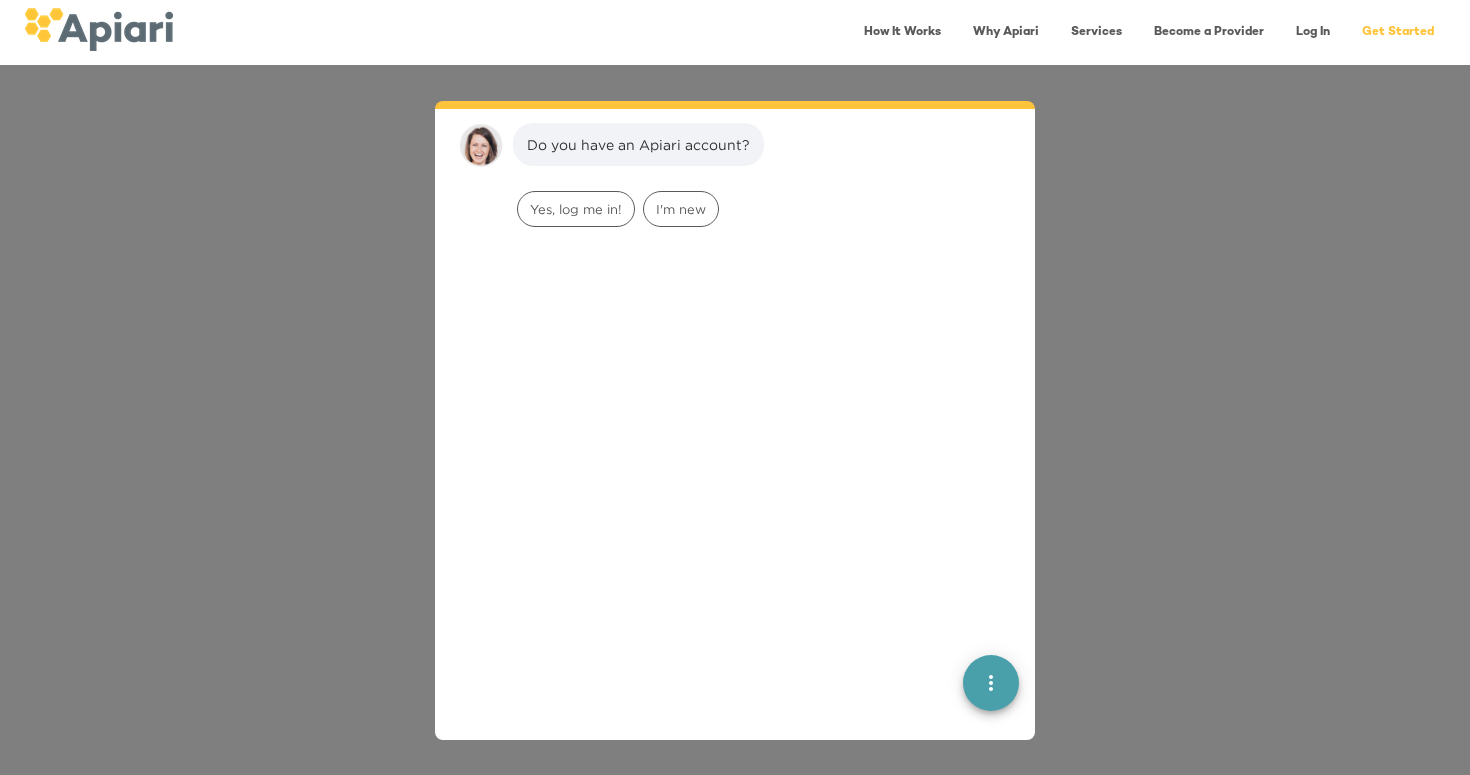 scroll, scrollTop: 165, scrollLeft: 0, axis: vertical 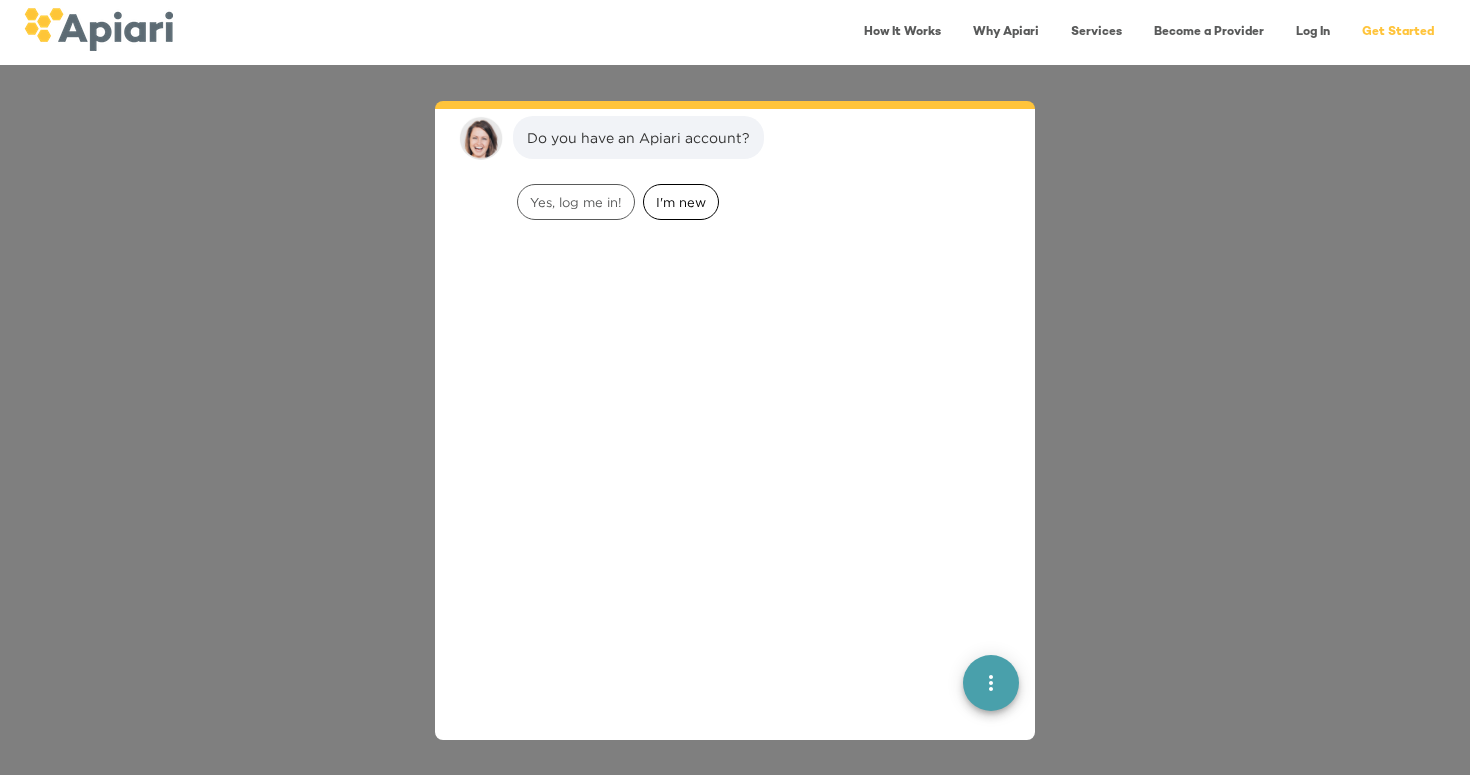 click on "I'm new" at bounding box center [681, 202] 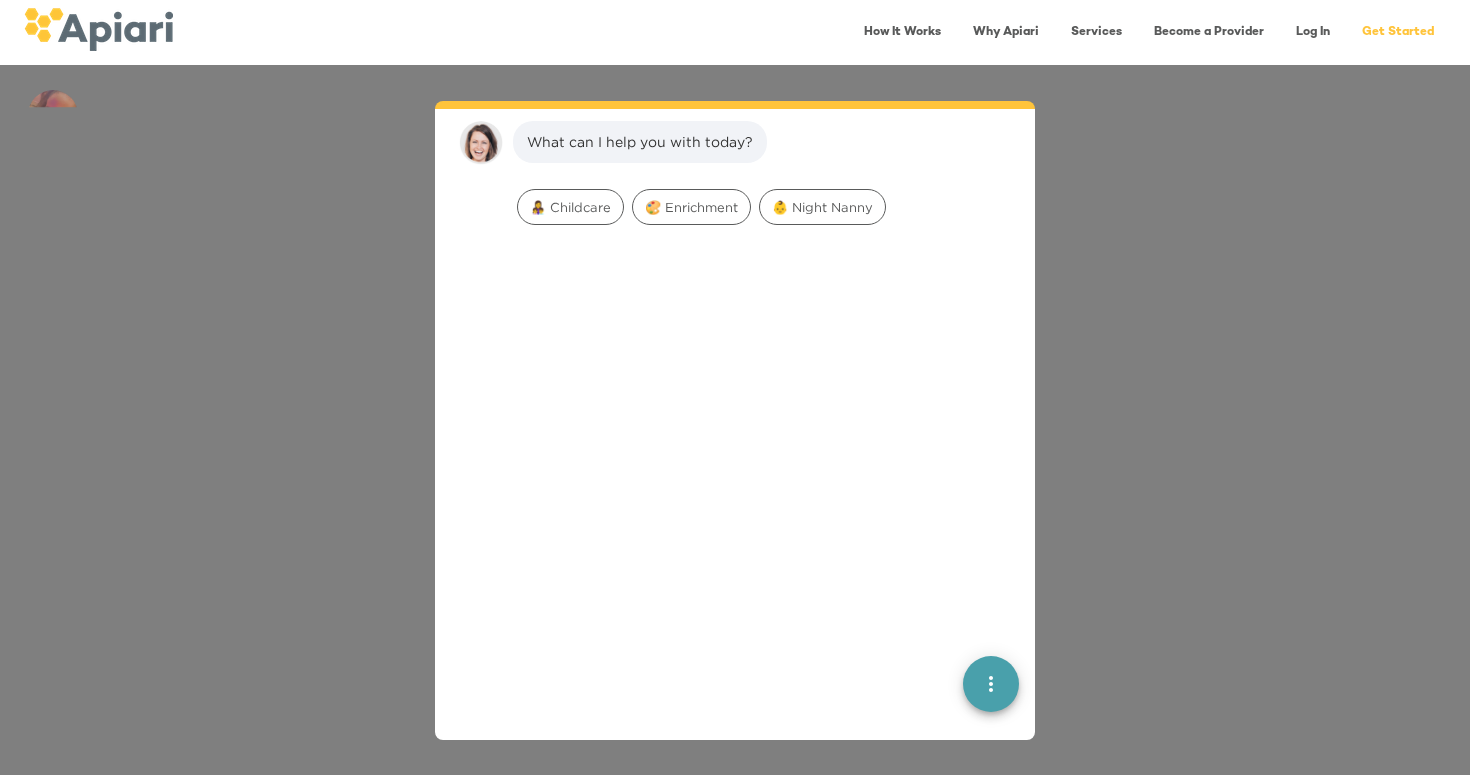 scroll, scrollTop: 291, scrollLeft: 0, axis: vertical 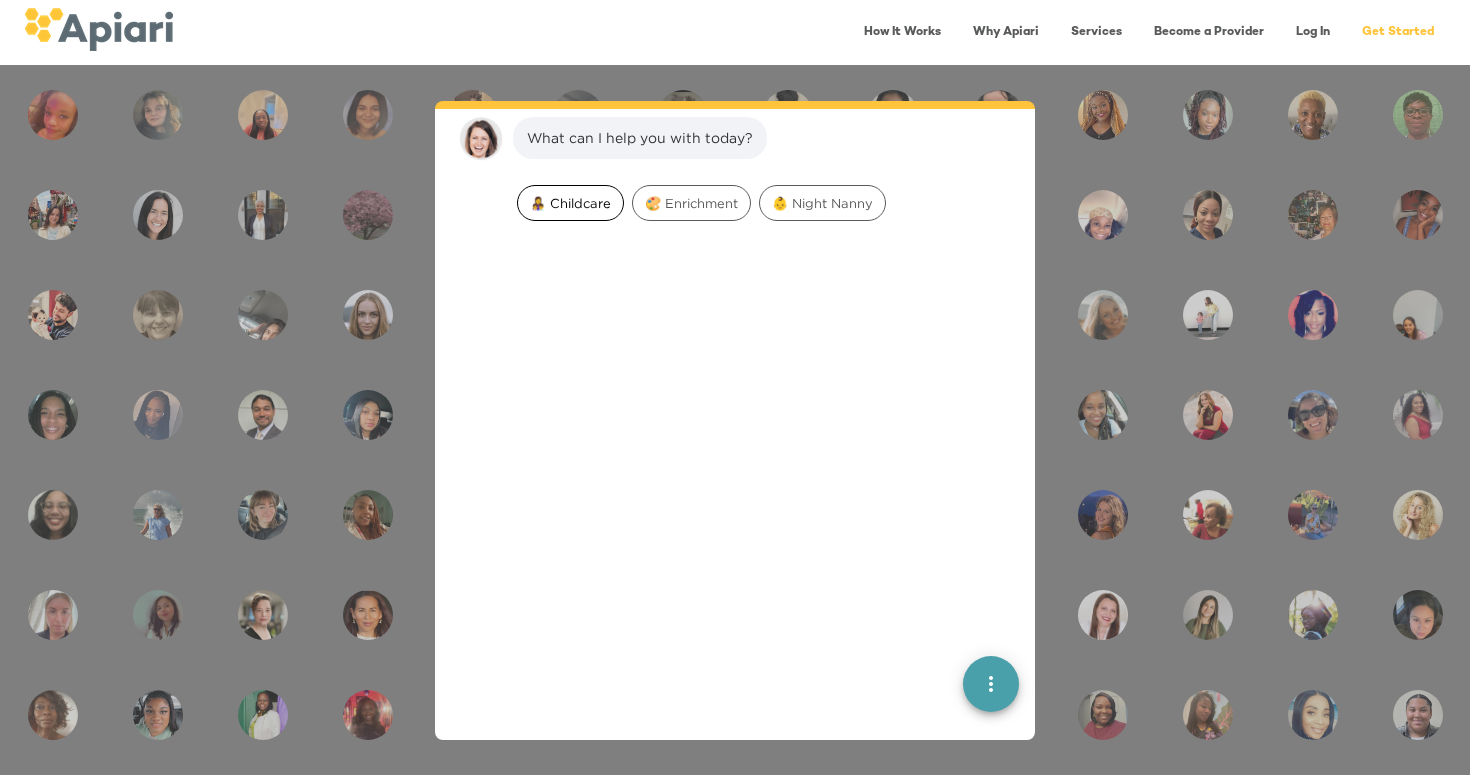 click on "👩‍👧‍👦 Childcare" at bounding box center (570, 203) 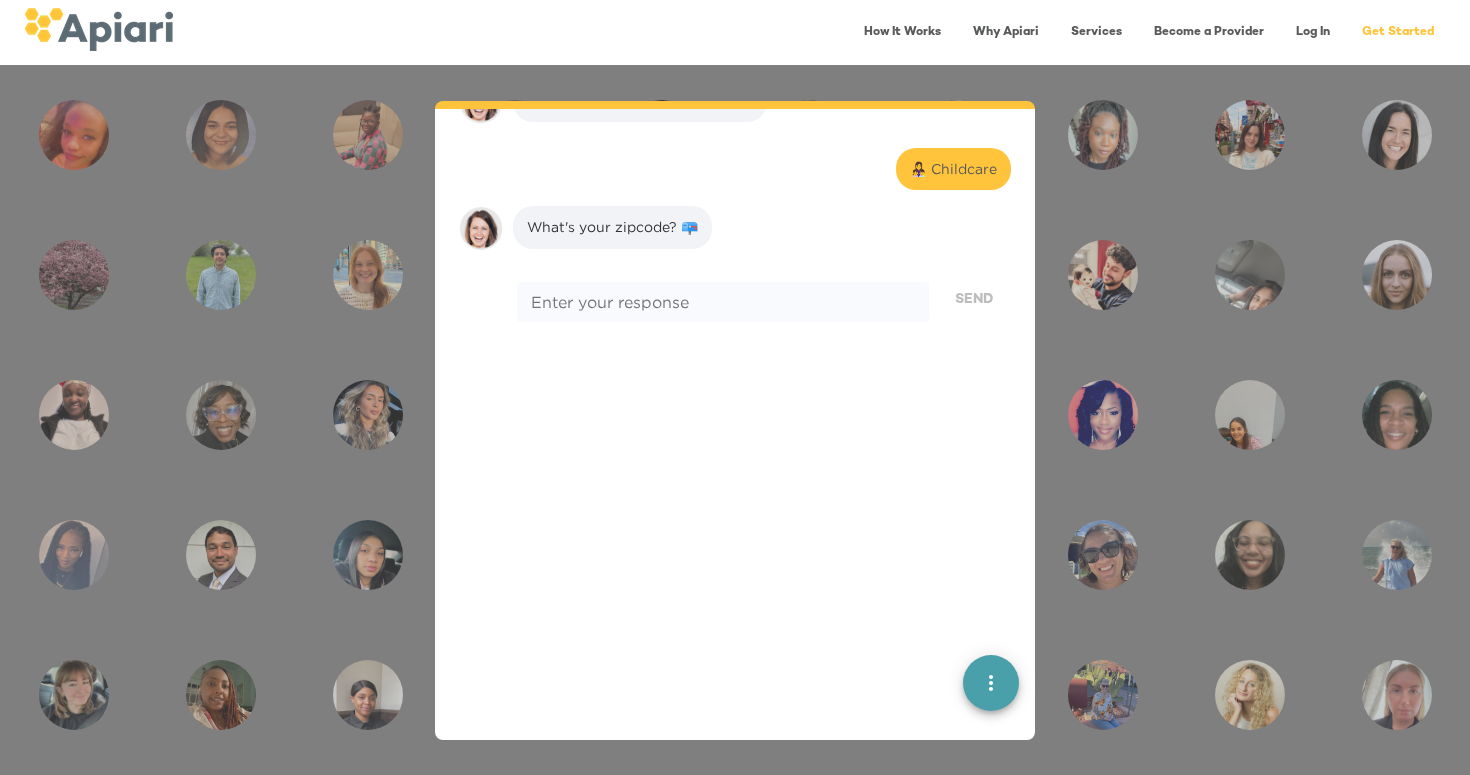 scroll, scrollTop: 417, scrollLeft: 0, axis: vertical 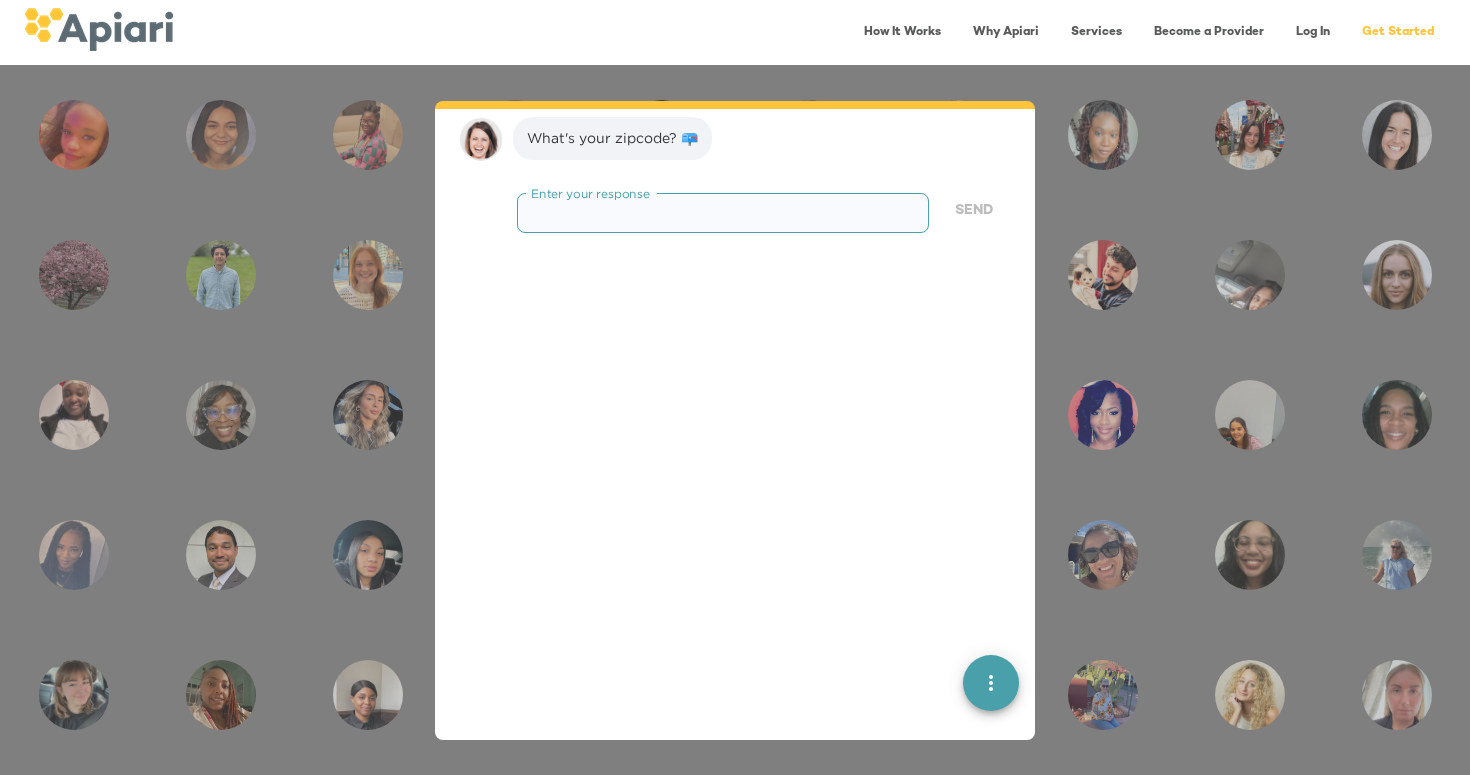 click at bounding box center [723, 213] 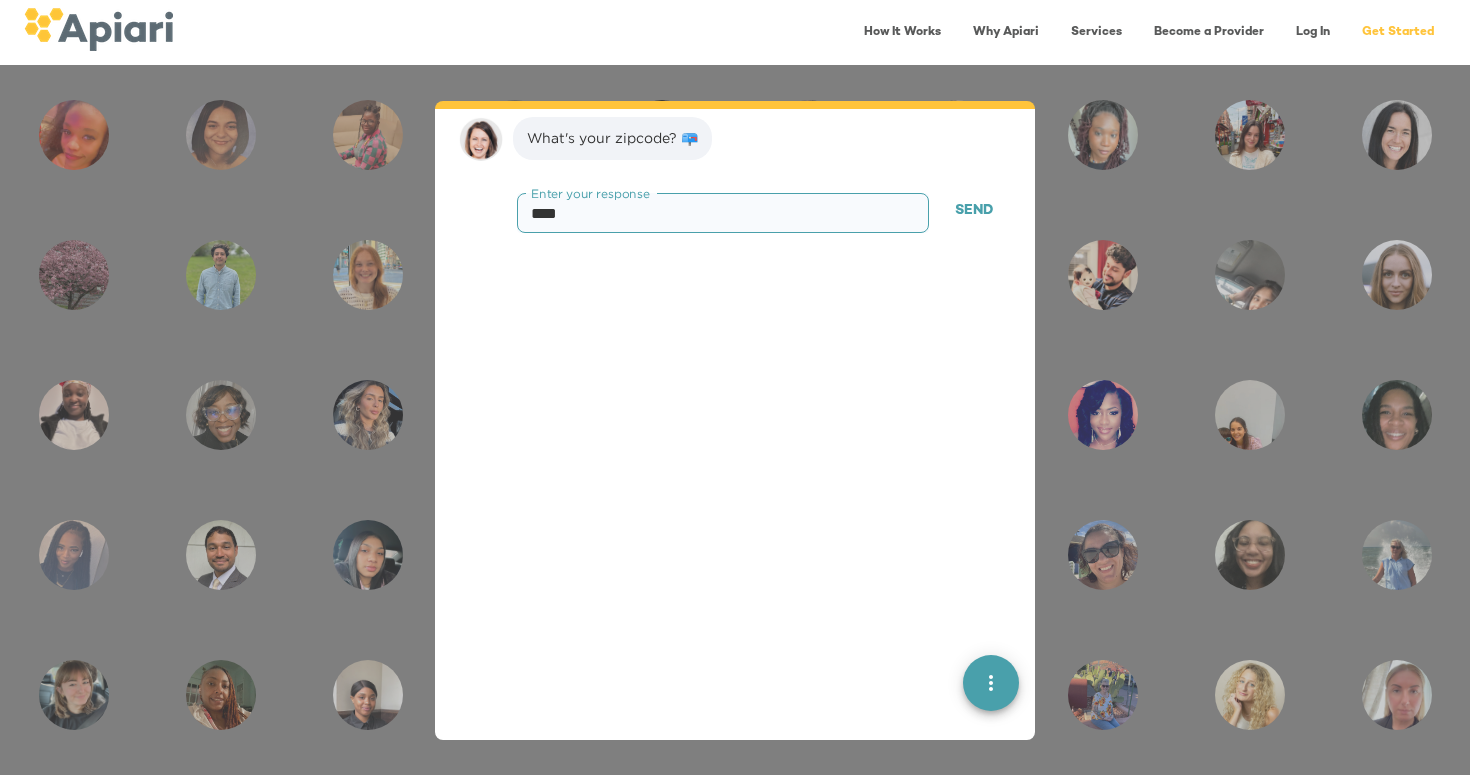 type on "*****" 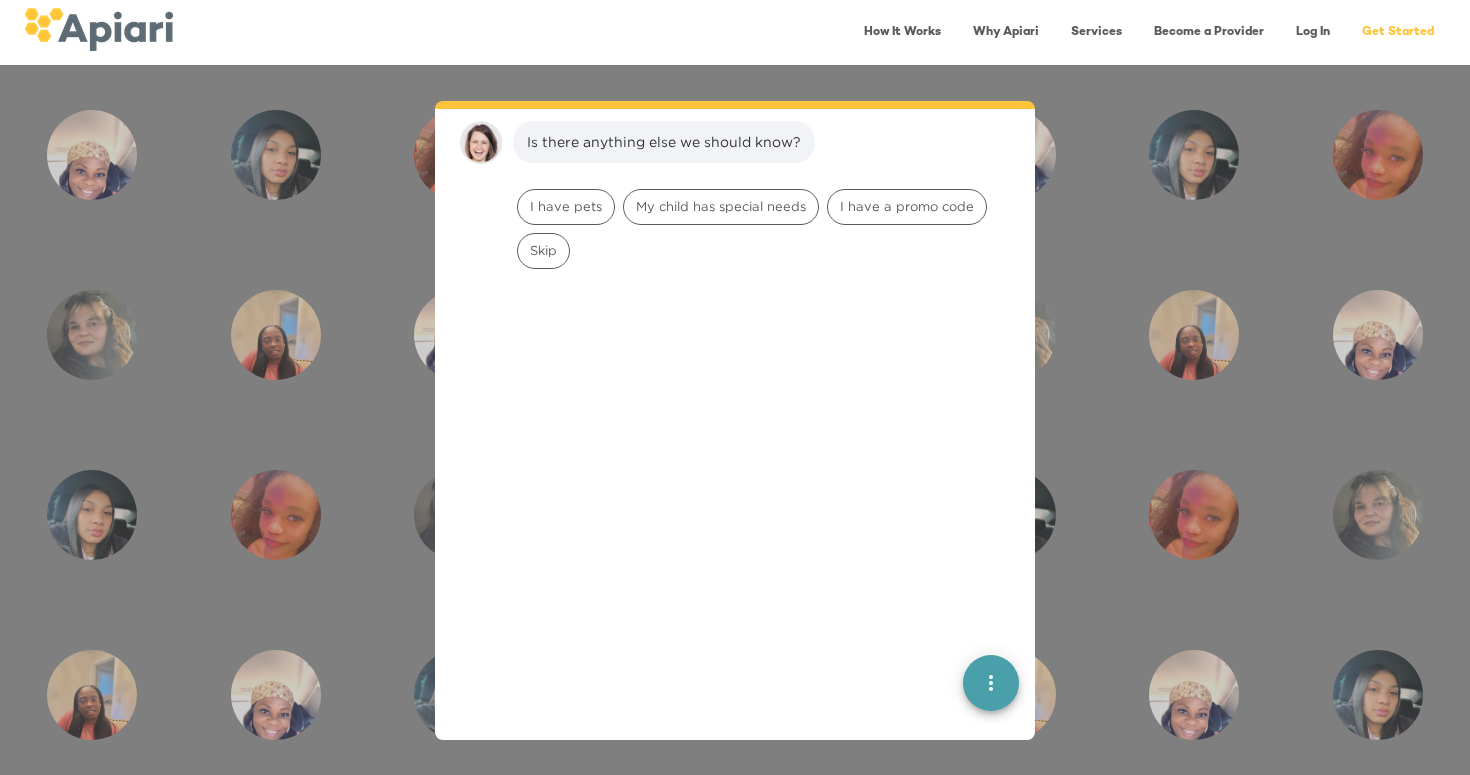 scroll, scrollTop: 544, scrollLeft: 0, axis: vertical 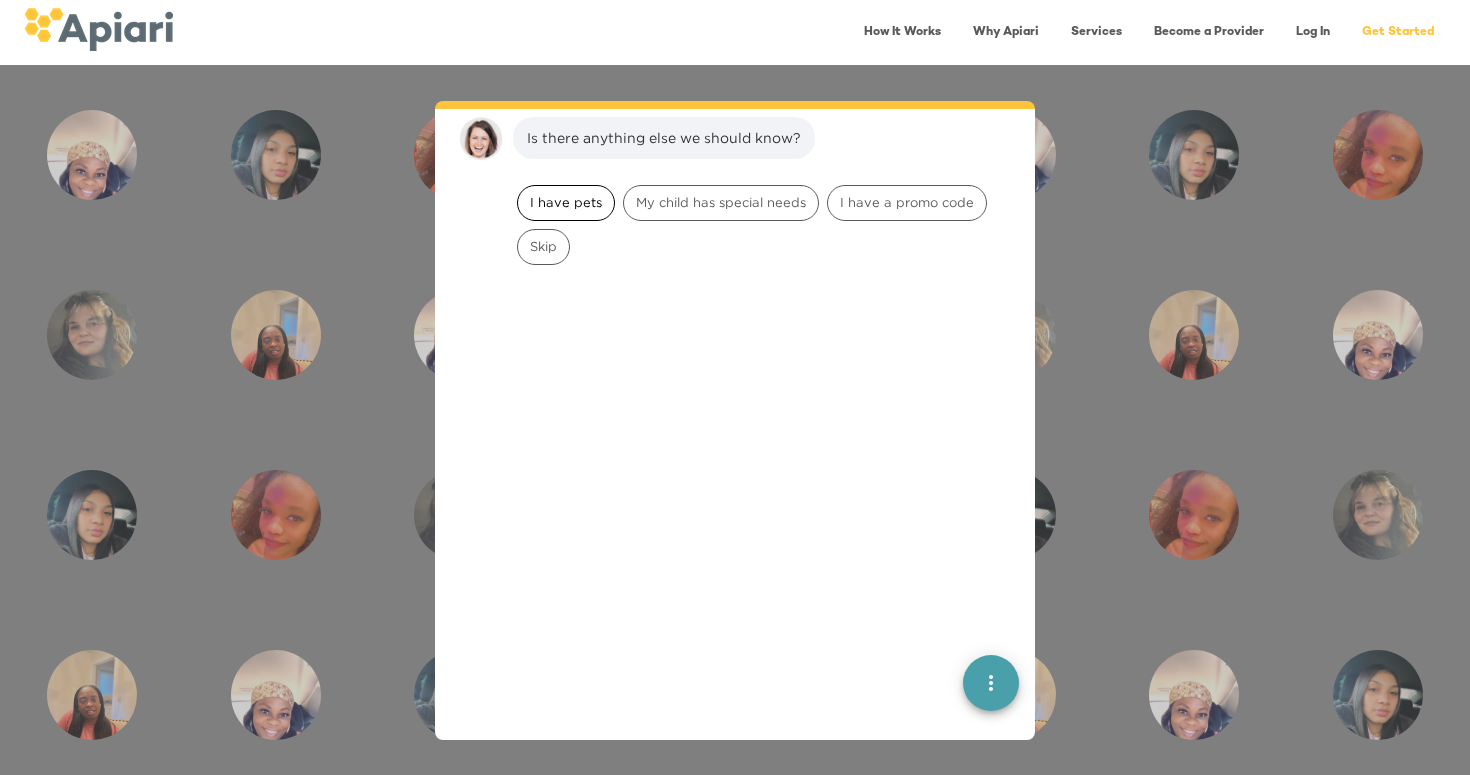 click on "I have pets" at bounding box center (566, 202) 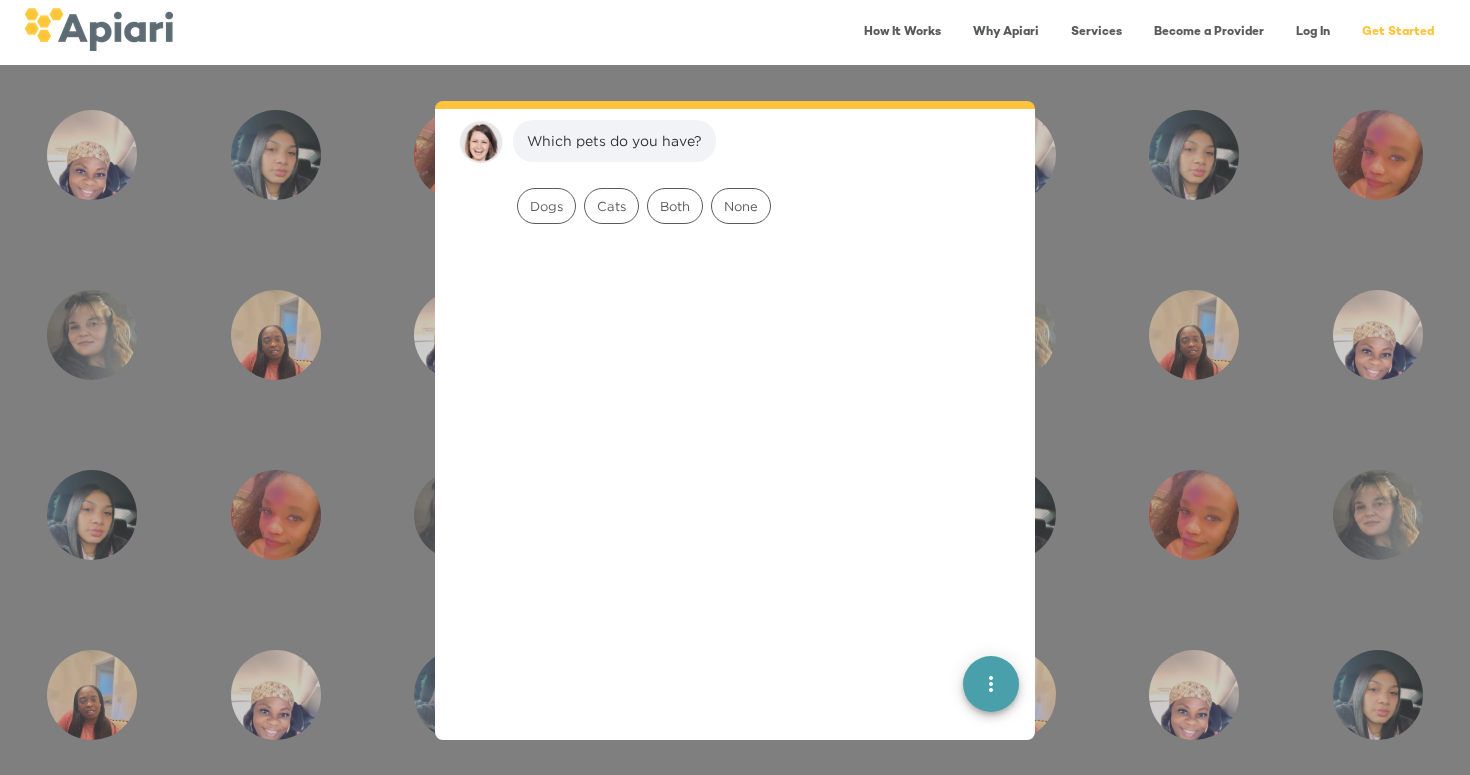scroll, scrollTop: 670, scrollLeft: 0, axis: vertical 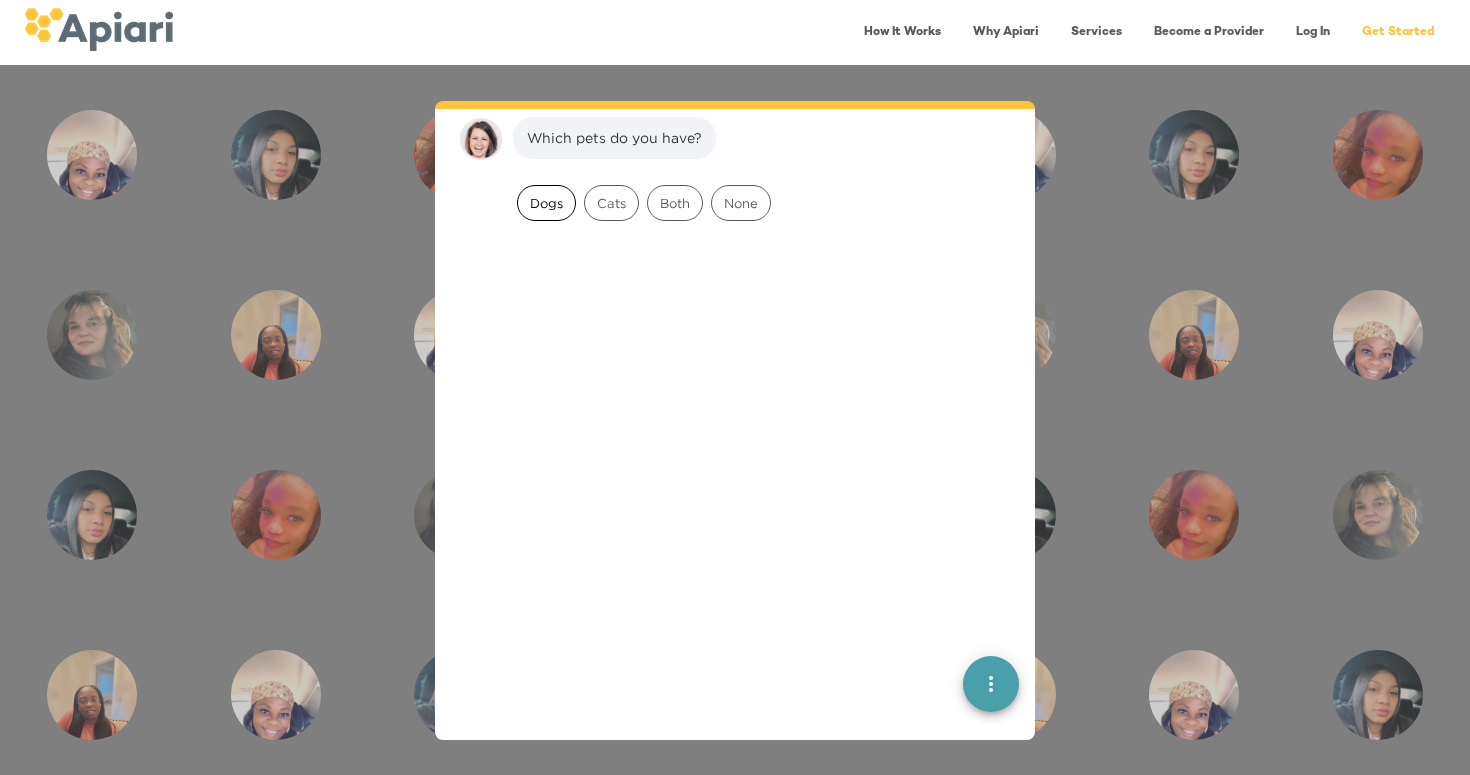 click on "Dogs" at bounding box center (546, 203) 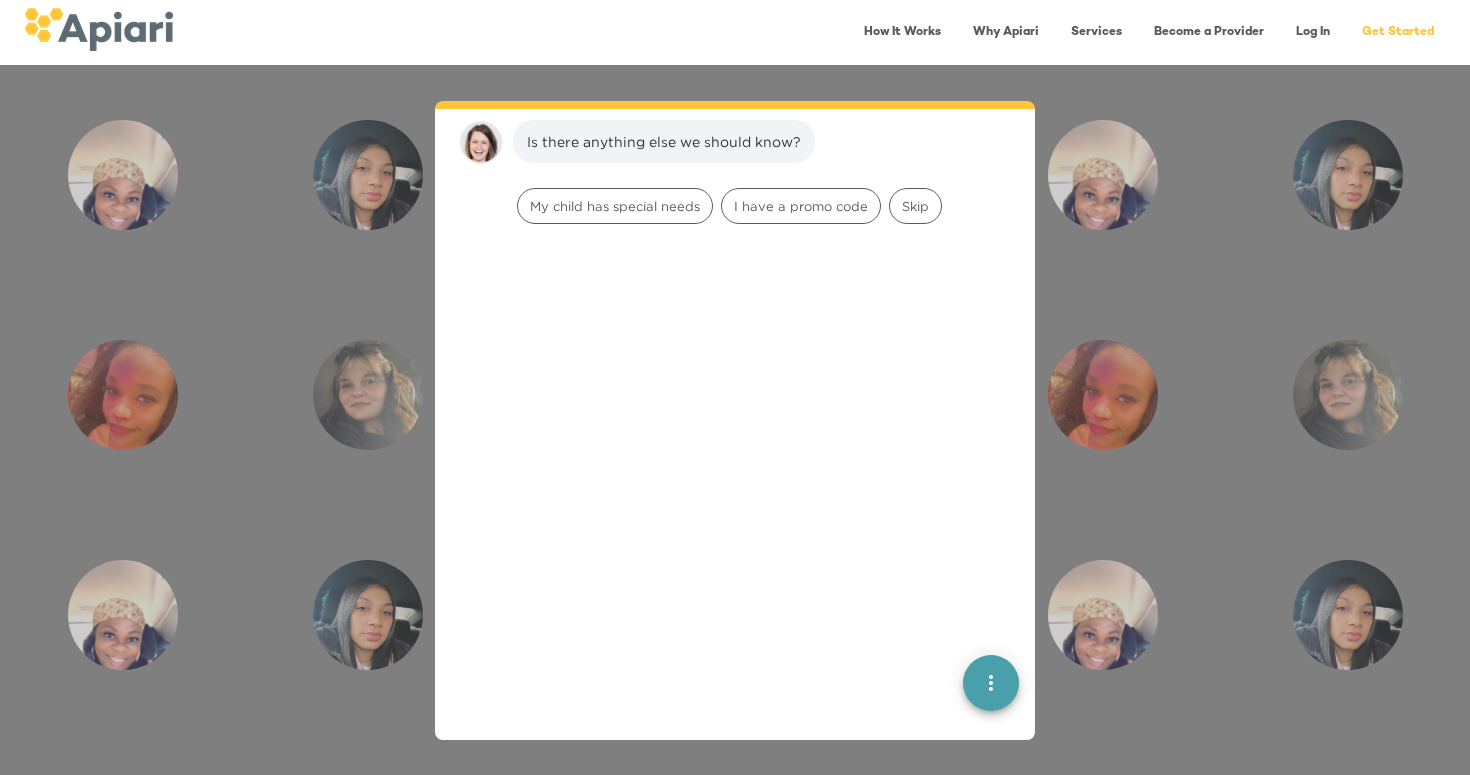 scroll, scrollTop: 797, scrollLeft: 0, axis: vertical 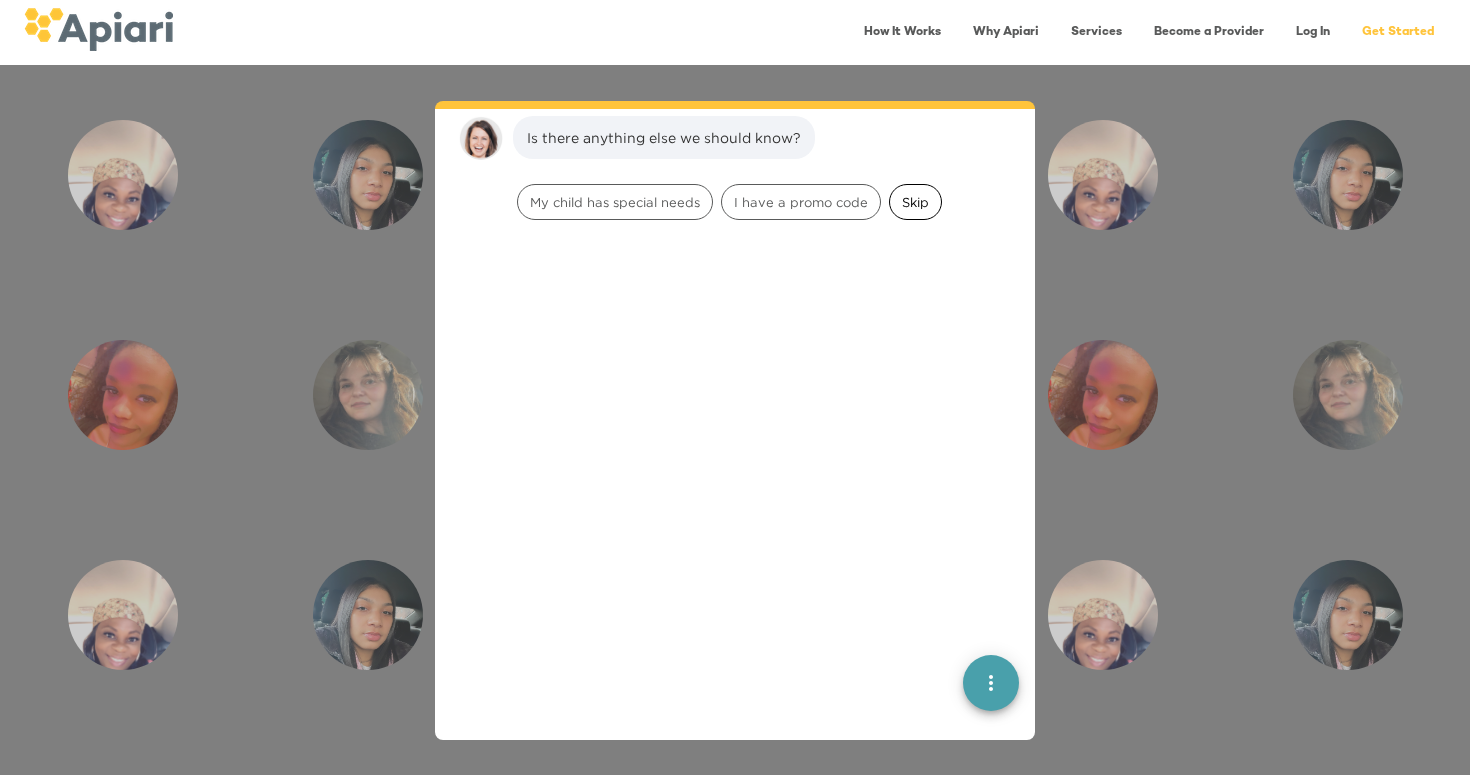click on "Skip" at bounding box center [915, 202] 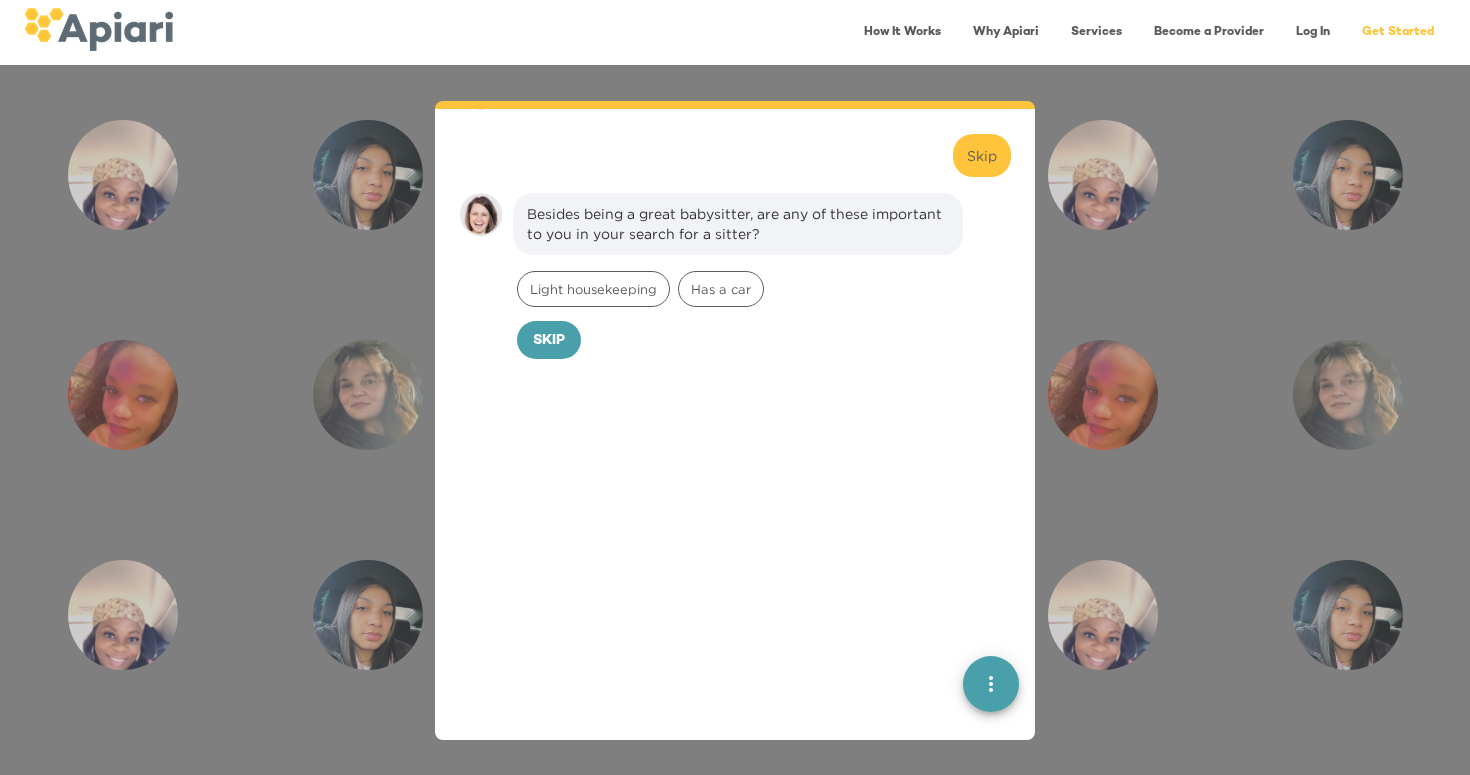 scroll, scrollTop: 923, scrollLeft: 0, axis: vertical 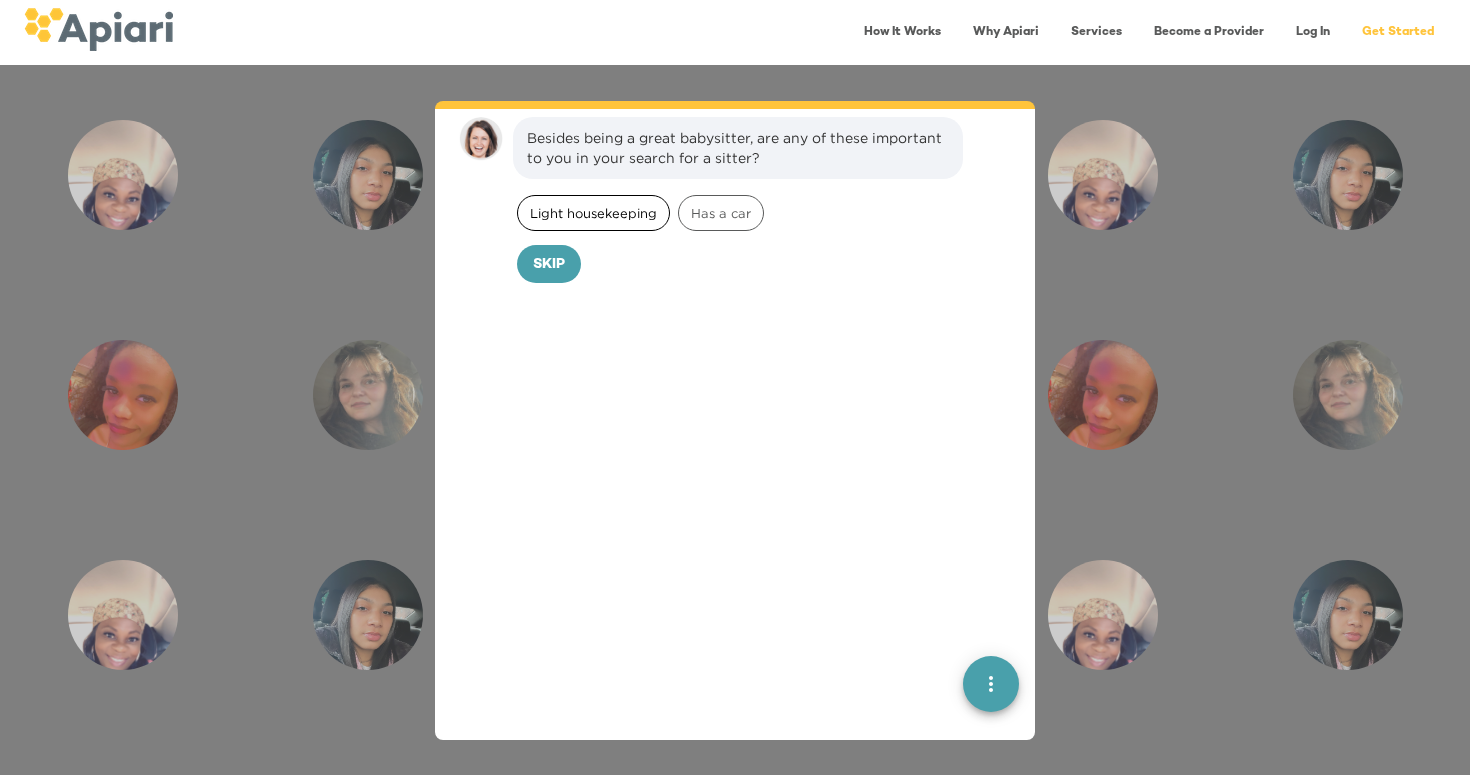 click on "Light housekeeping" at bounding box center [593, 213] 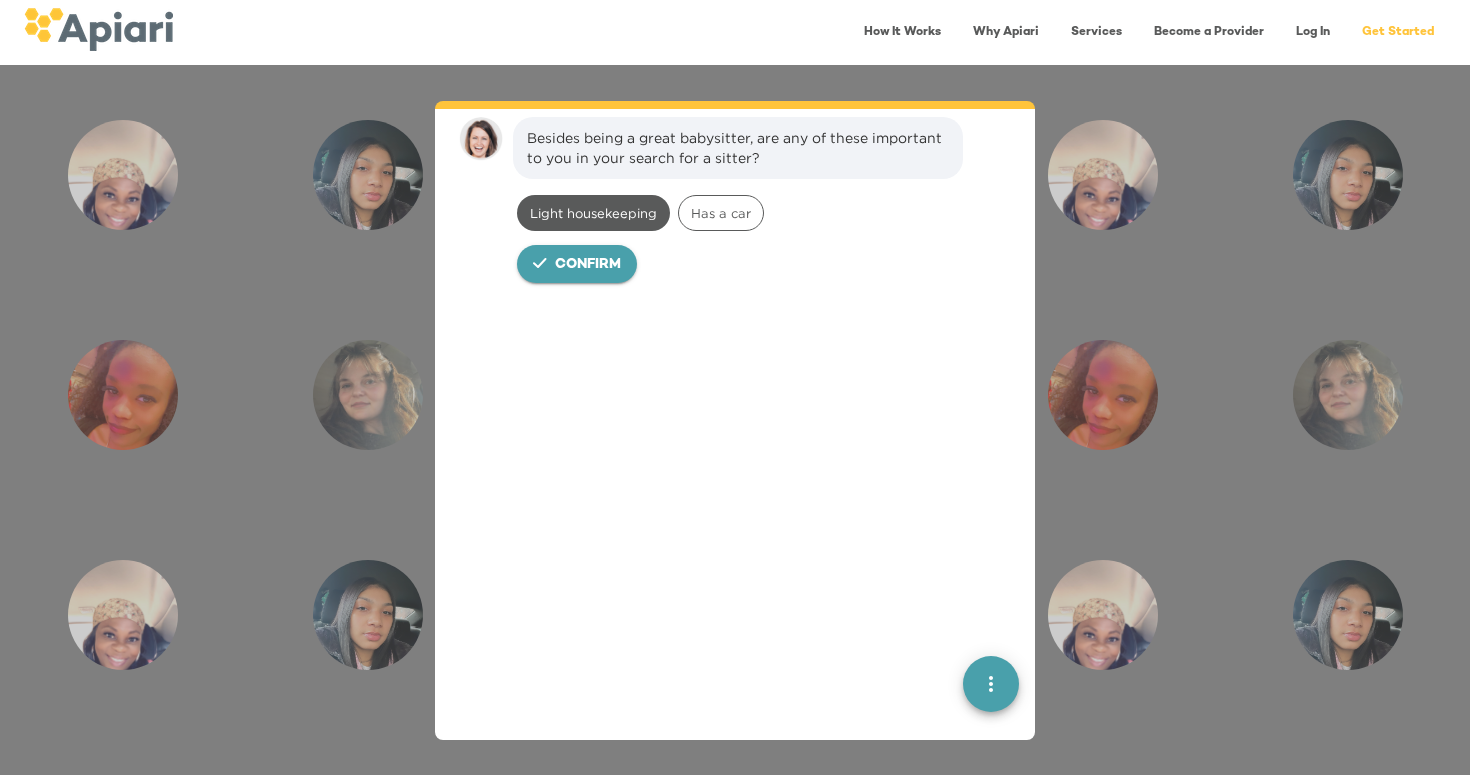 click on "21D33A33-32E5-4B60-AC6D-4B2F28DBB9C0 Created with sketchtool. Confirm" at bounding box center [577, 264] 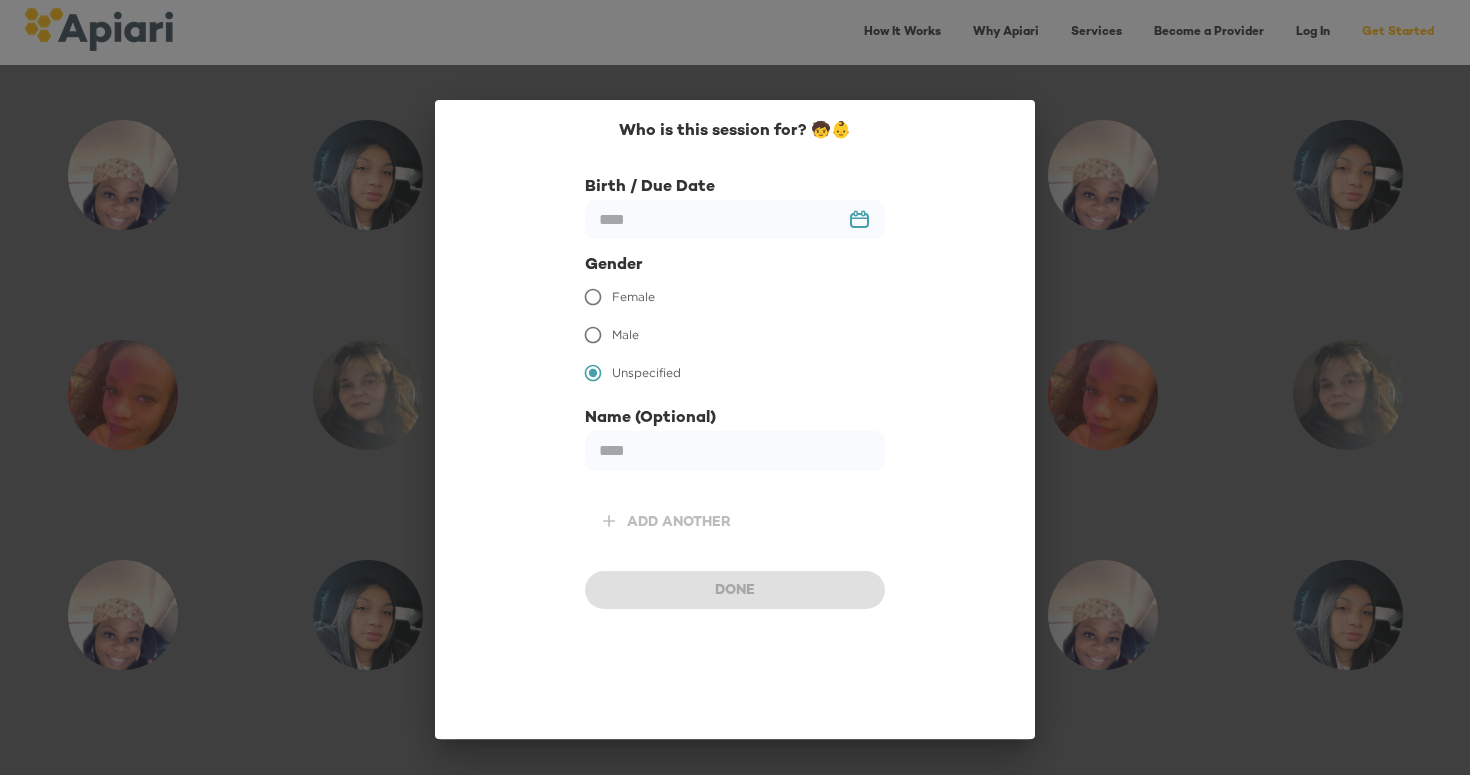 scroll, scrollTop: 1060, scrollLeft: 0, axis: vertical 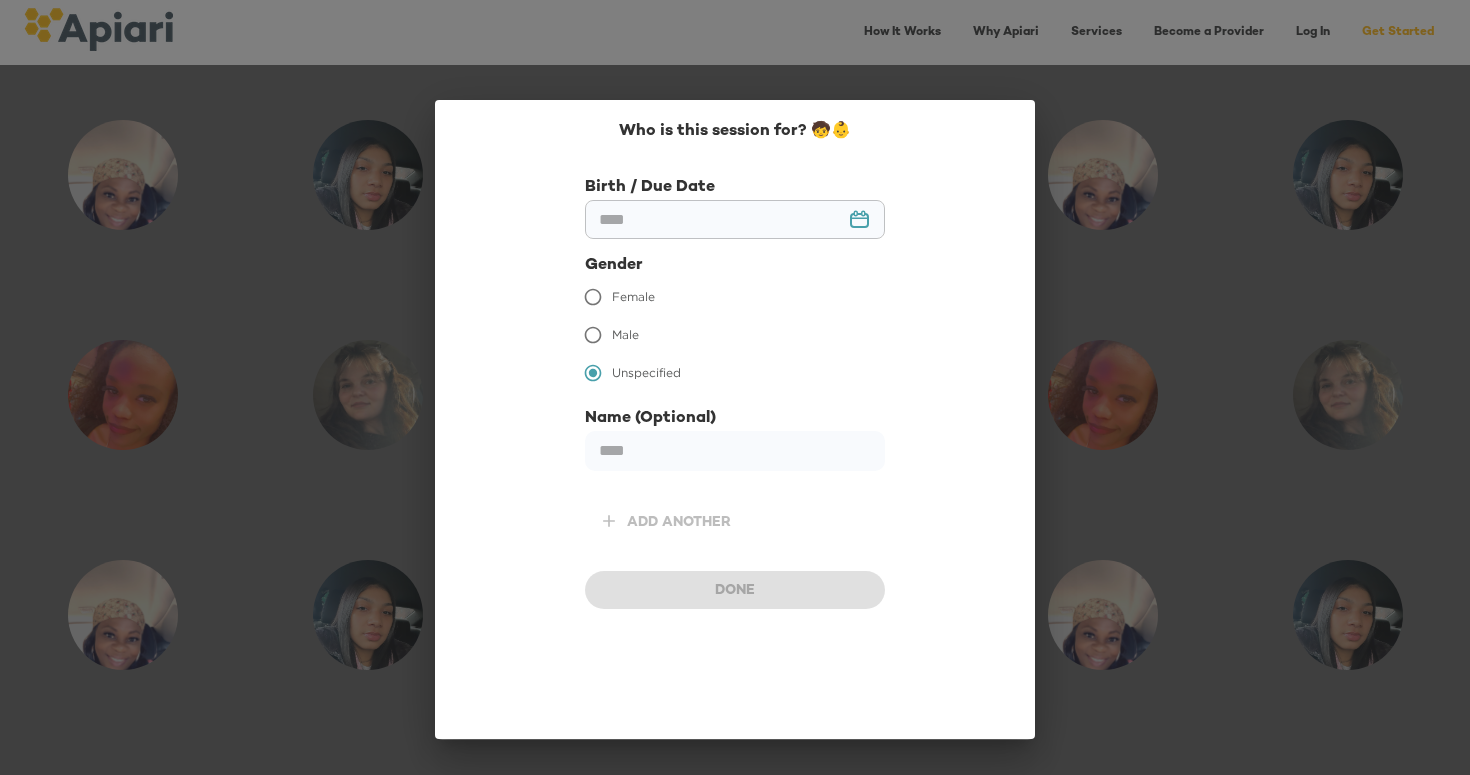 click at bounding box center (735, 219) 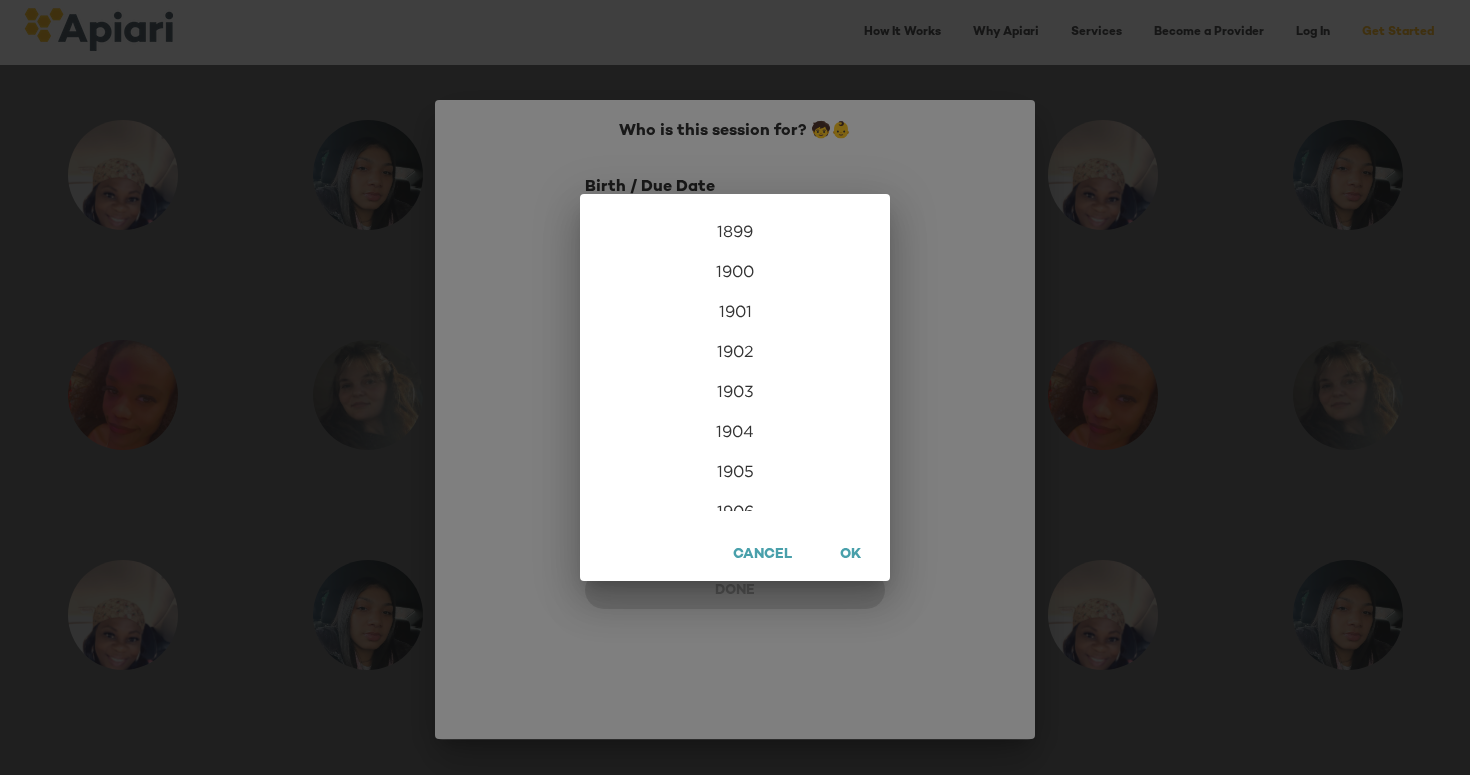 scroll, scrollTop: 4840, scrollLeft: 0, axis: vertical 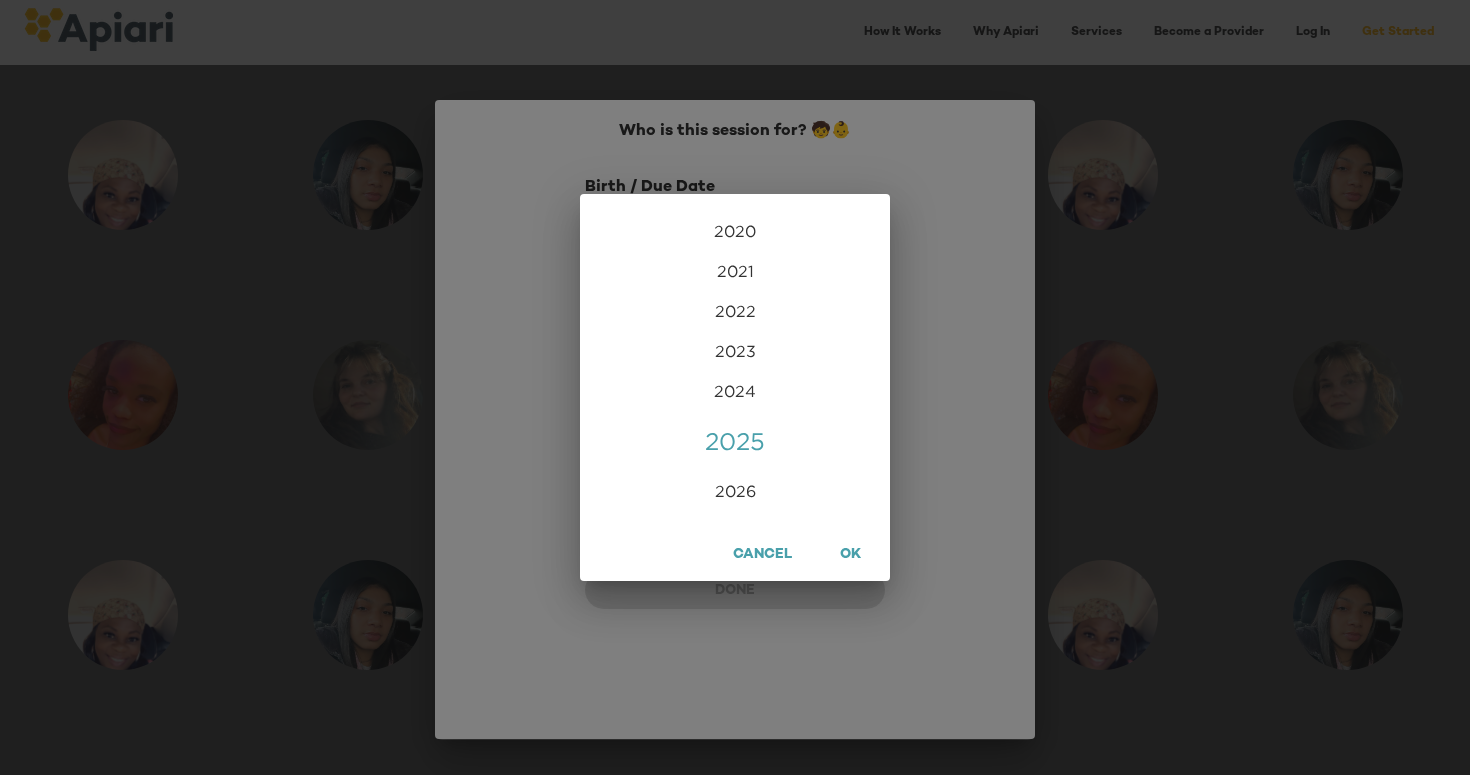 click on "2025" at bounding box center [735, 441] 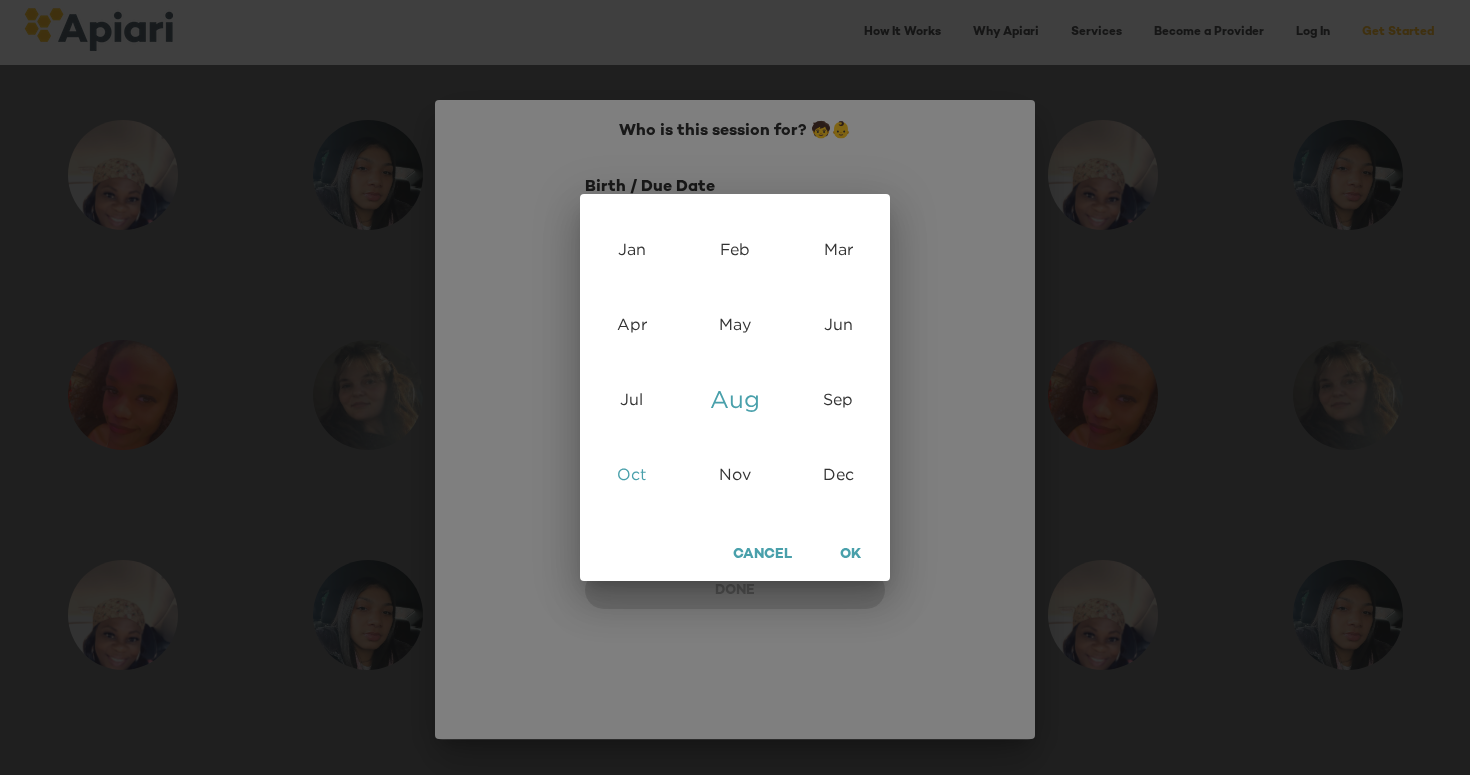 click on "Oct" at bounding box center (631, 473) 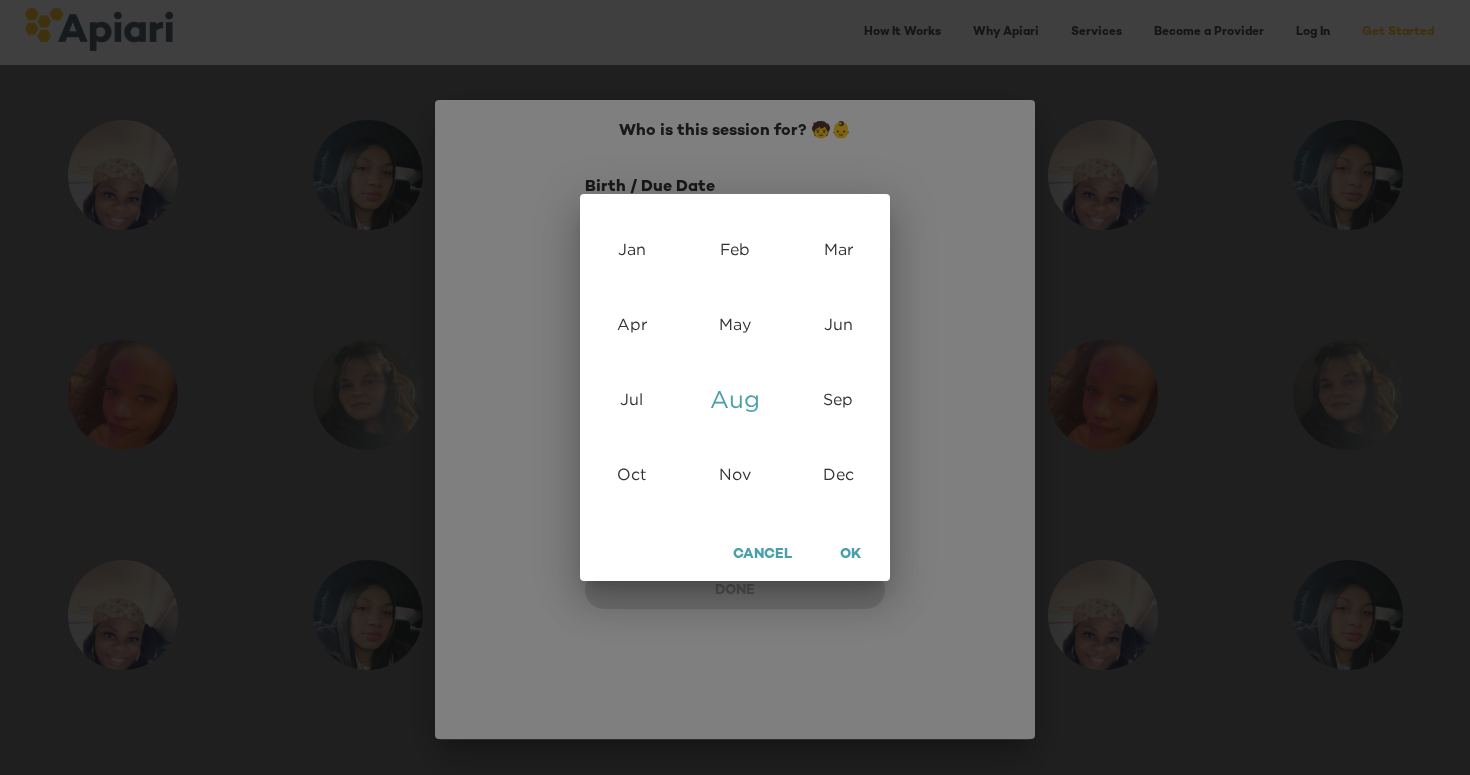 type on "**********" 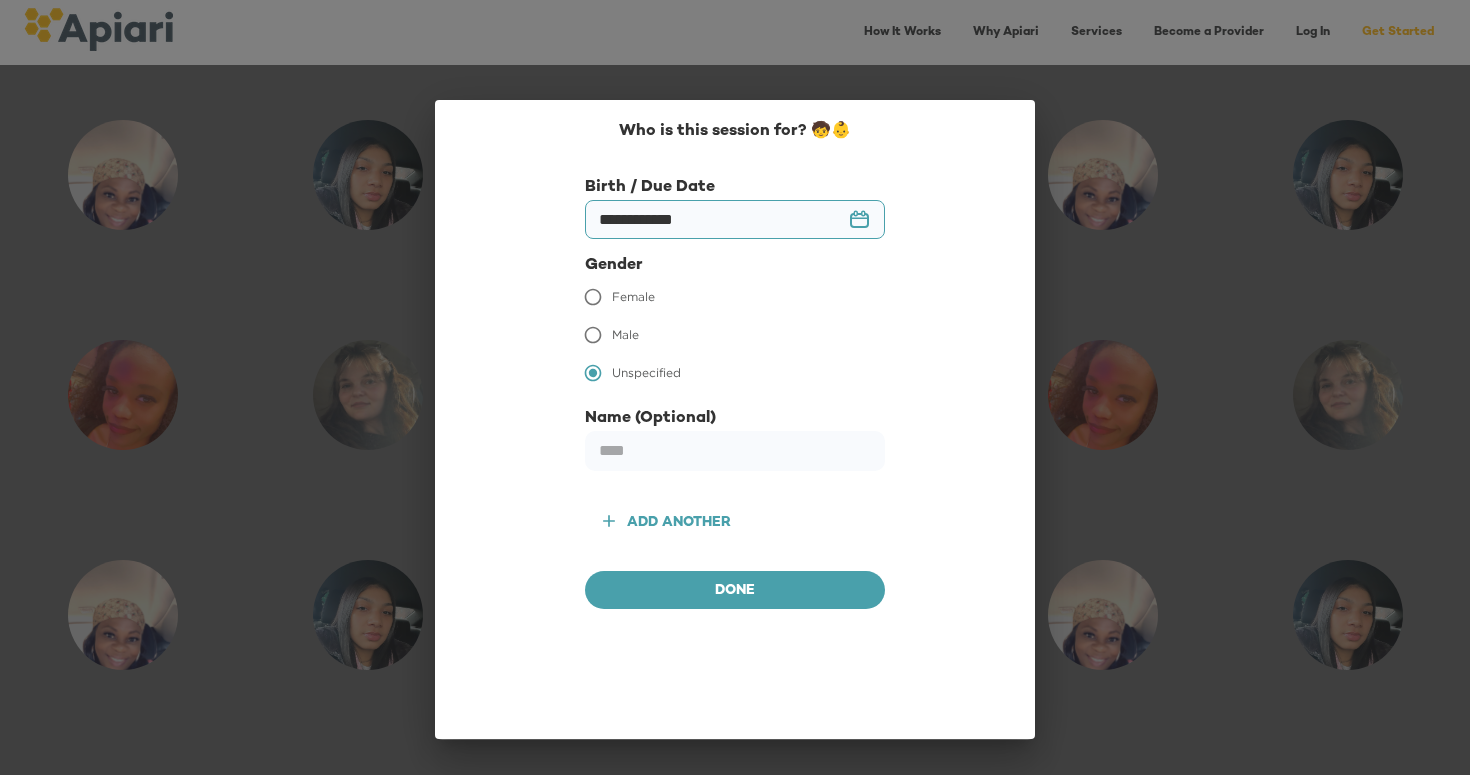 click on "**********" at bounding box center (735, 219) 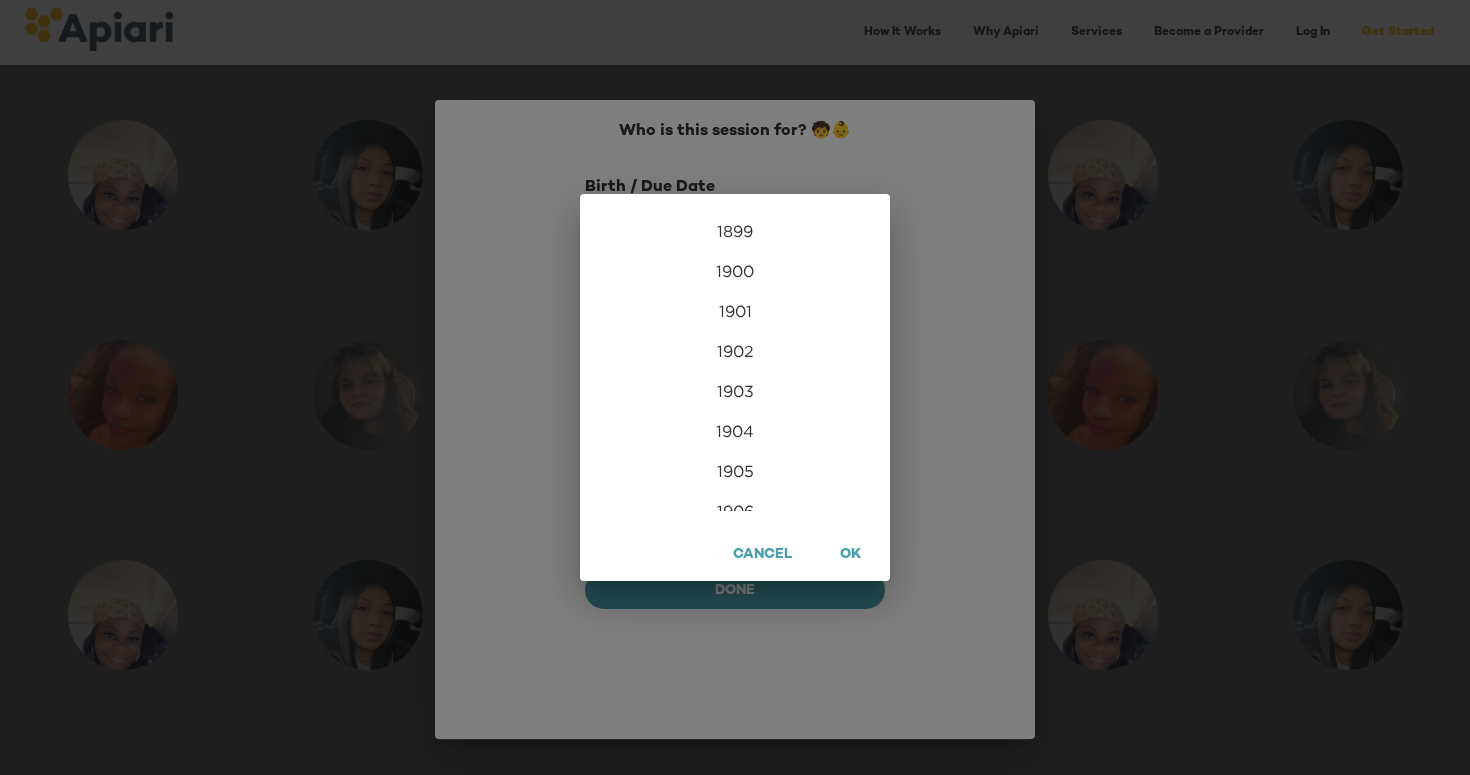scroll, scrollTop: 4840, scrollLeft: 0, axis: vertical 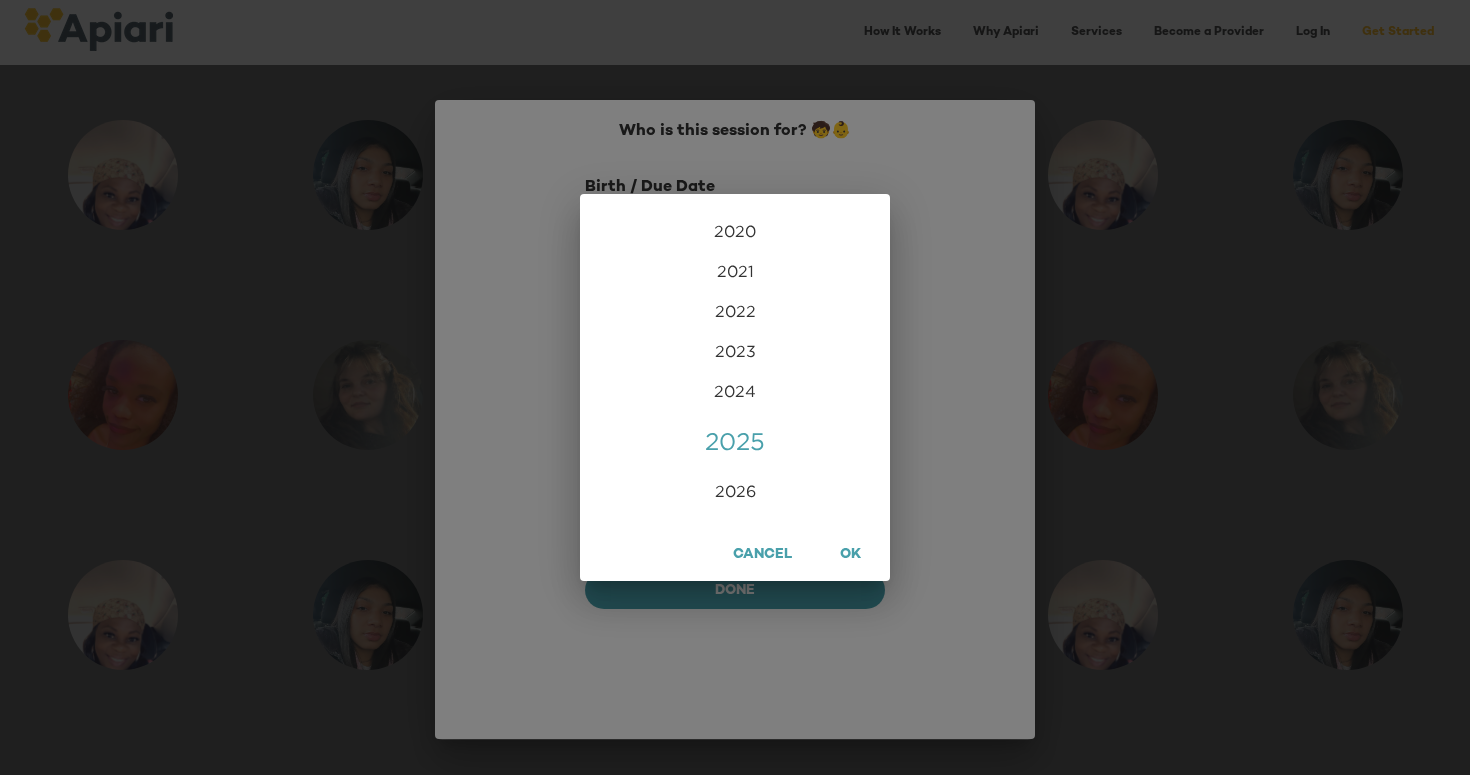 click on "2025" at bounding box center [735, 441] 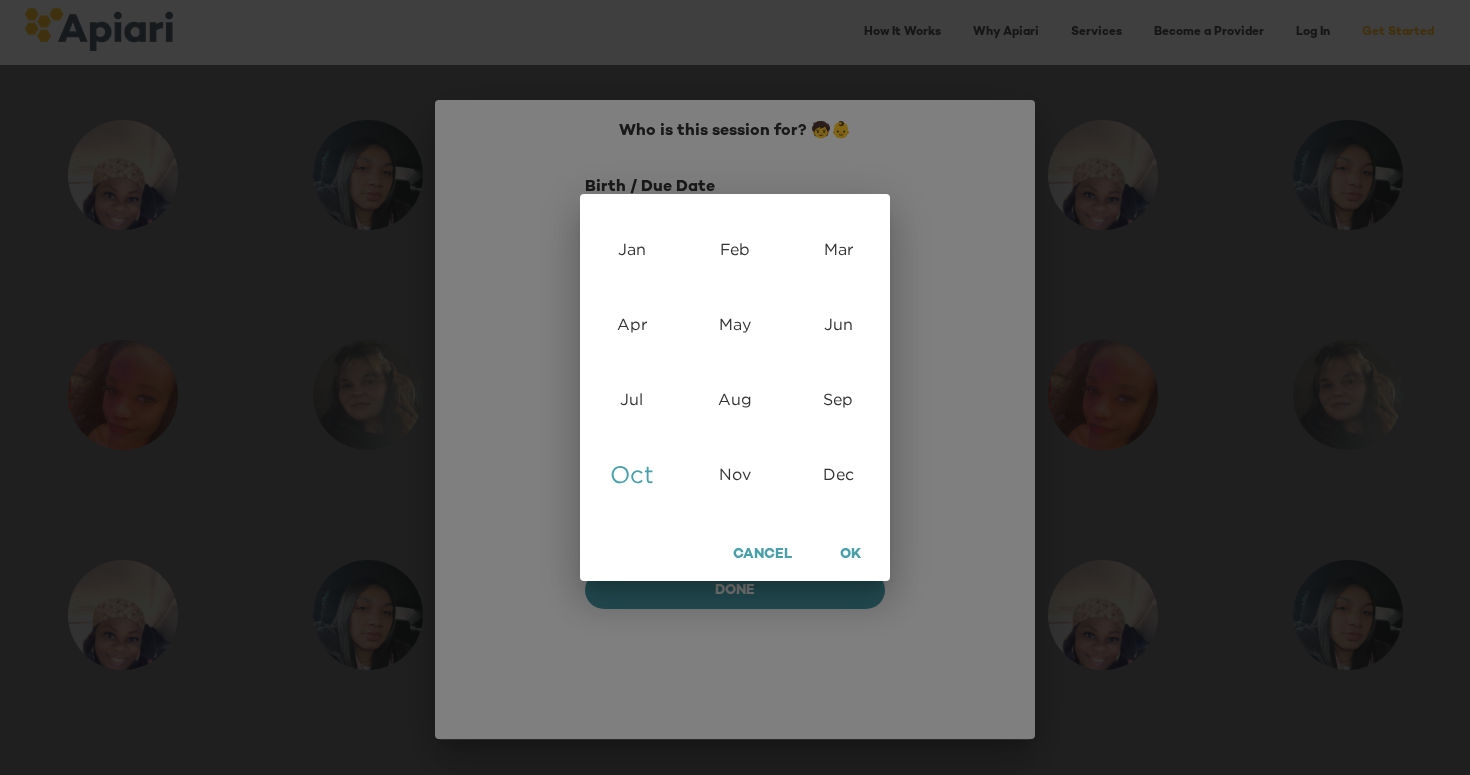 click on "OK" at bounding box center [850, 555] 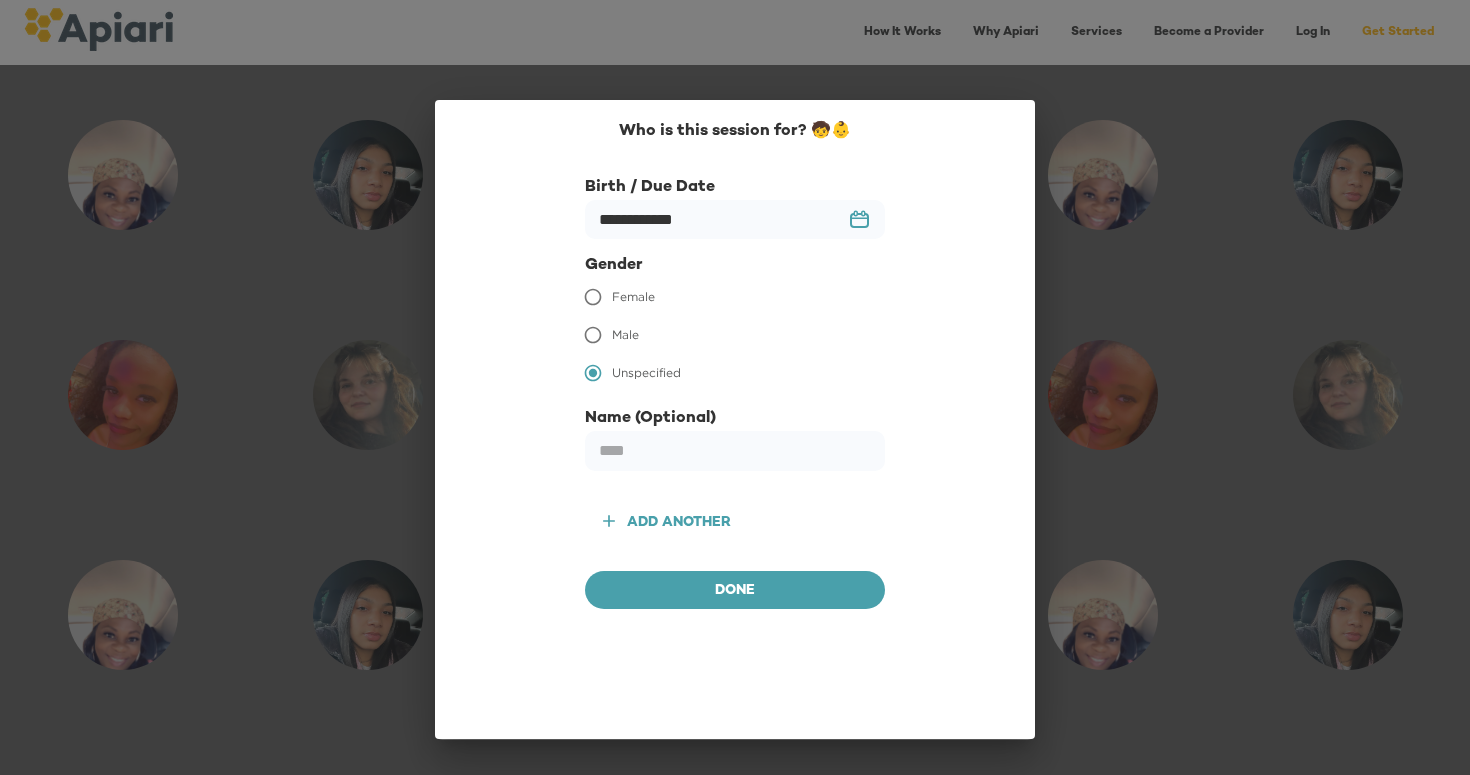 click on "Female" at bounding box center (633, 297) 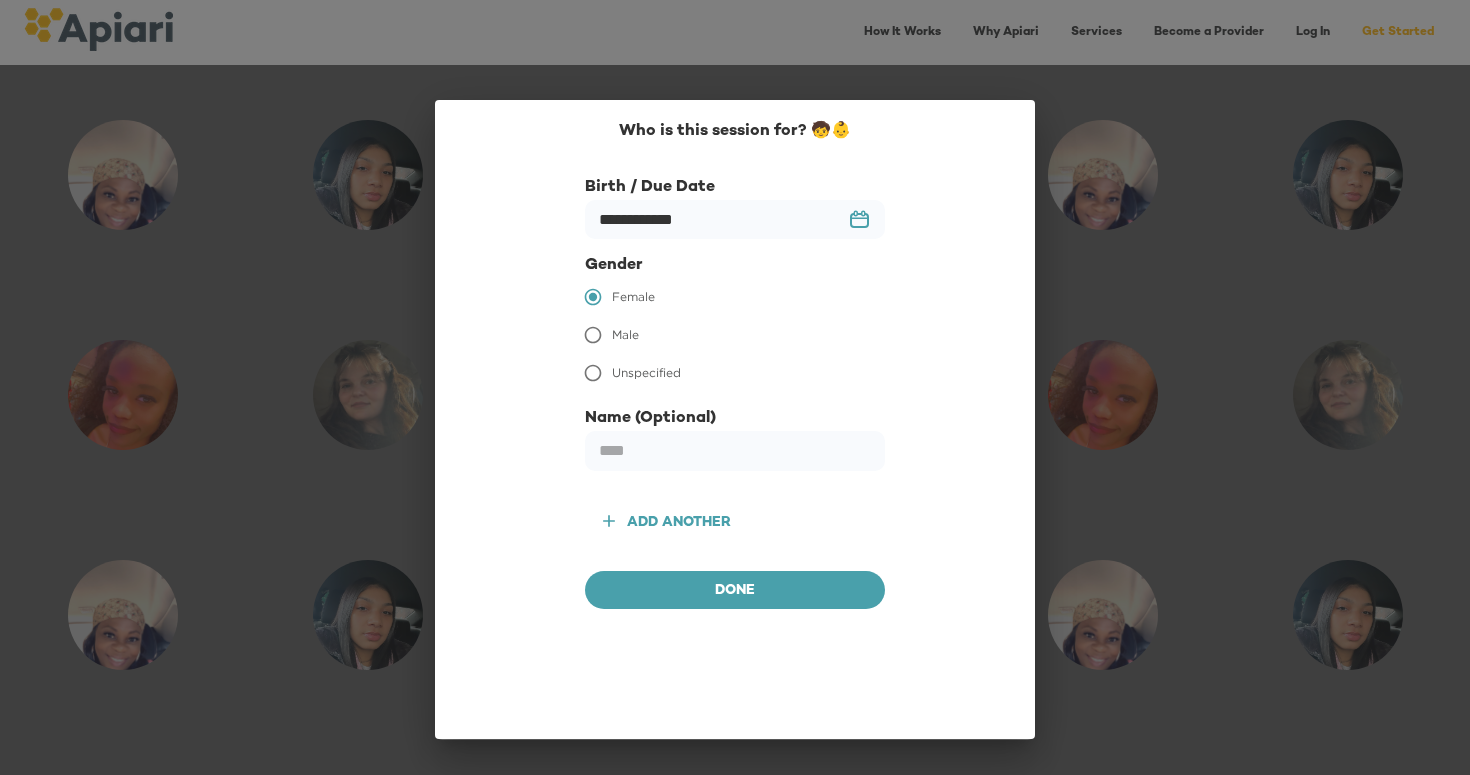 click on "Male" at bounding box center [625, 335] 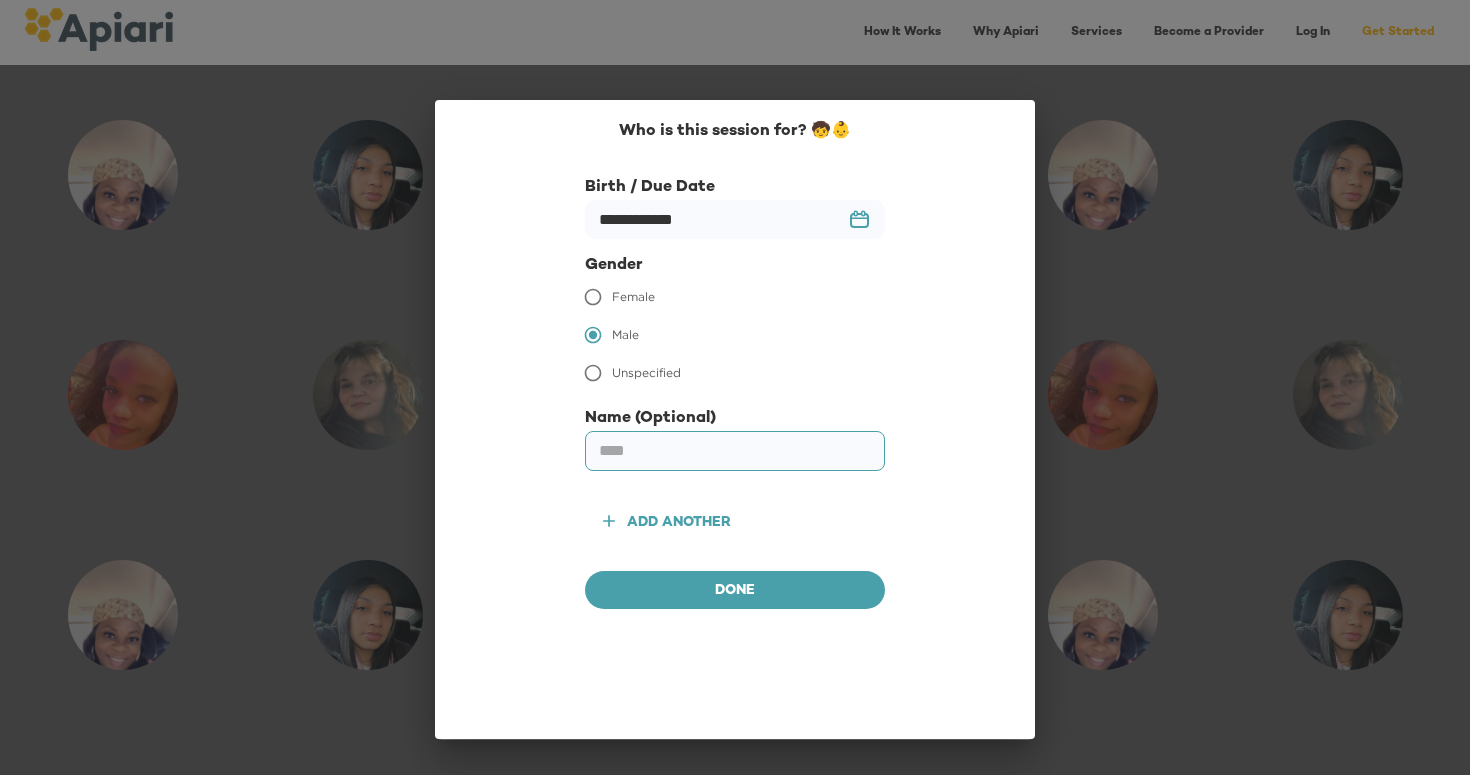 click at bounding box center [735, 451] 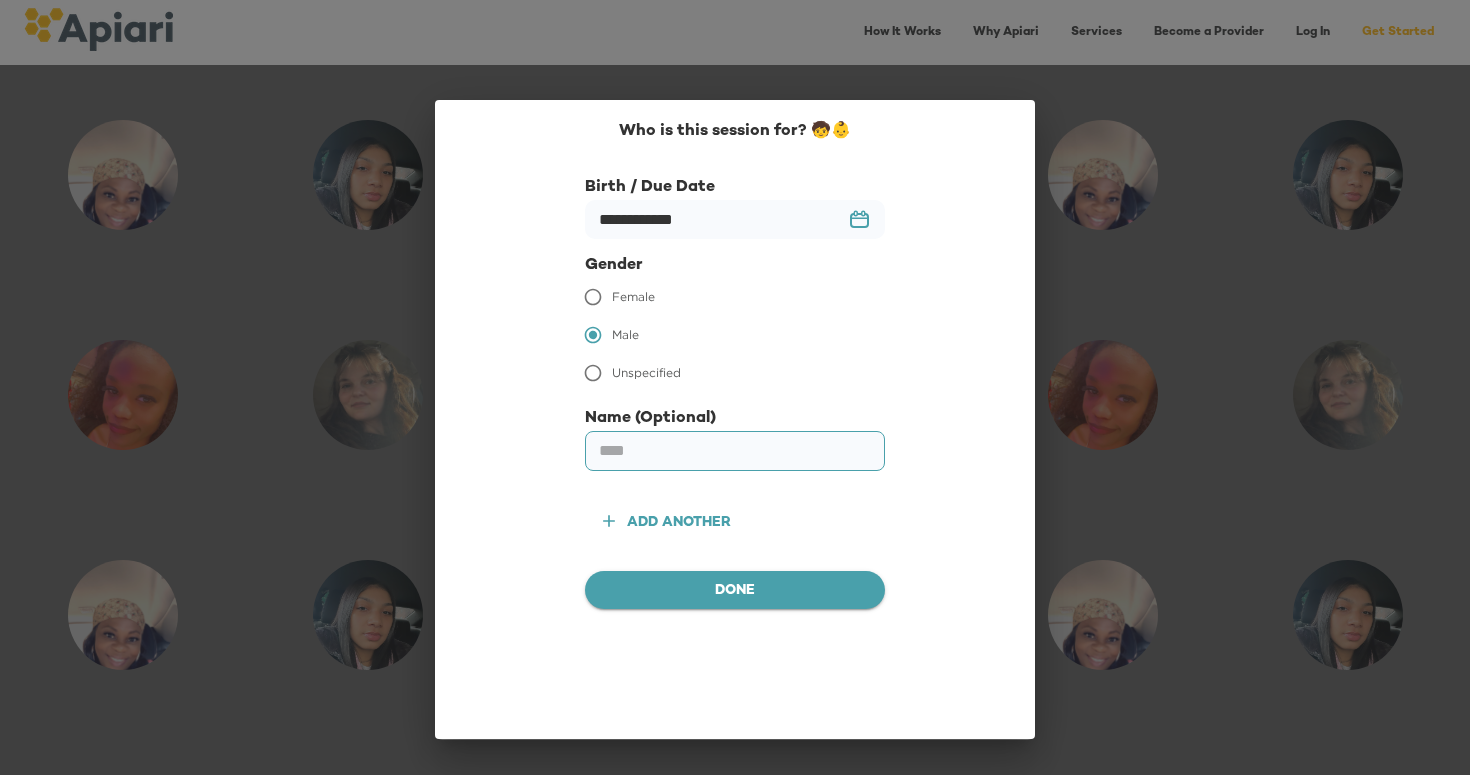 click on "Done" at bounding box center [735, 591] 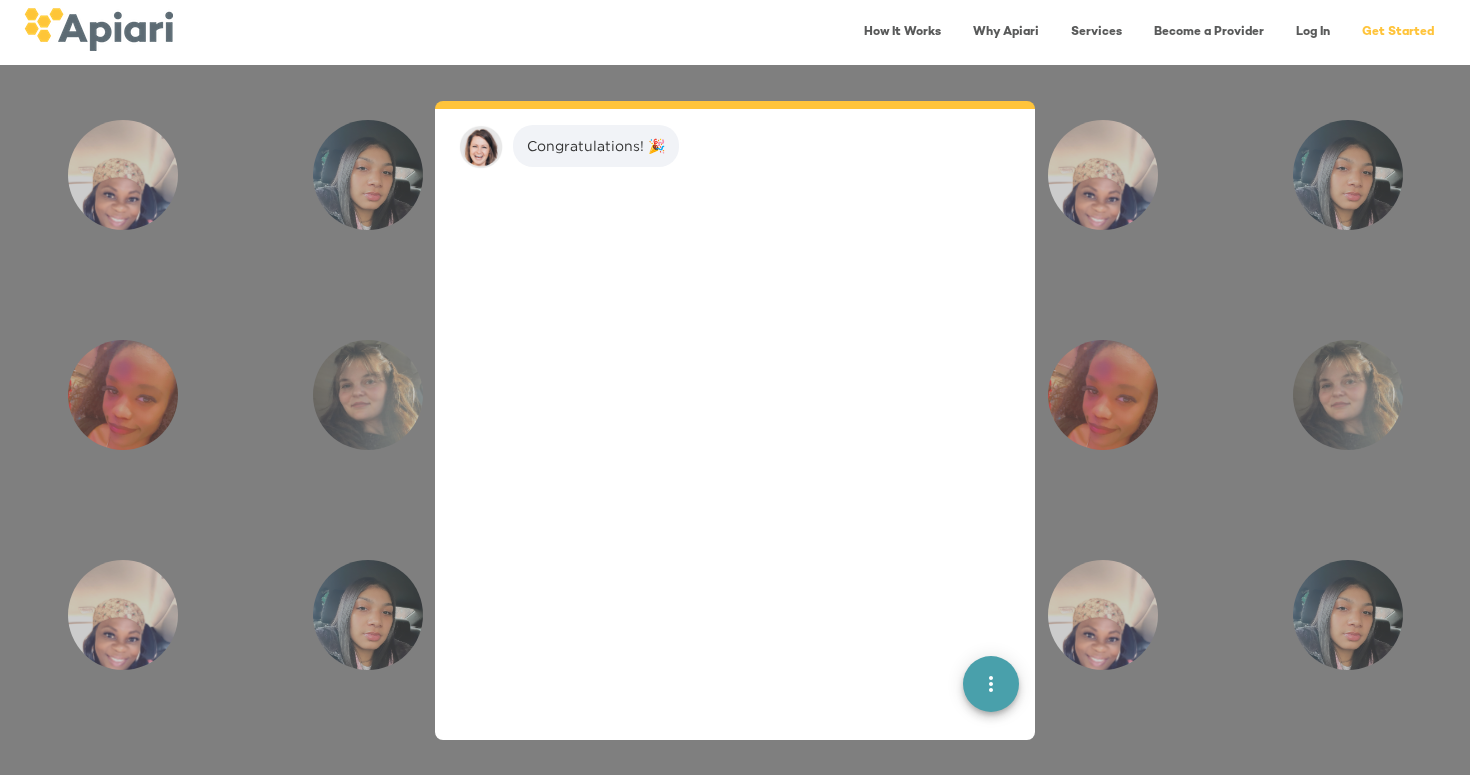 scroll, scrollTop: 1186, scrollLeft: 0, axis: vertical 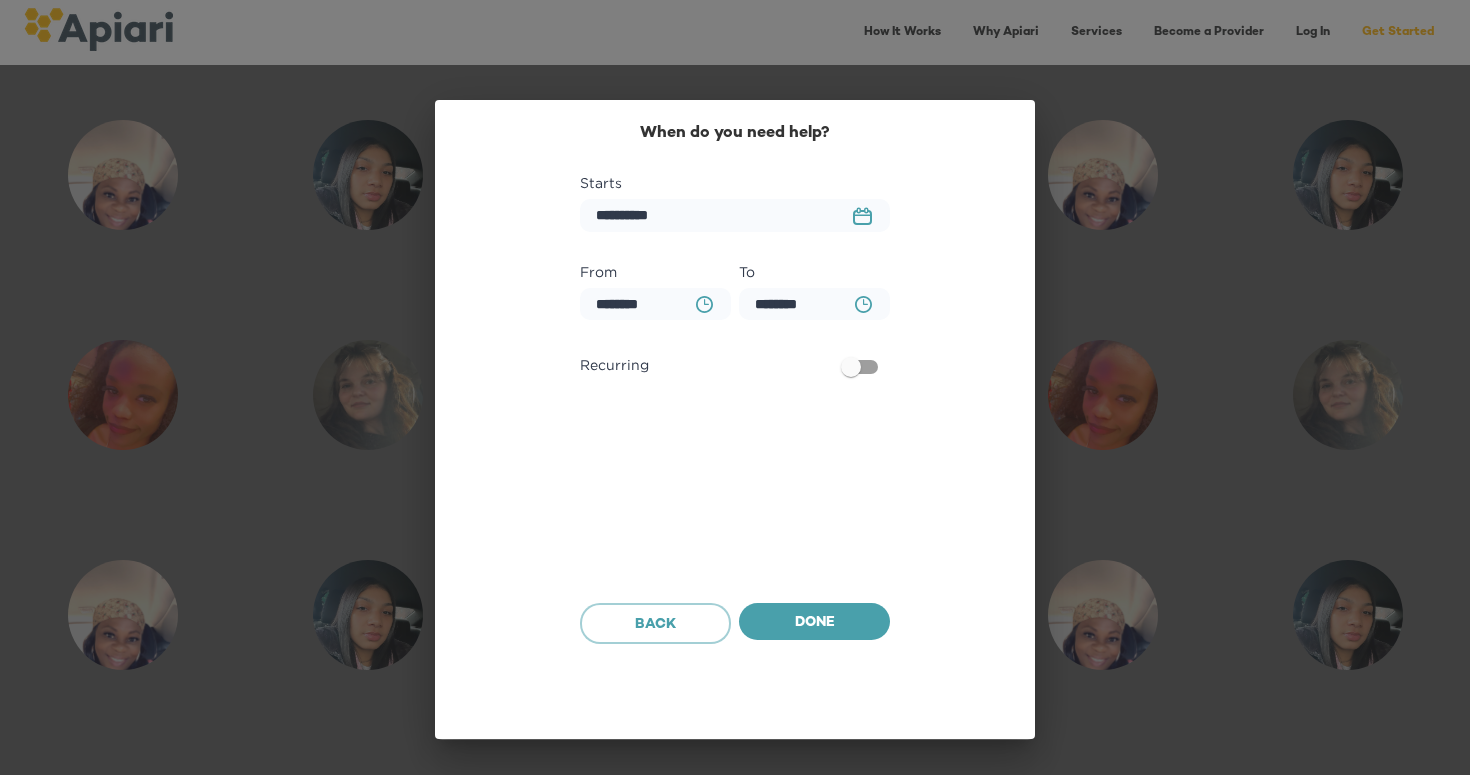 click on "23979DC4-A7E4-489C-88E7-37869341D308 Created with sketchtool." 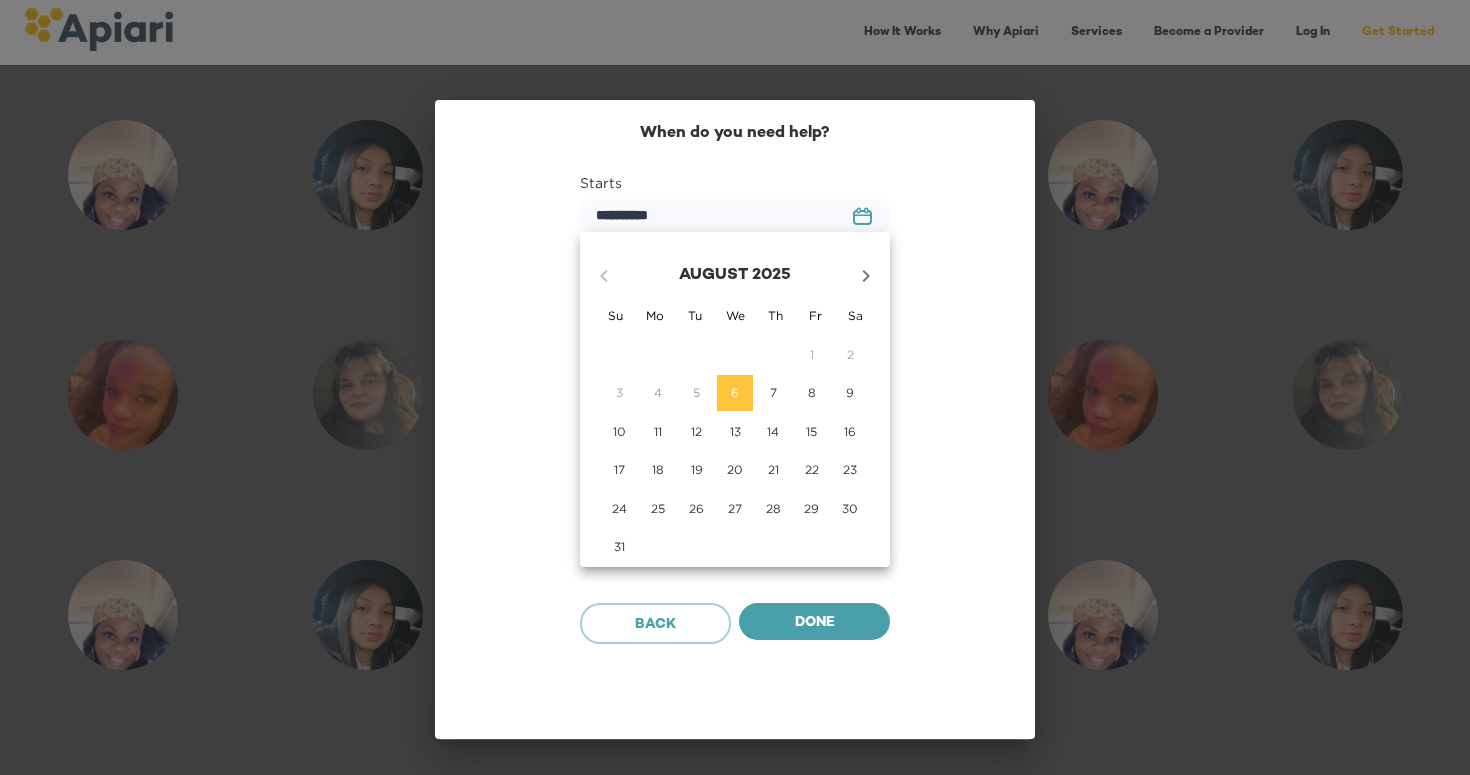 click 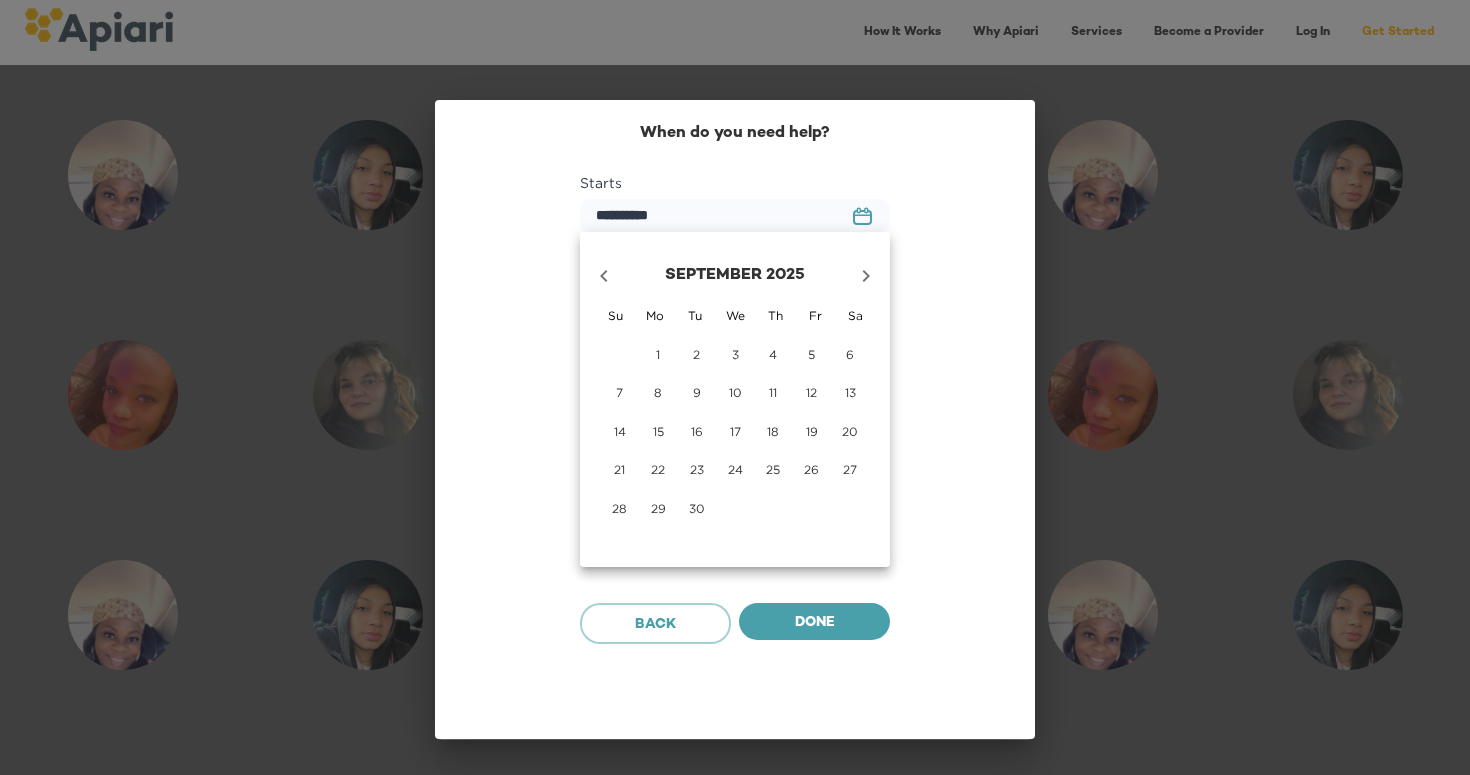 click 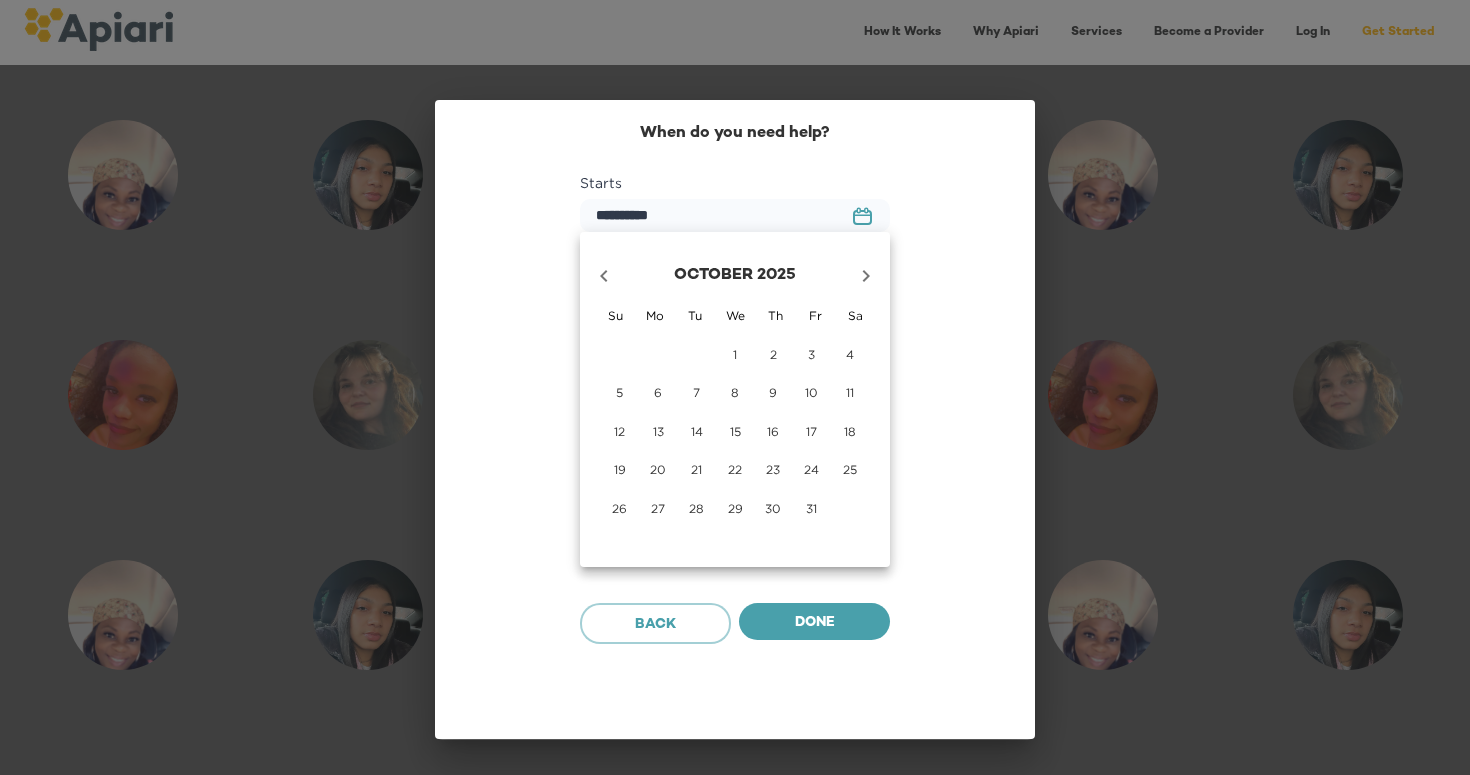 click 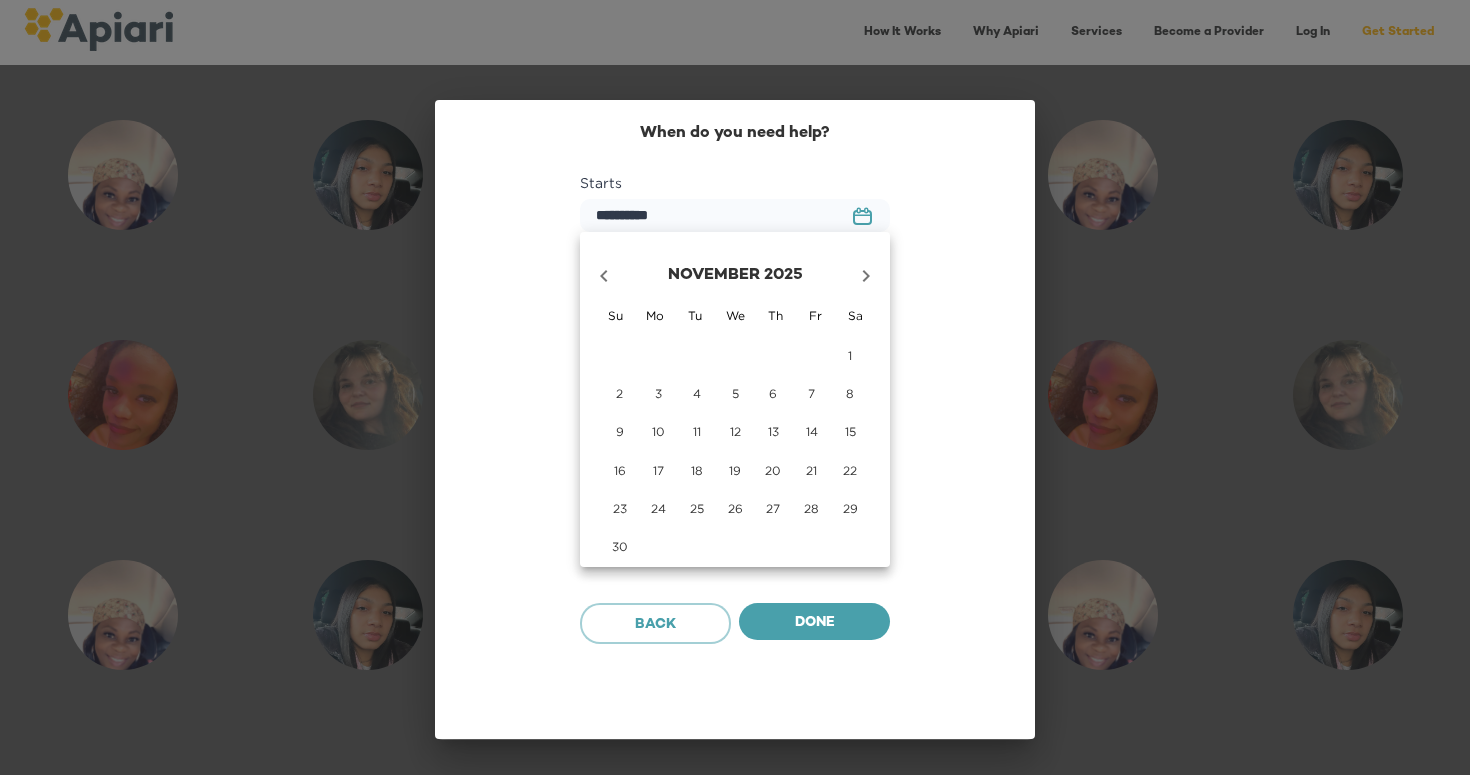 click 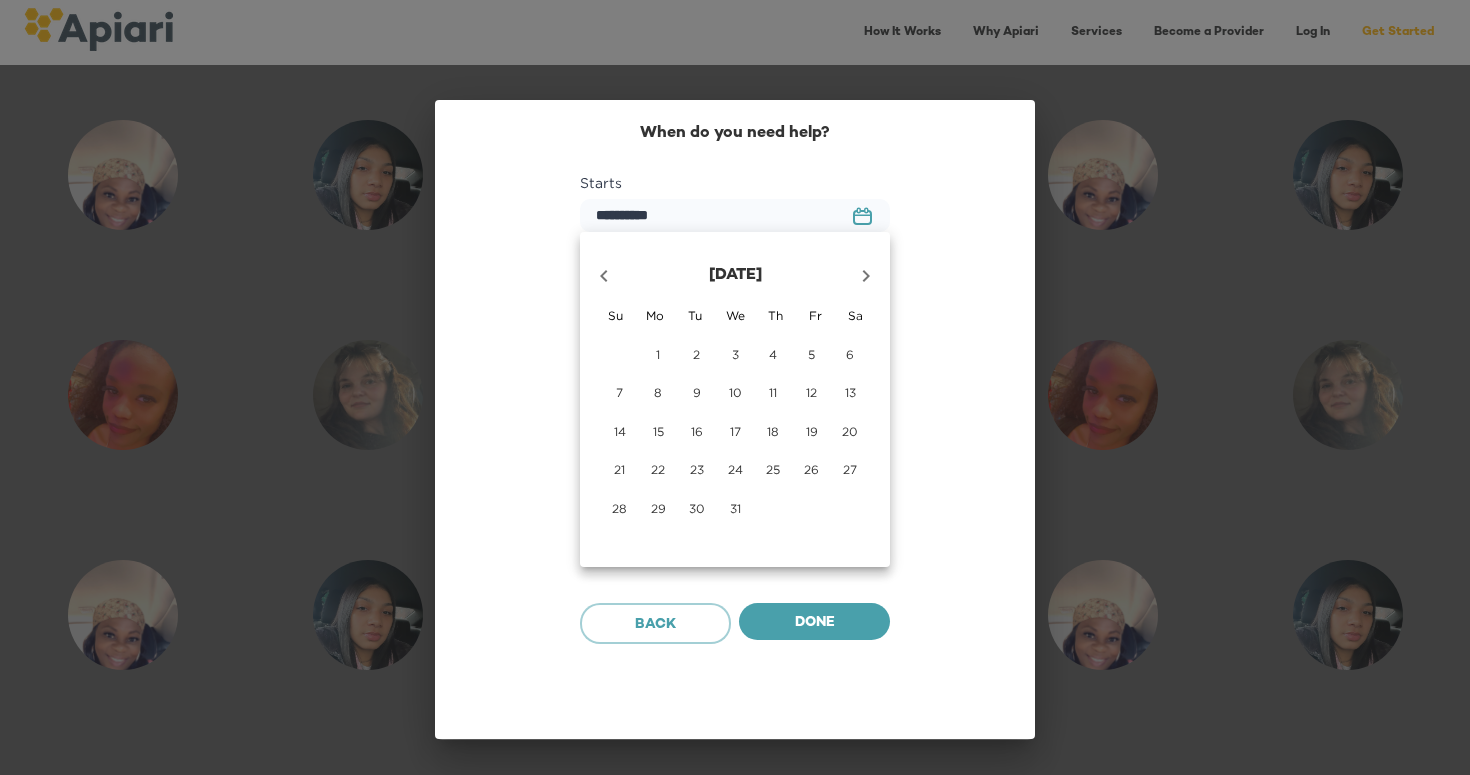 click on "1" at bounding box center (658, 355) 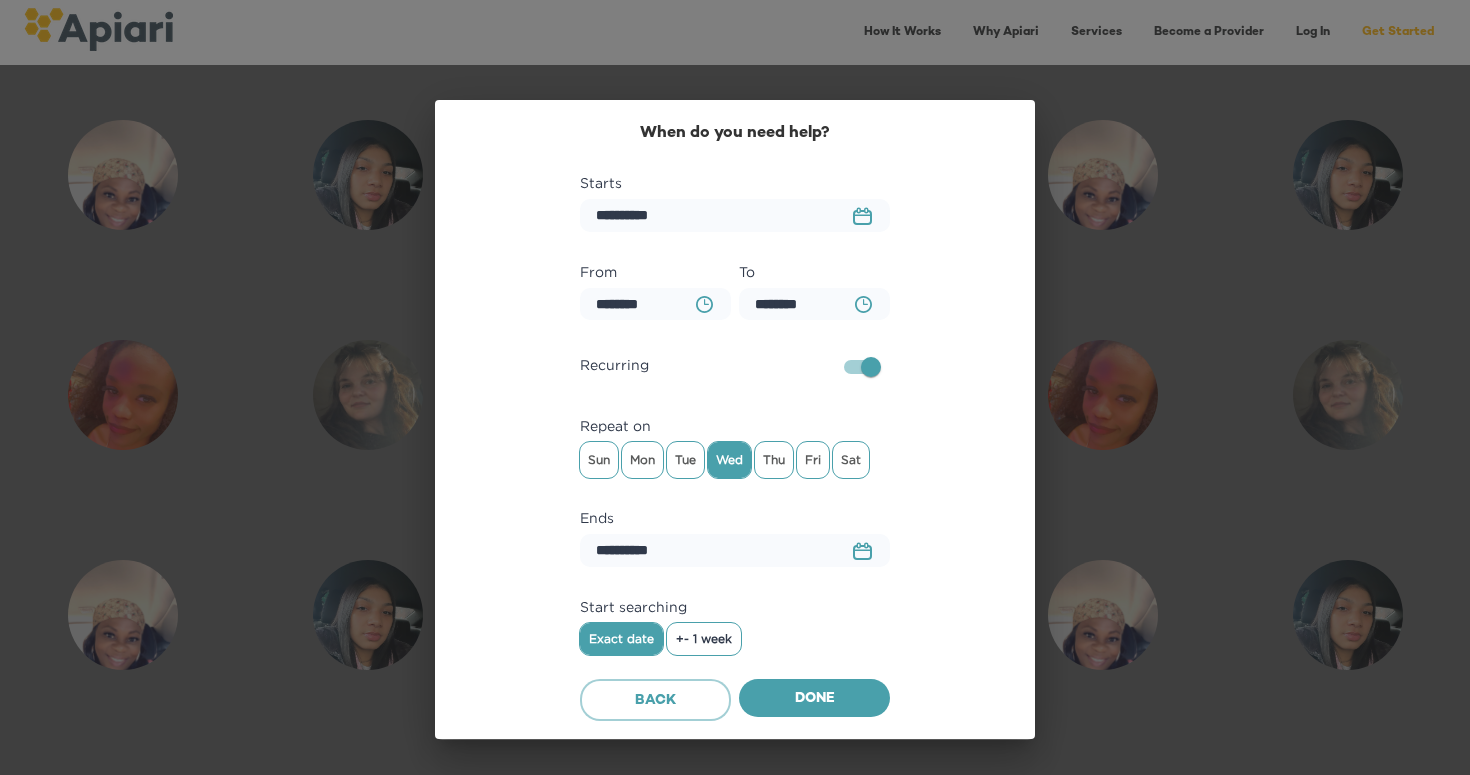 click on "+- 1 week" at bounding box center (704, 639) 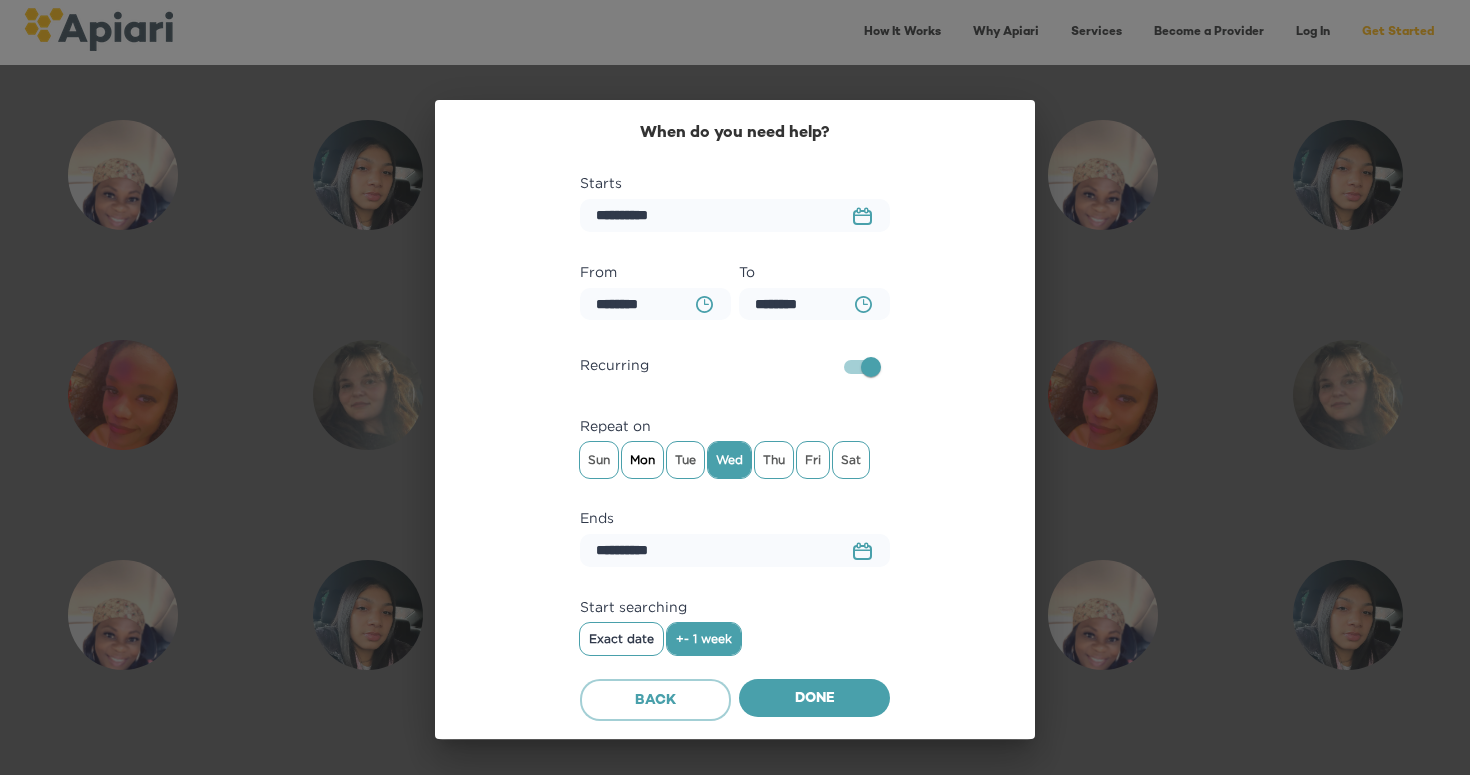 click on "Mon" at bounding box center (642, 460) 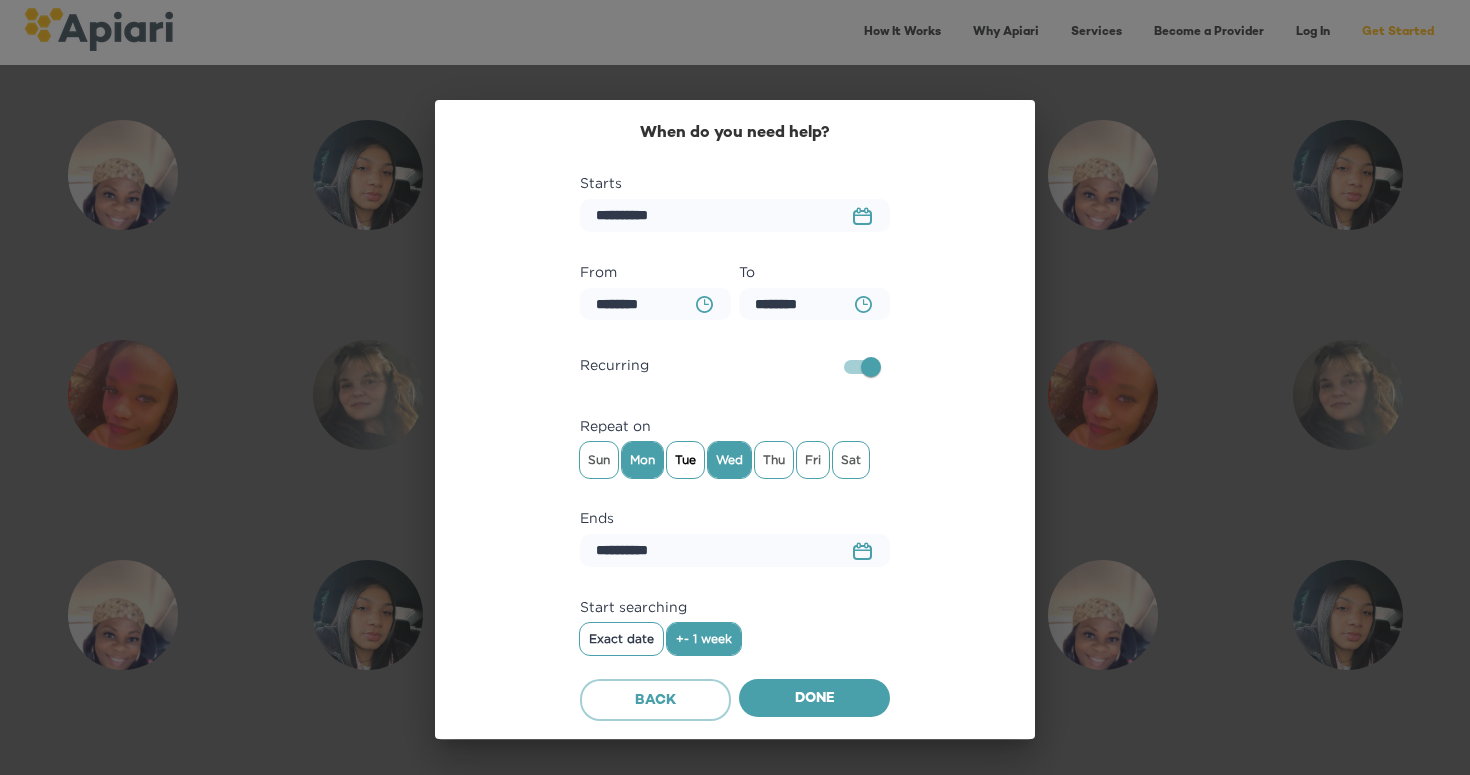 click on "Tue" at bounding box center (685, 460) 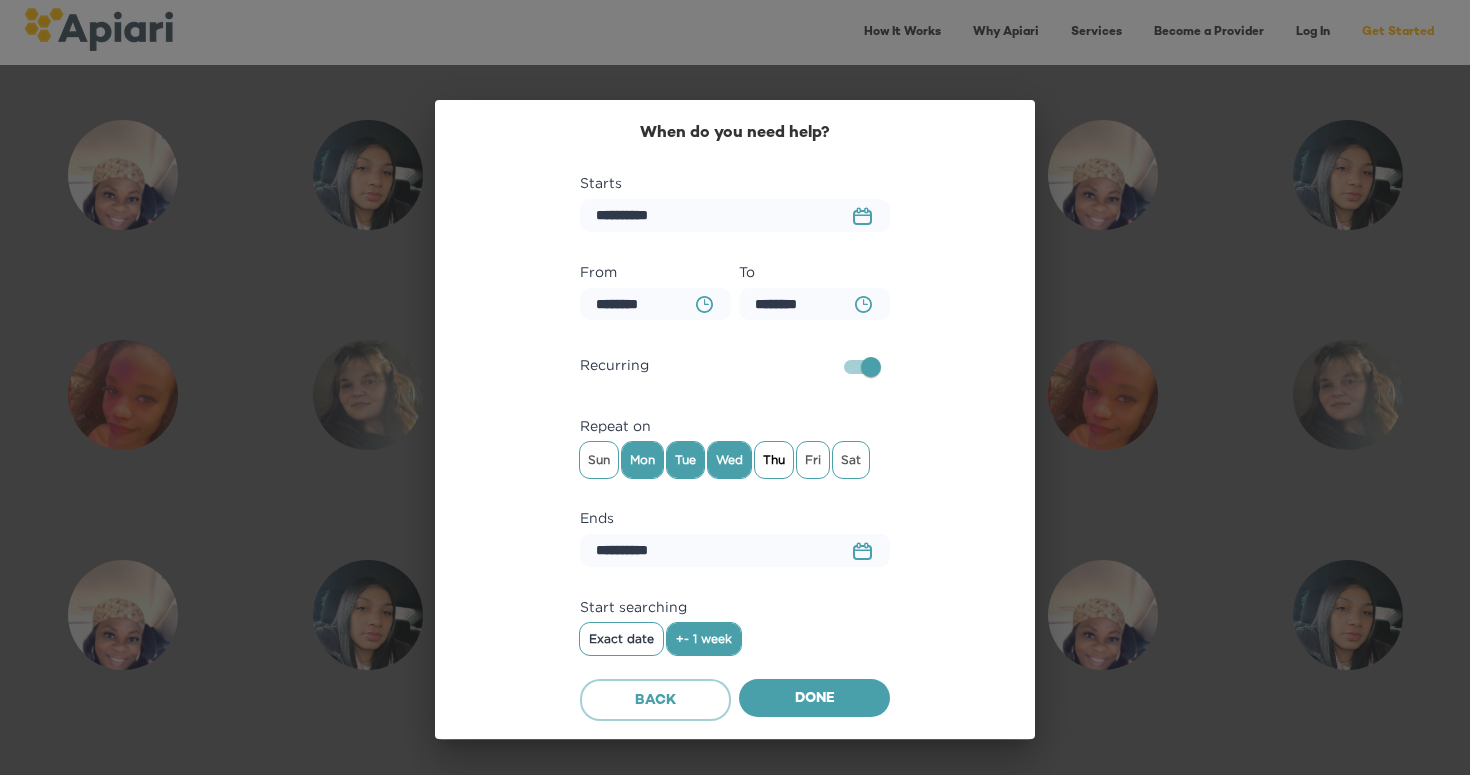 click on "Thu" at bounding box center (774, 460) 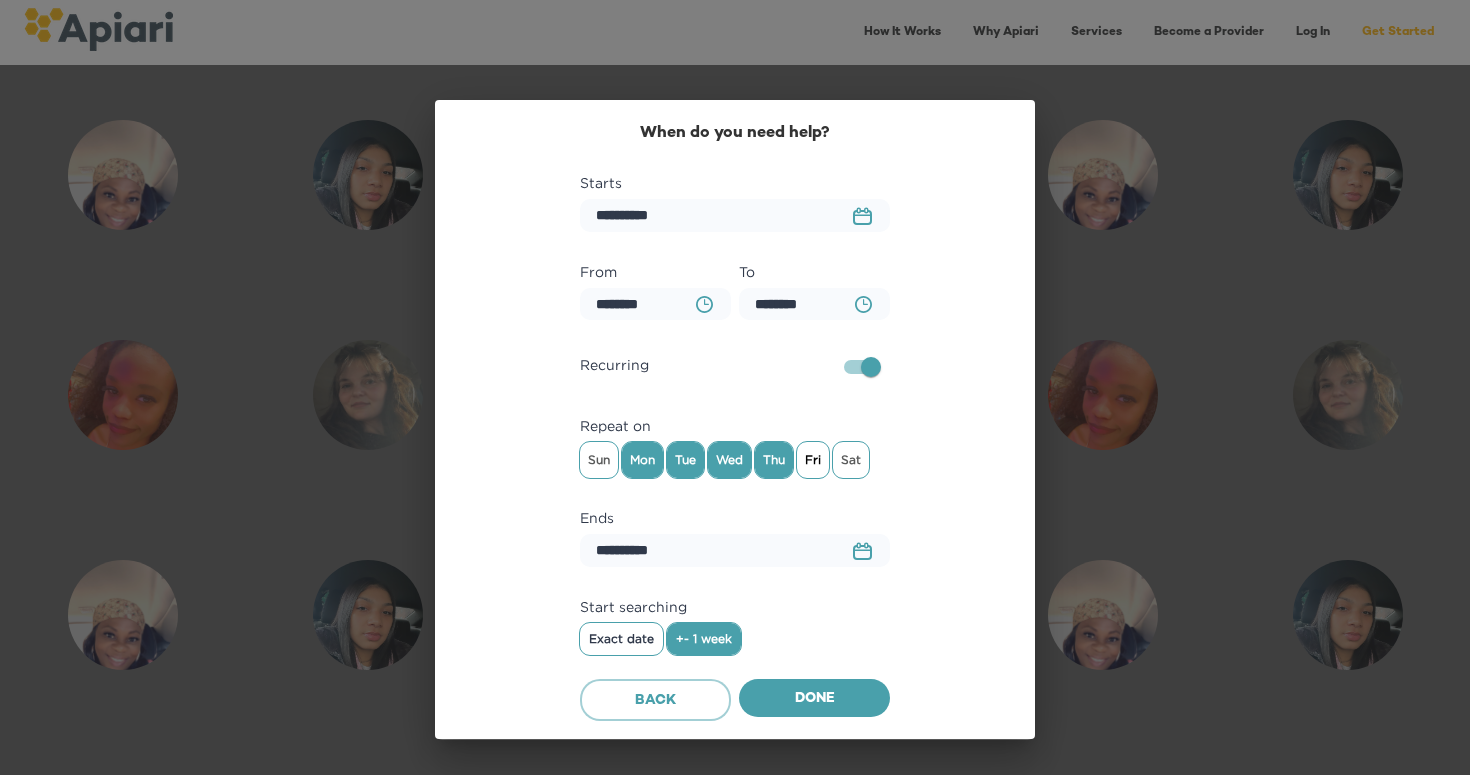 click on "Fri" at bounding box center (813, 460) 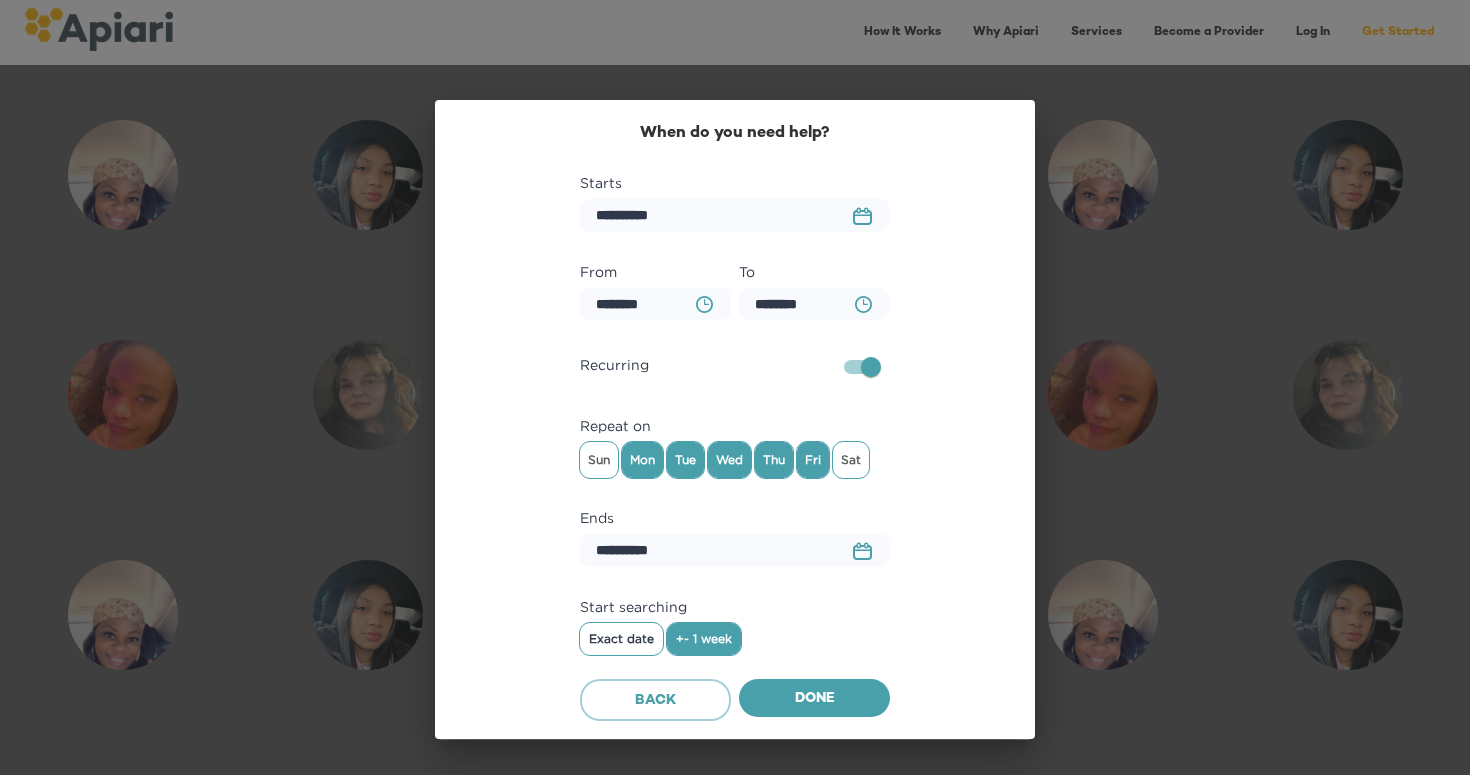 click on "23979DC4-A7E4-489C-88E7-37869341D308 Created with sketchtool." 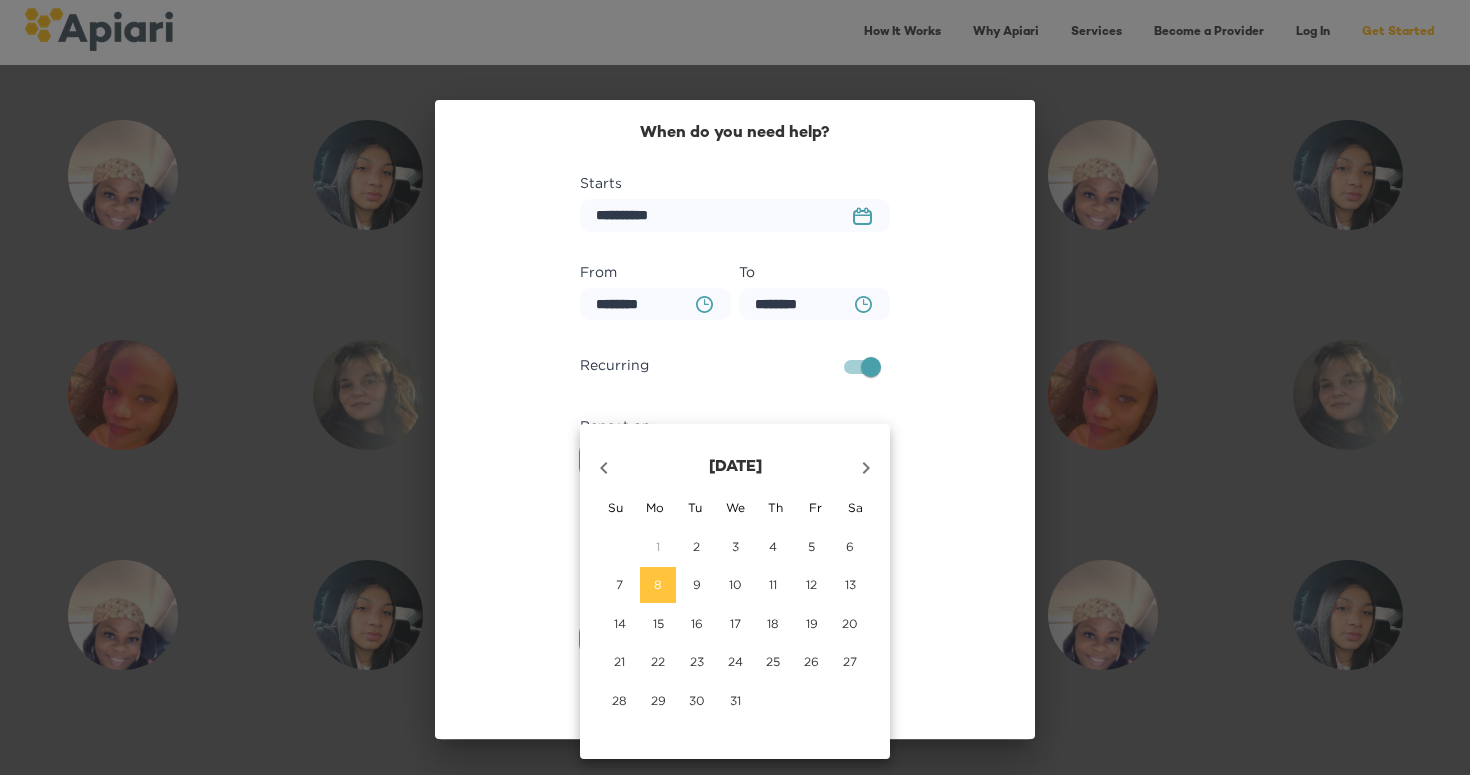 click 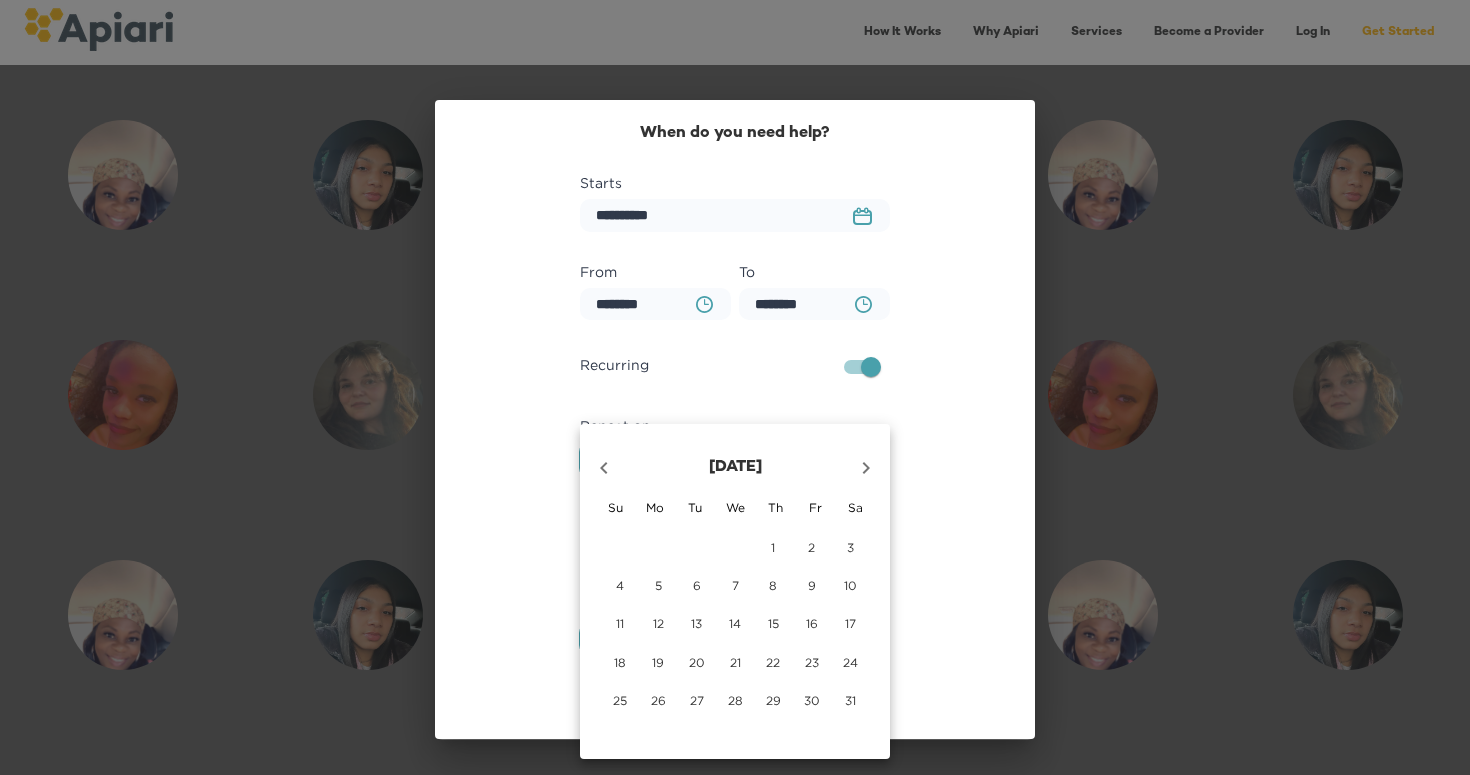 click 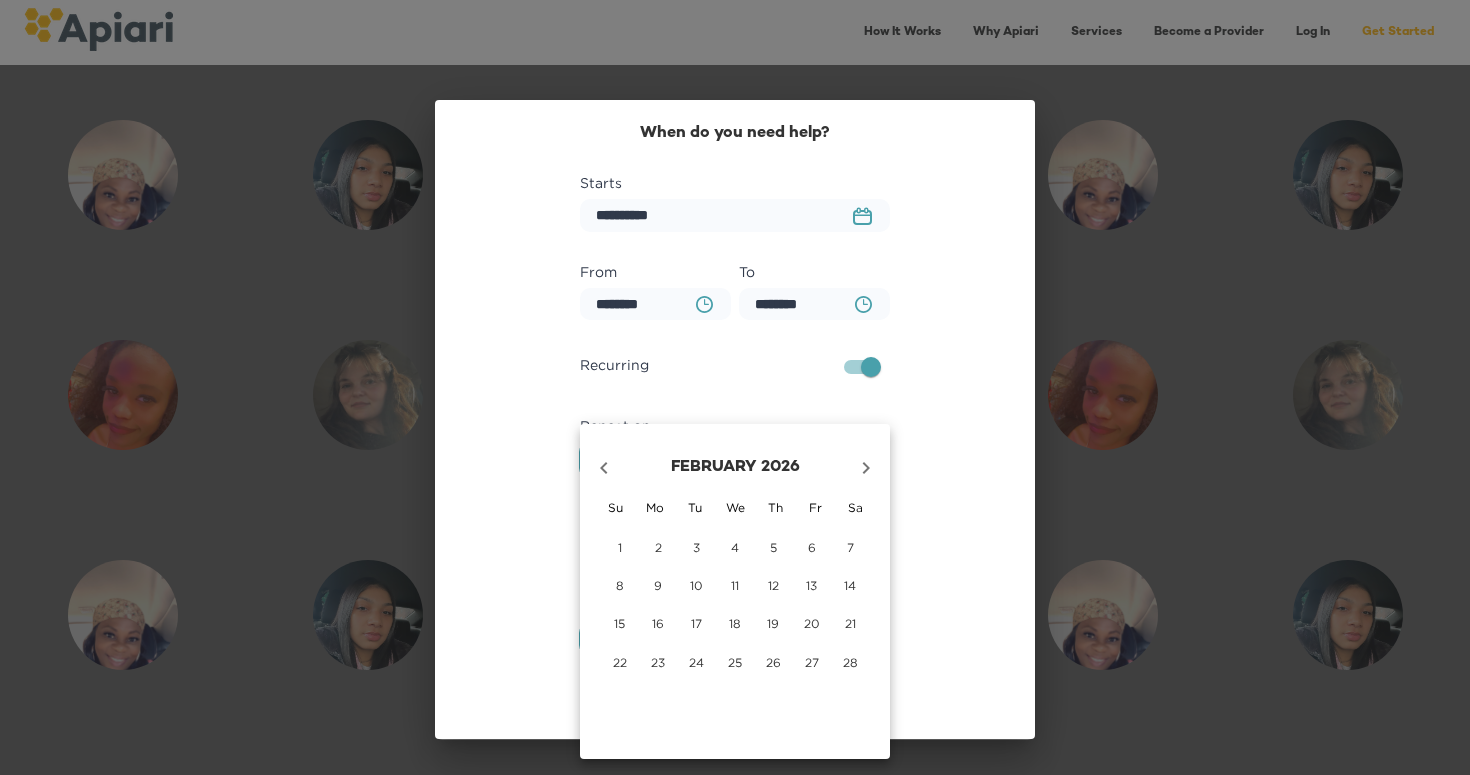 click 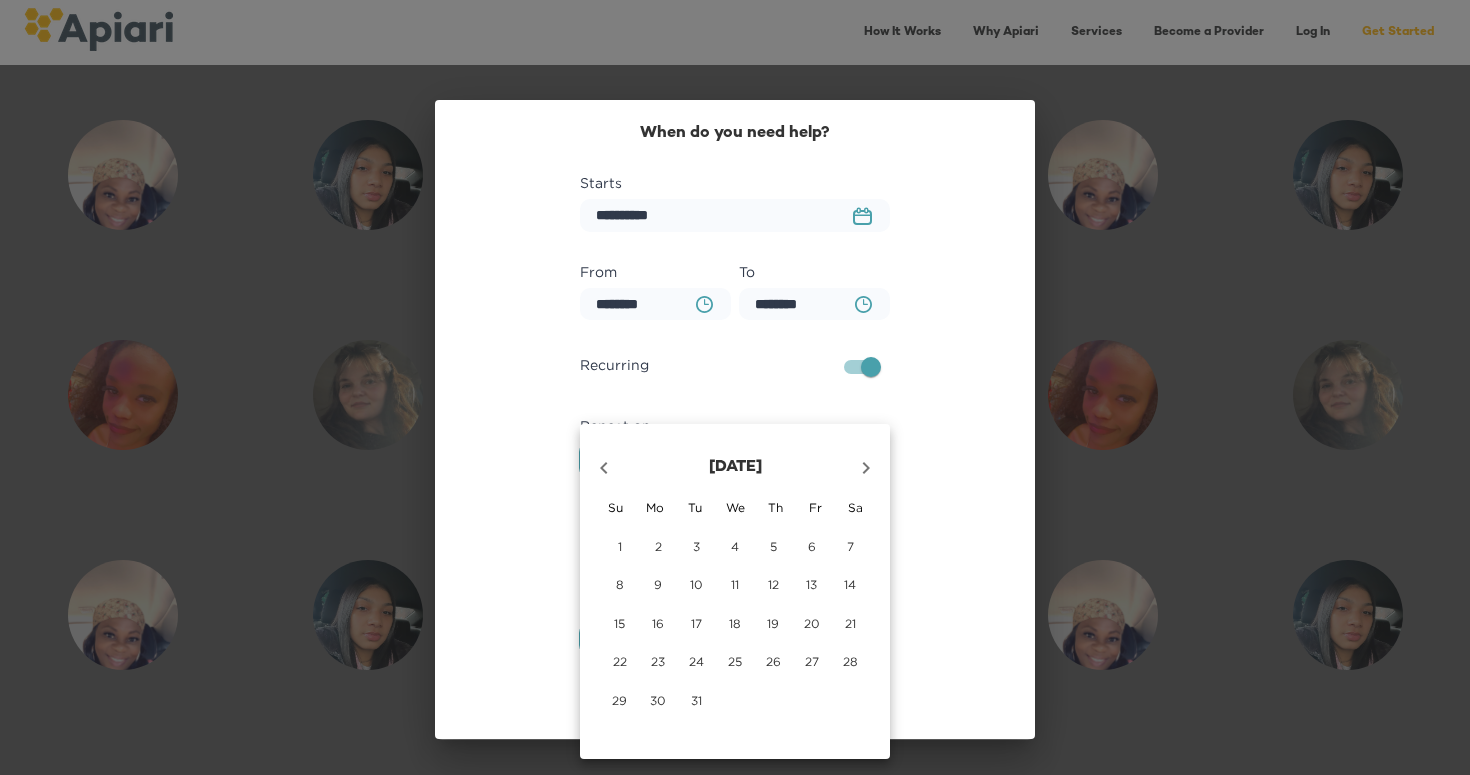 click 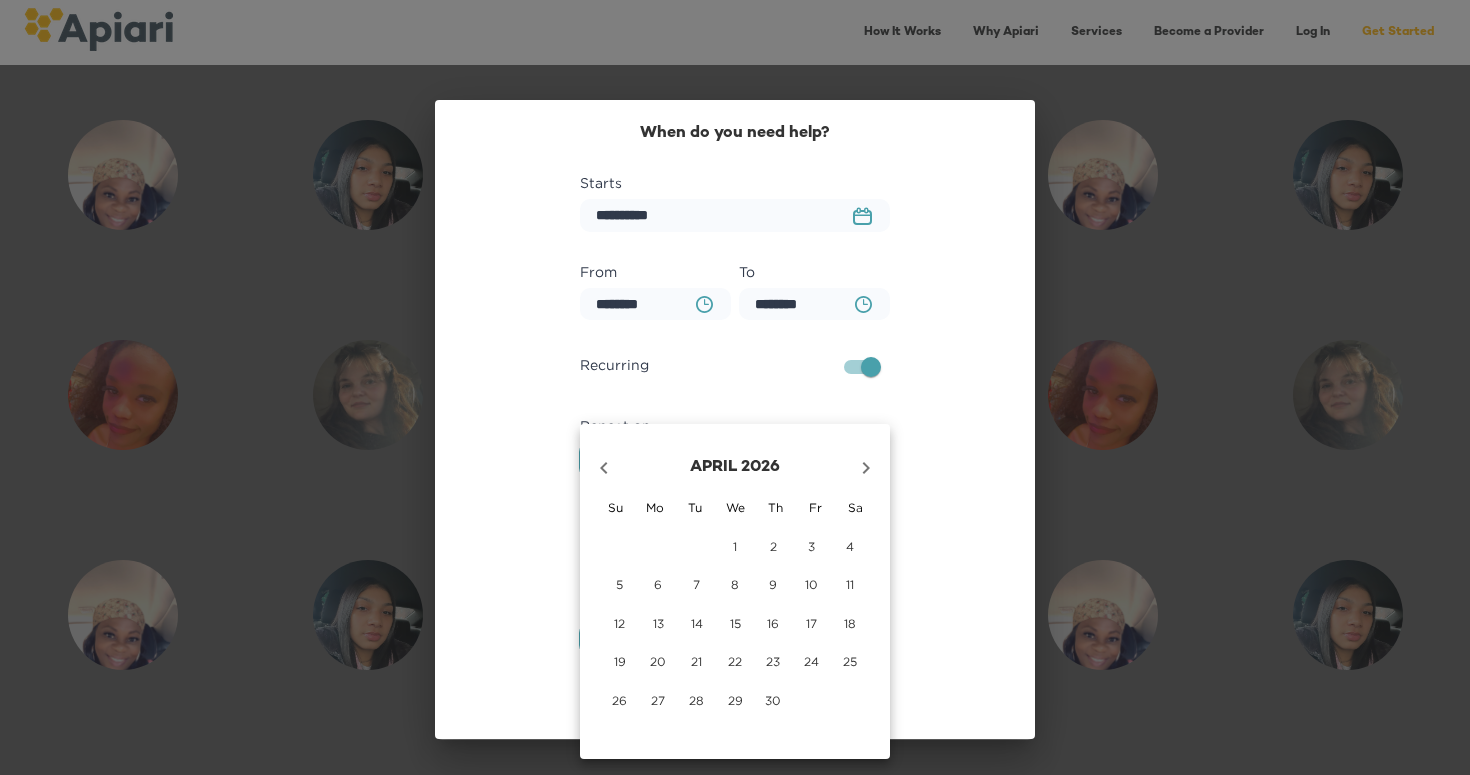 click 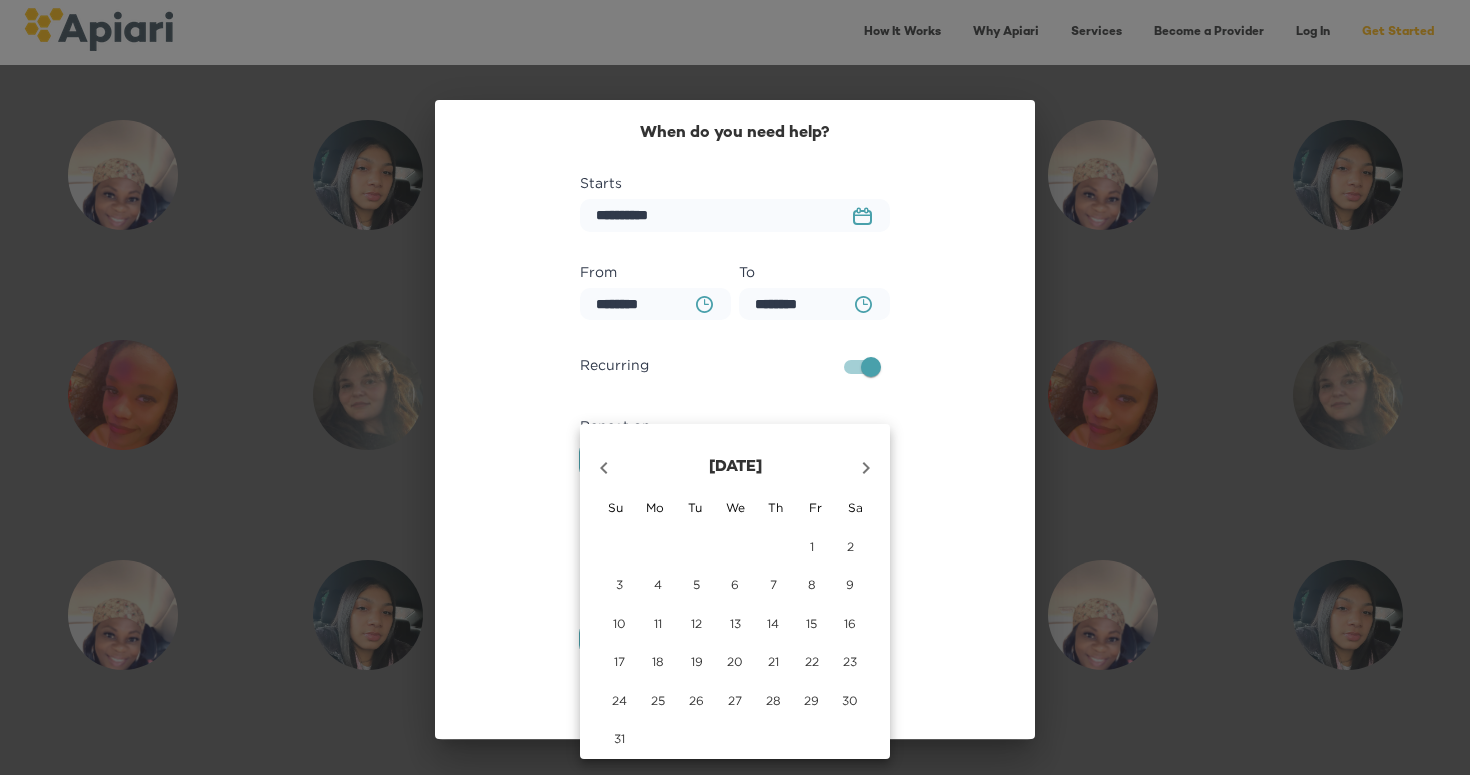 click on "31" at bounding box center (619, 738) 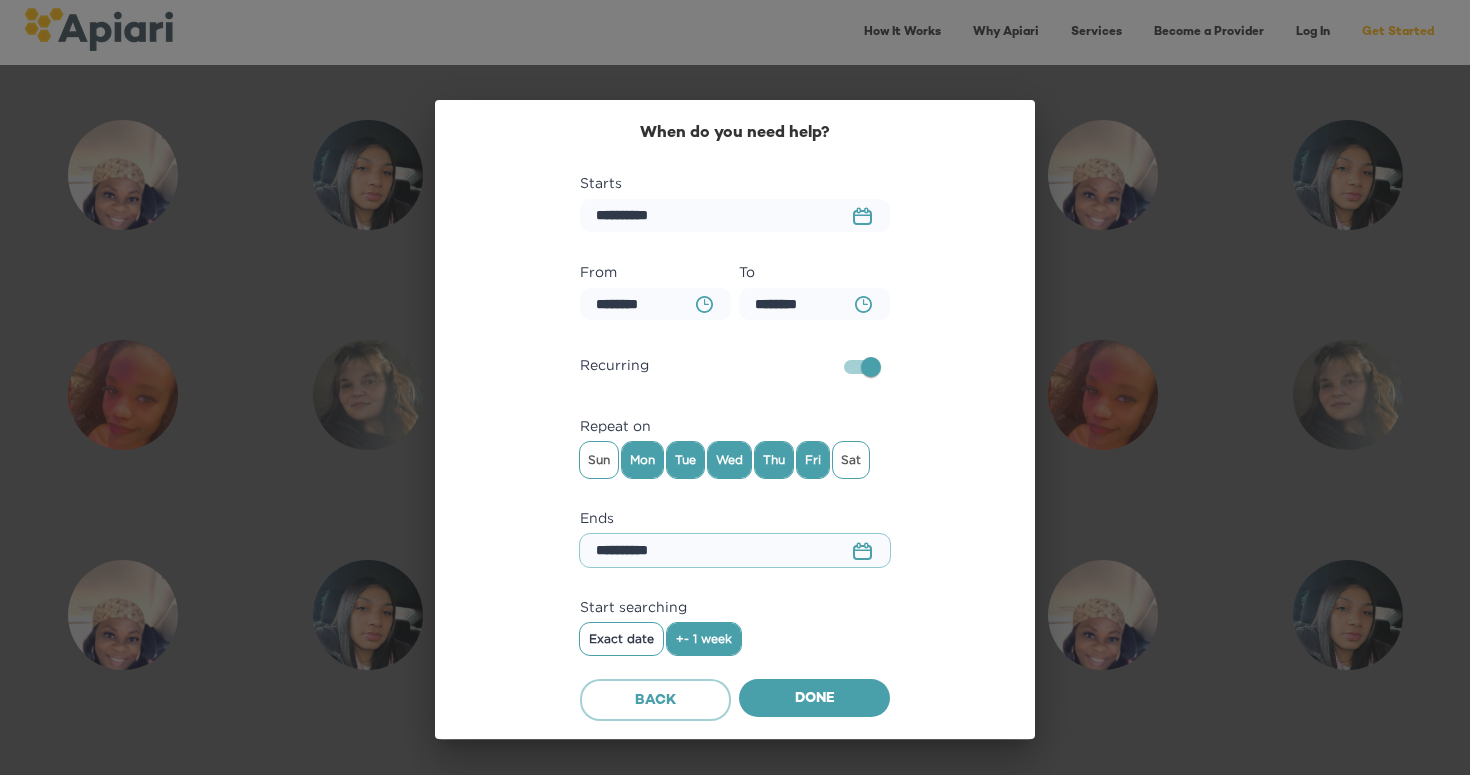 click on "**********" at bounding box center [735, 550] 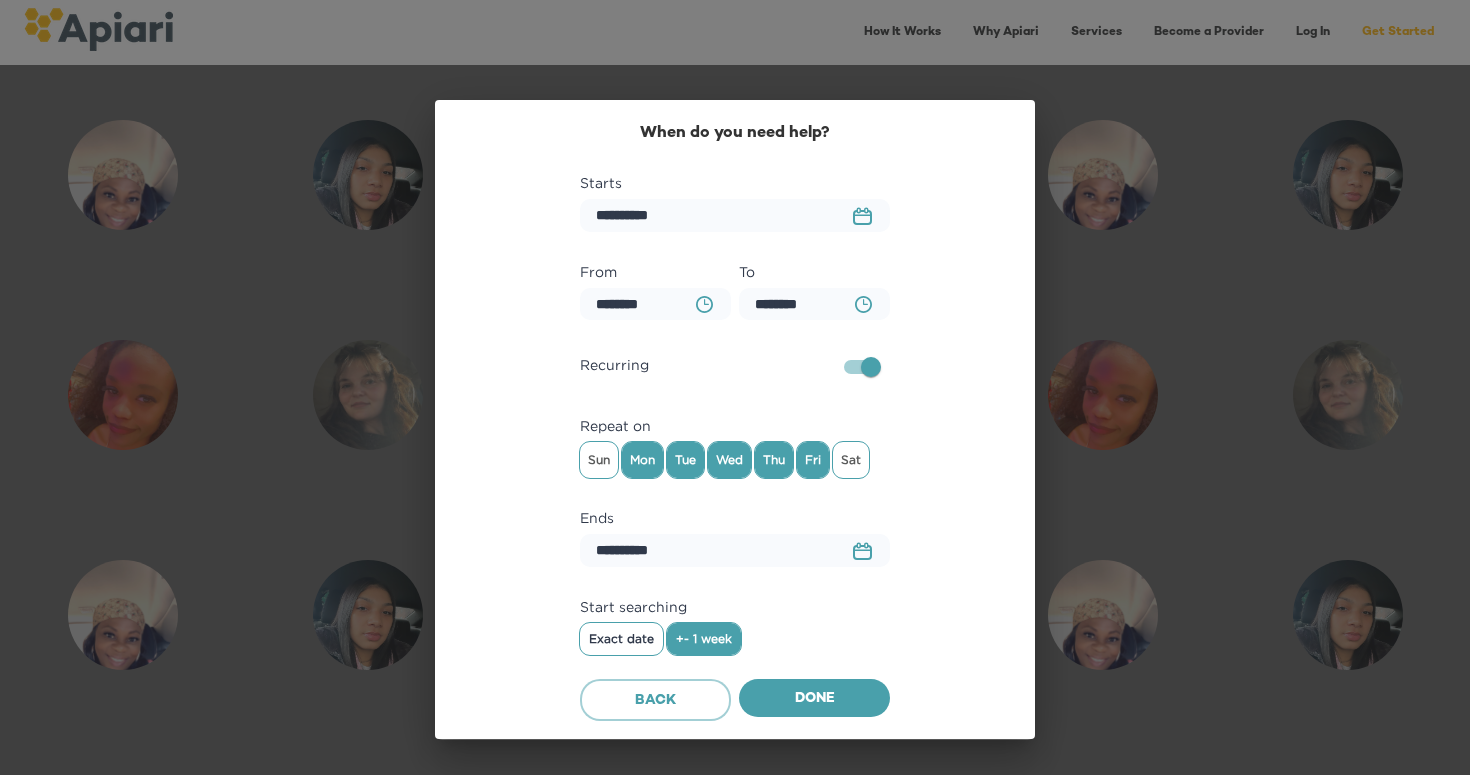 click on "23979DC4-A7E4-489C-88E7-37869341D308 Created with sketchtool." 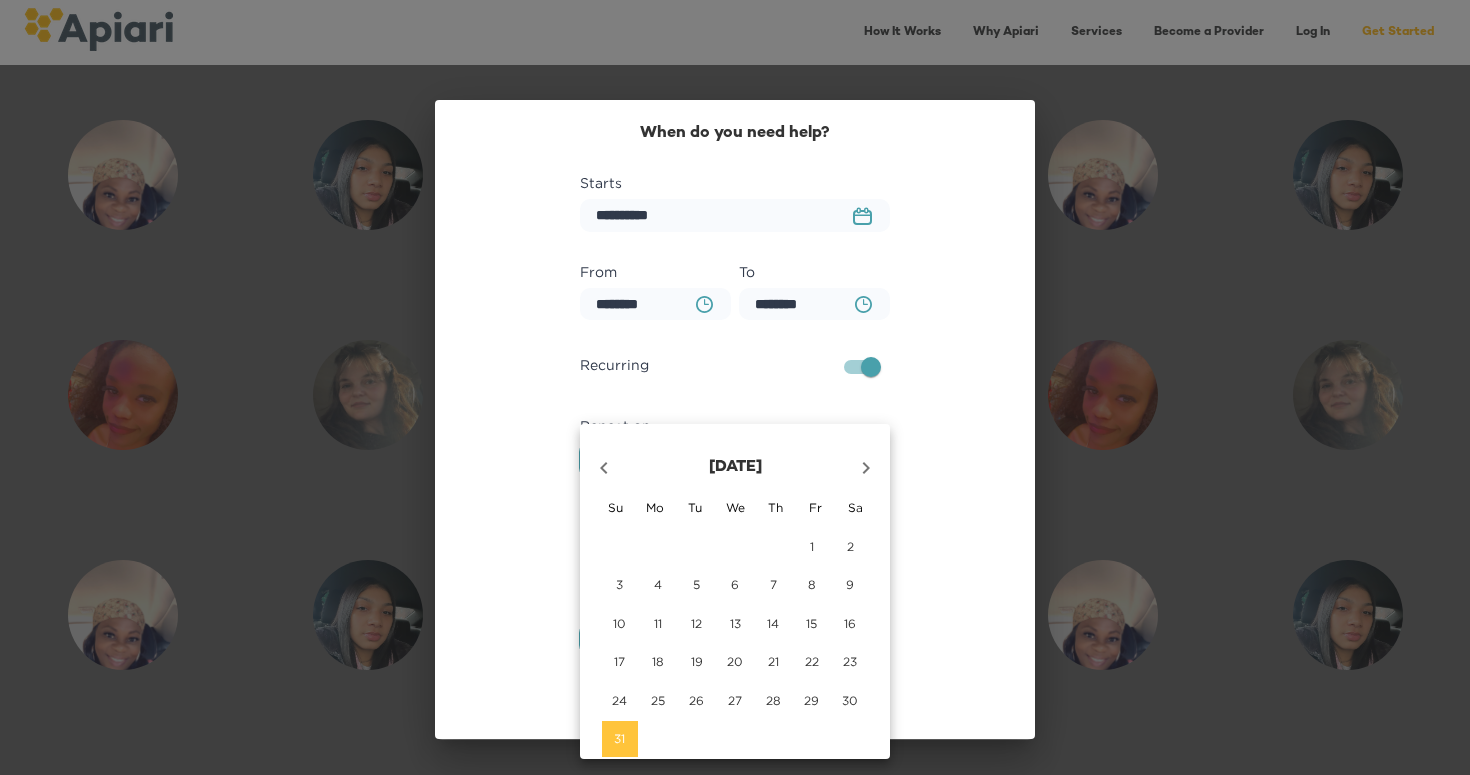 click 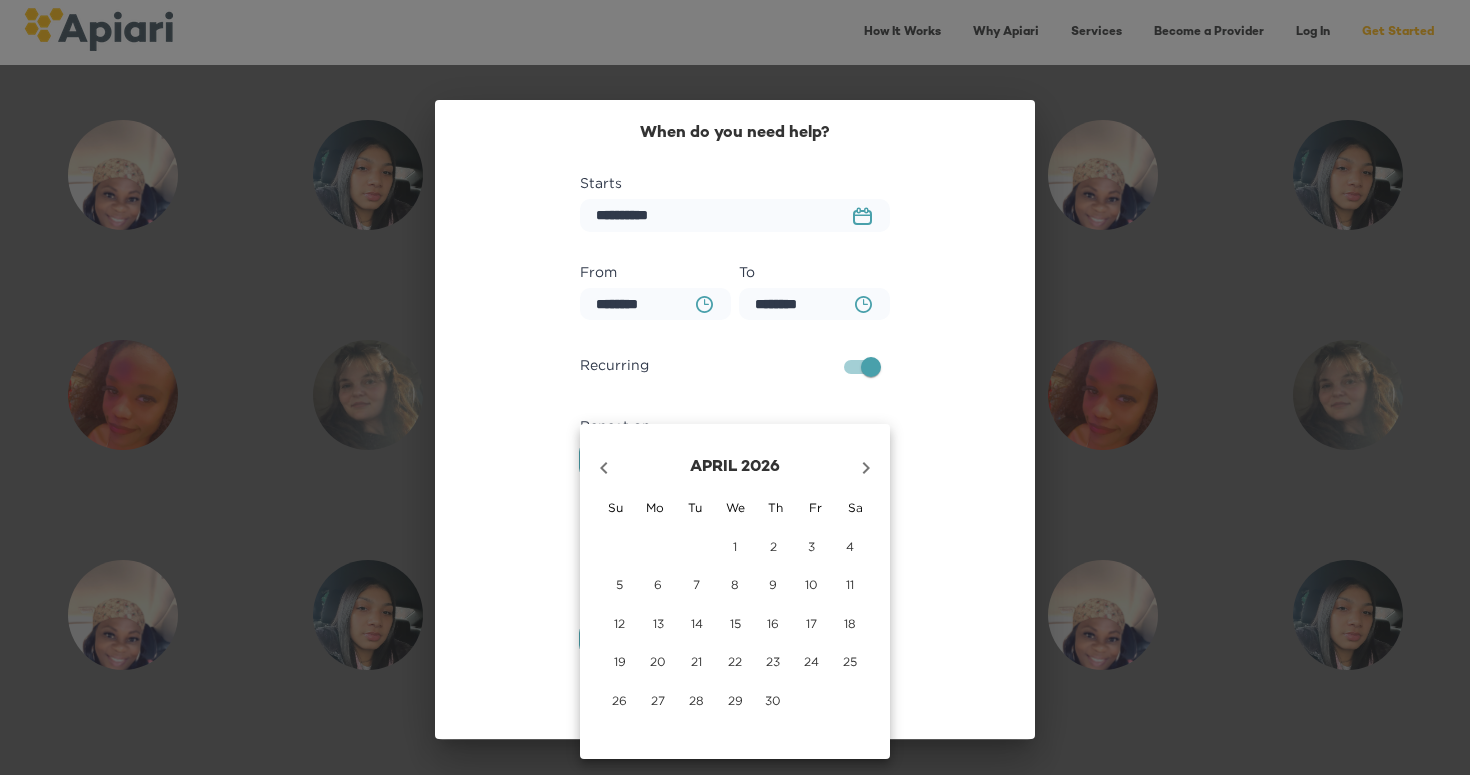 click on "30" at bounding box center [773, 700] 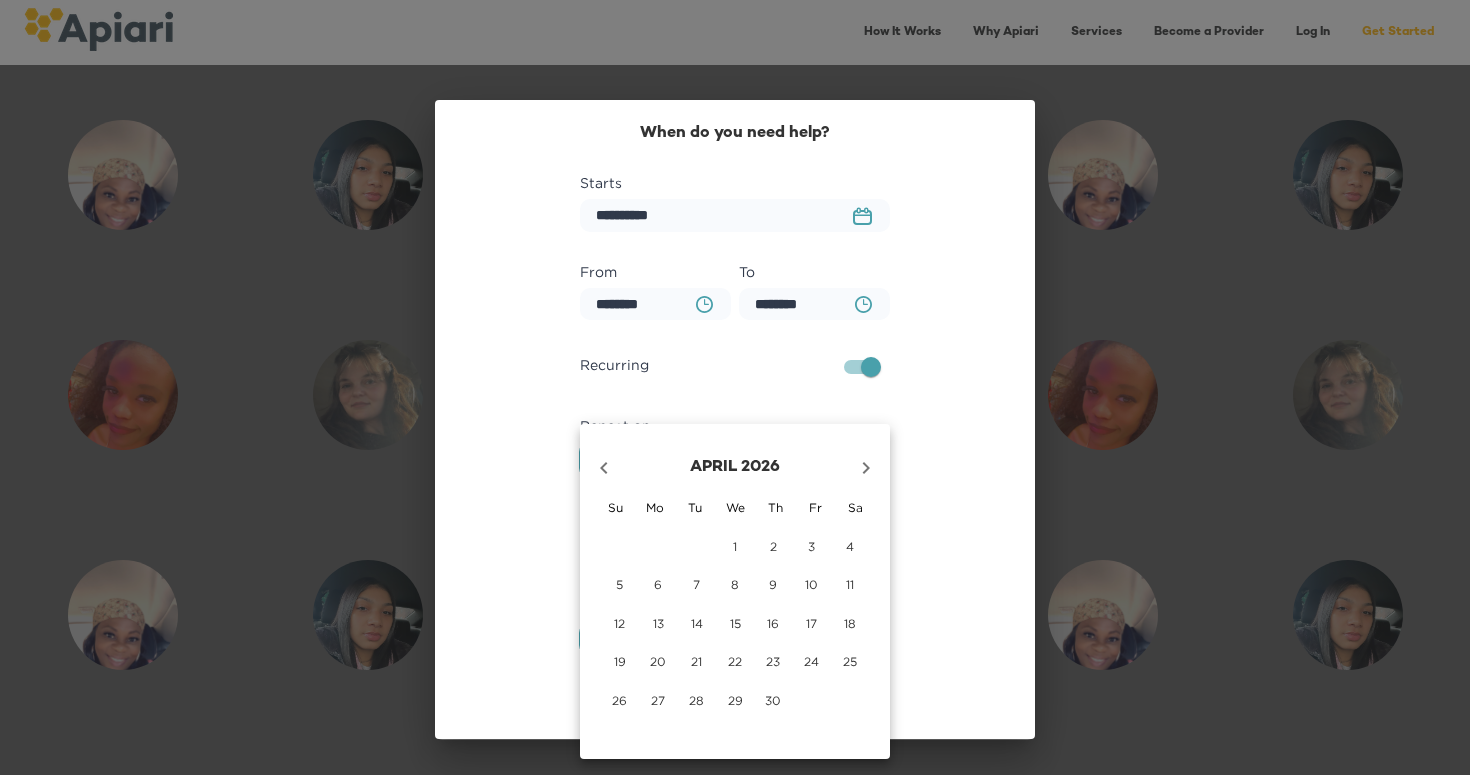 type on "**********" 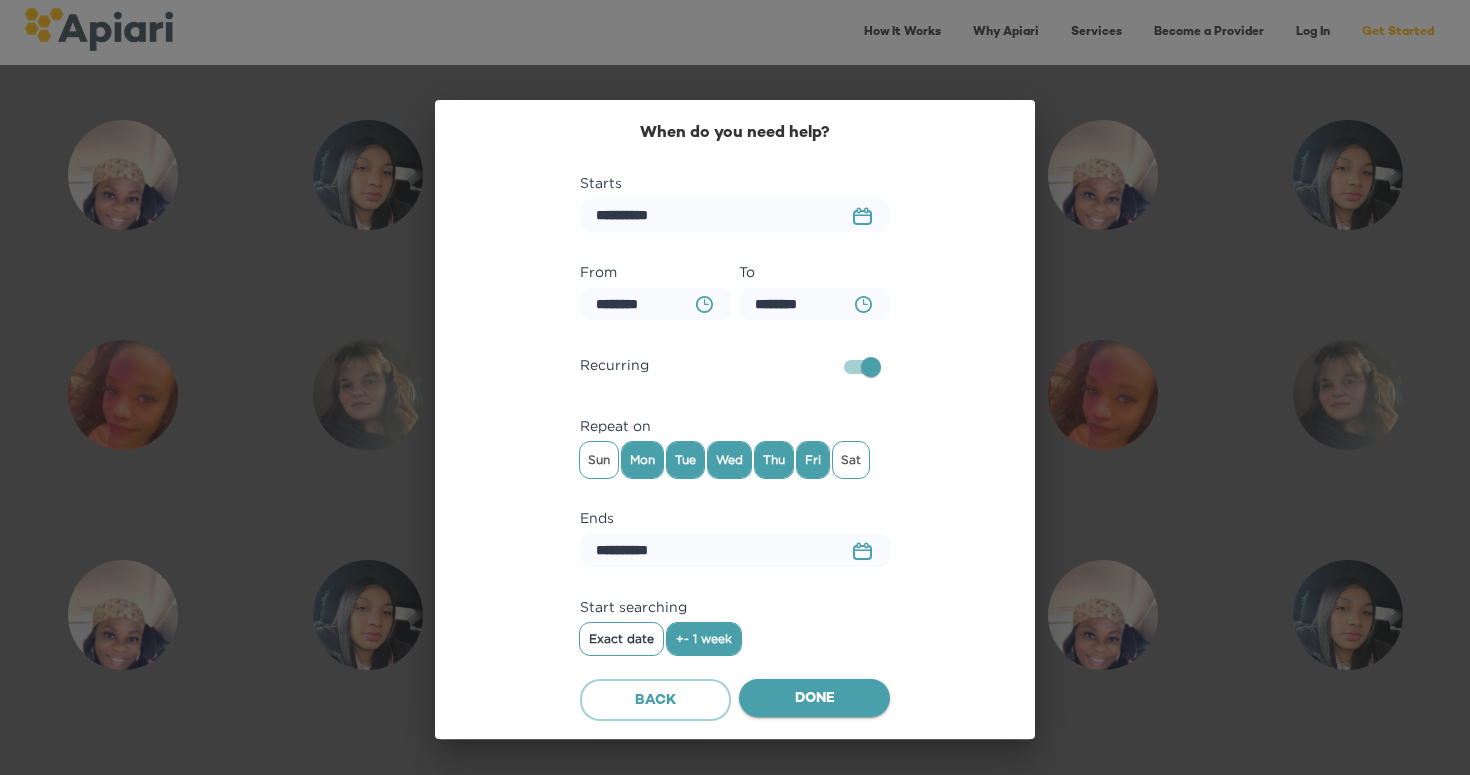 click on "Done" at bounding box center [814, 699] 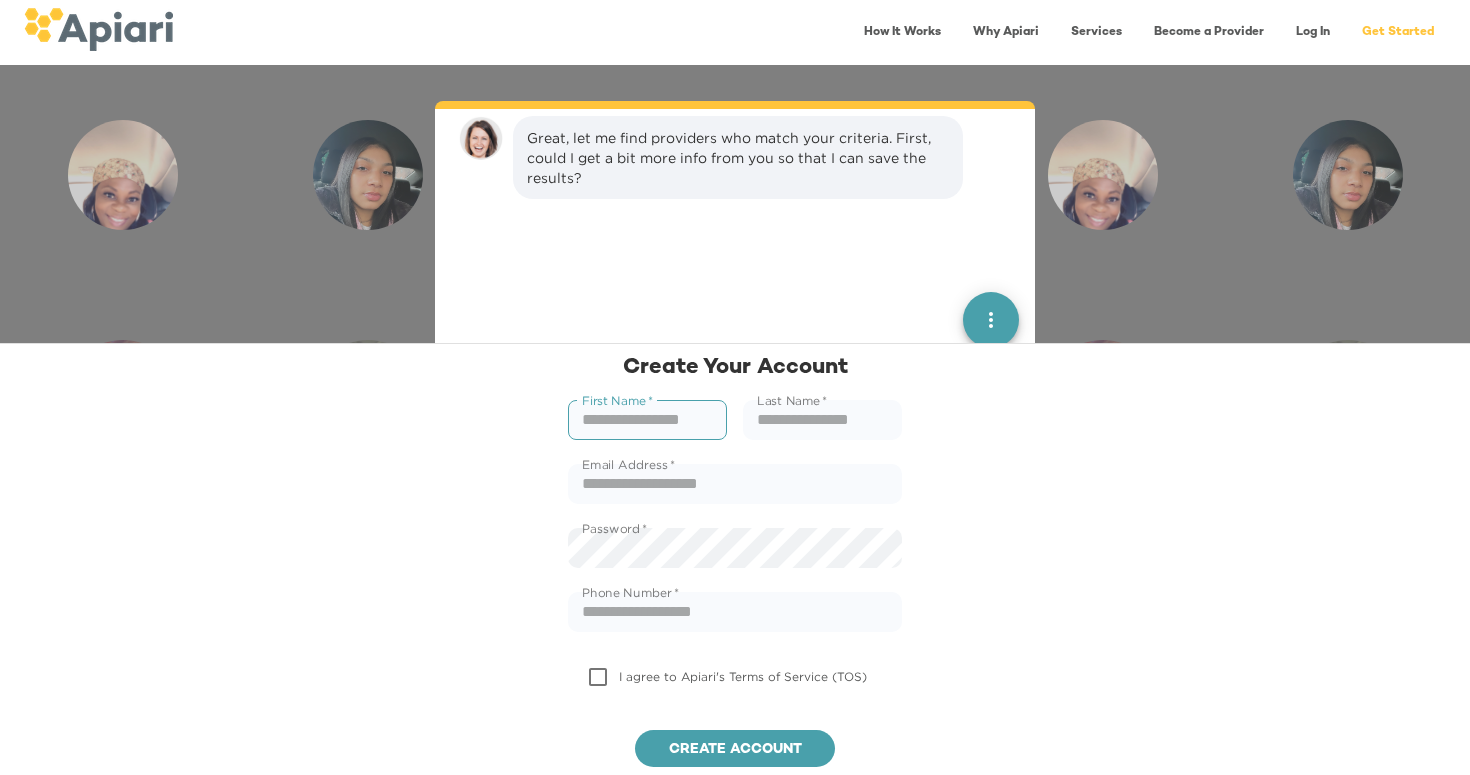 scroll, scrollTop: 1415, scrollLeft: 0, axis: vertical 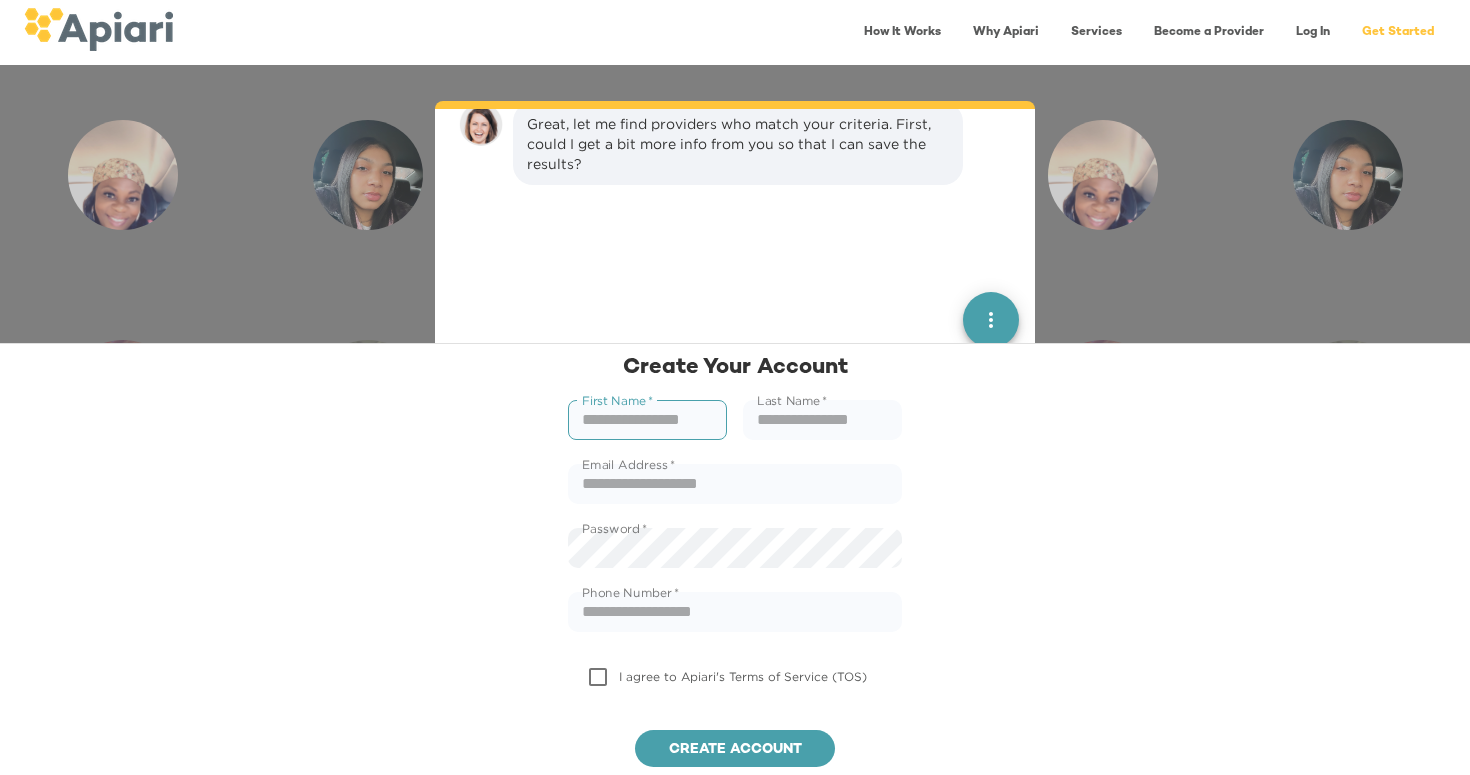 click at bounding box center (647, 420) 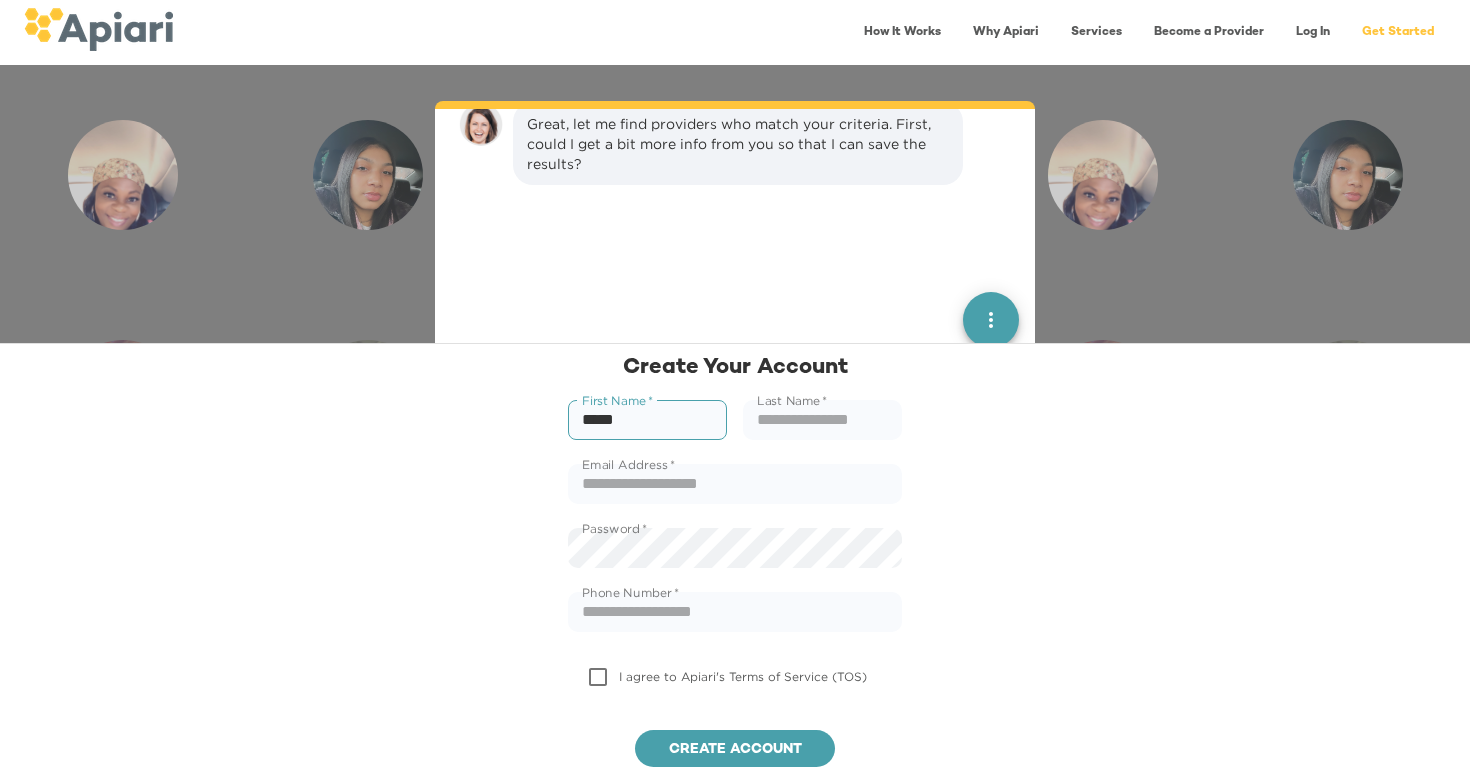 type on "*****" 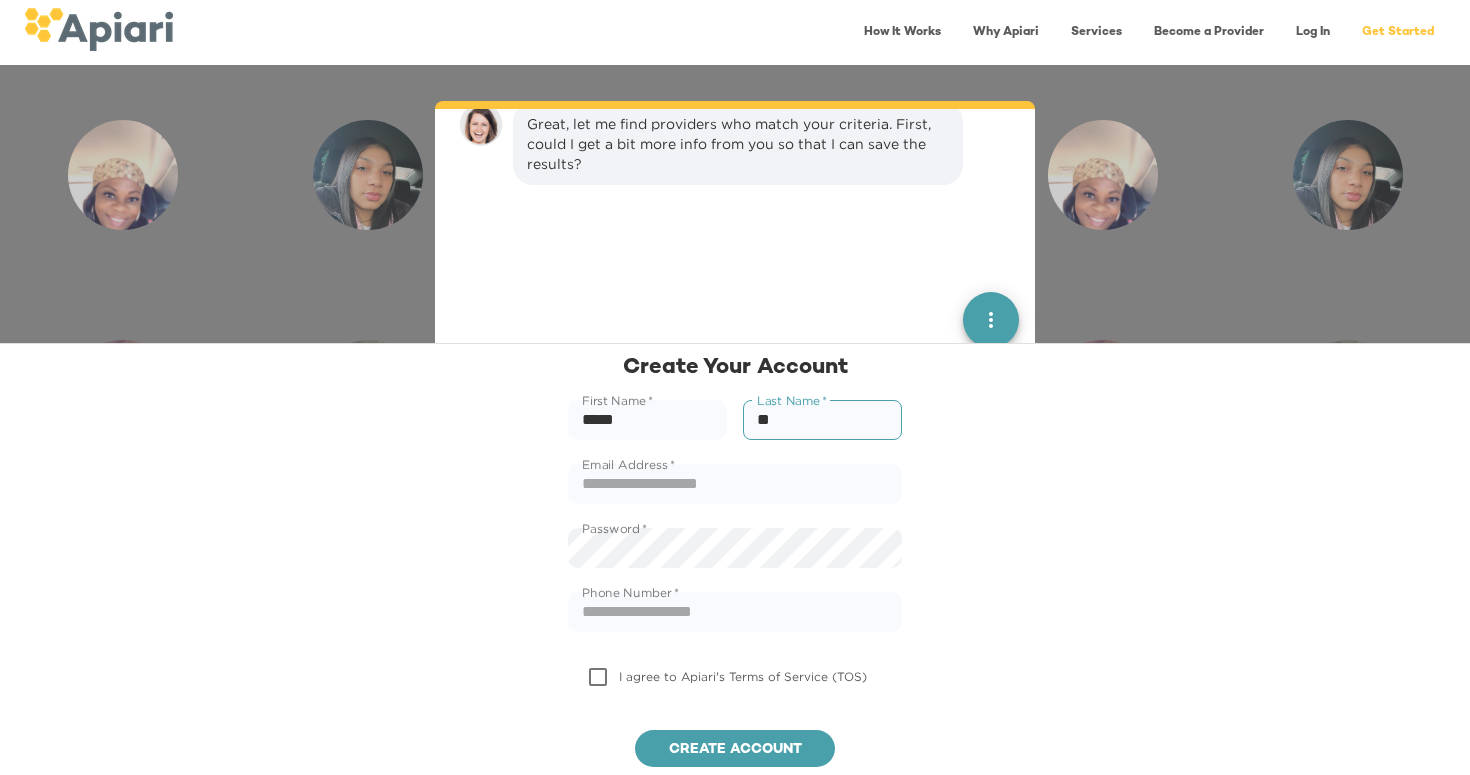 type on "*" 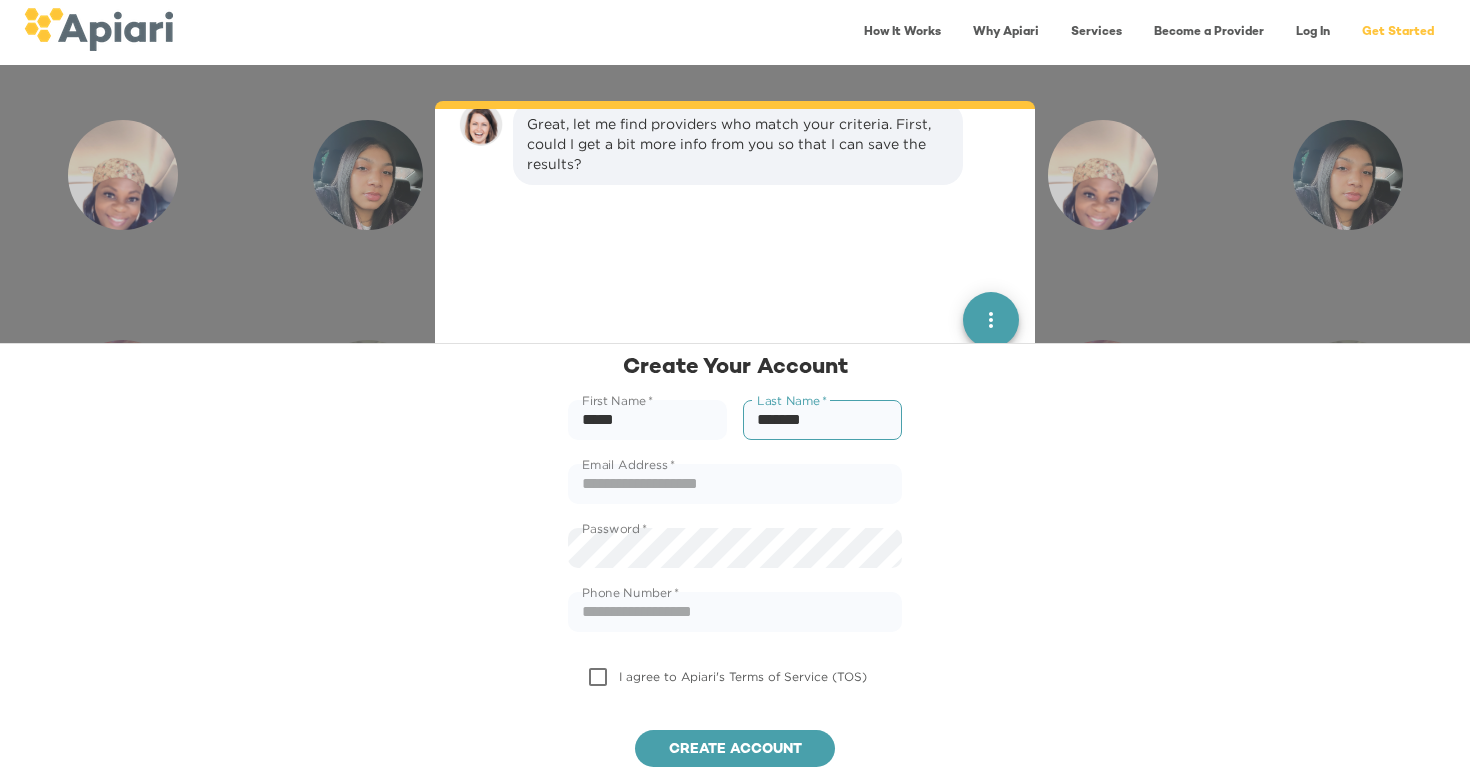 type on "*******" 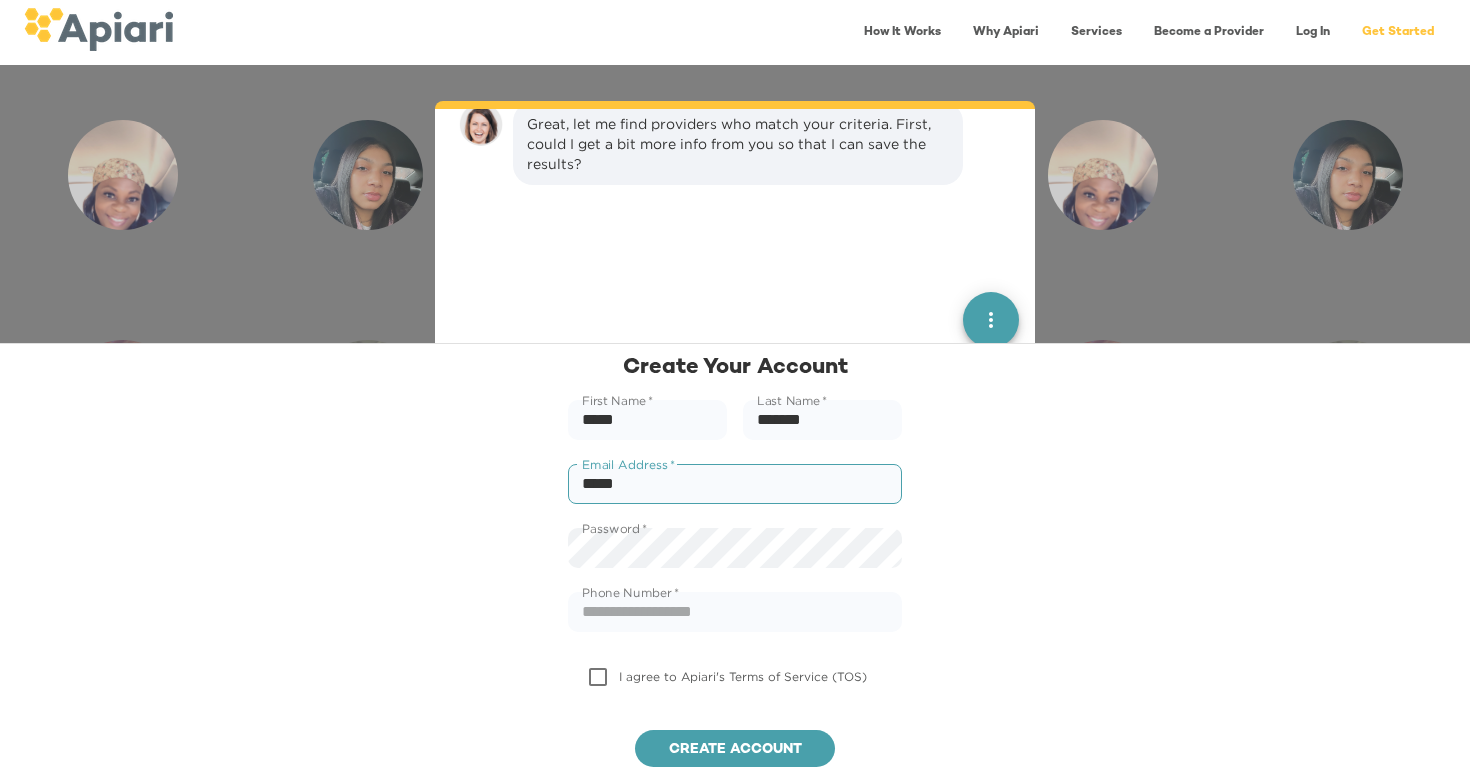 type on "**********" 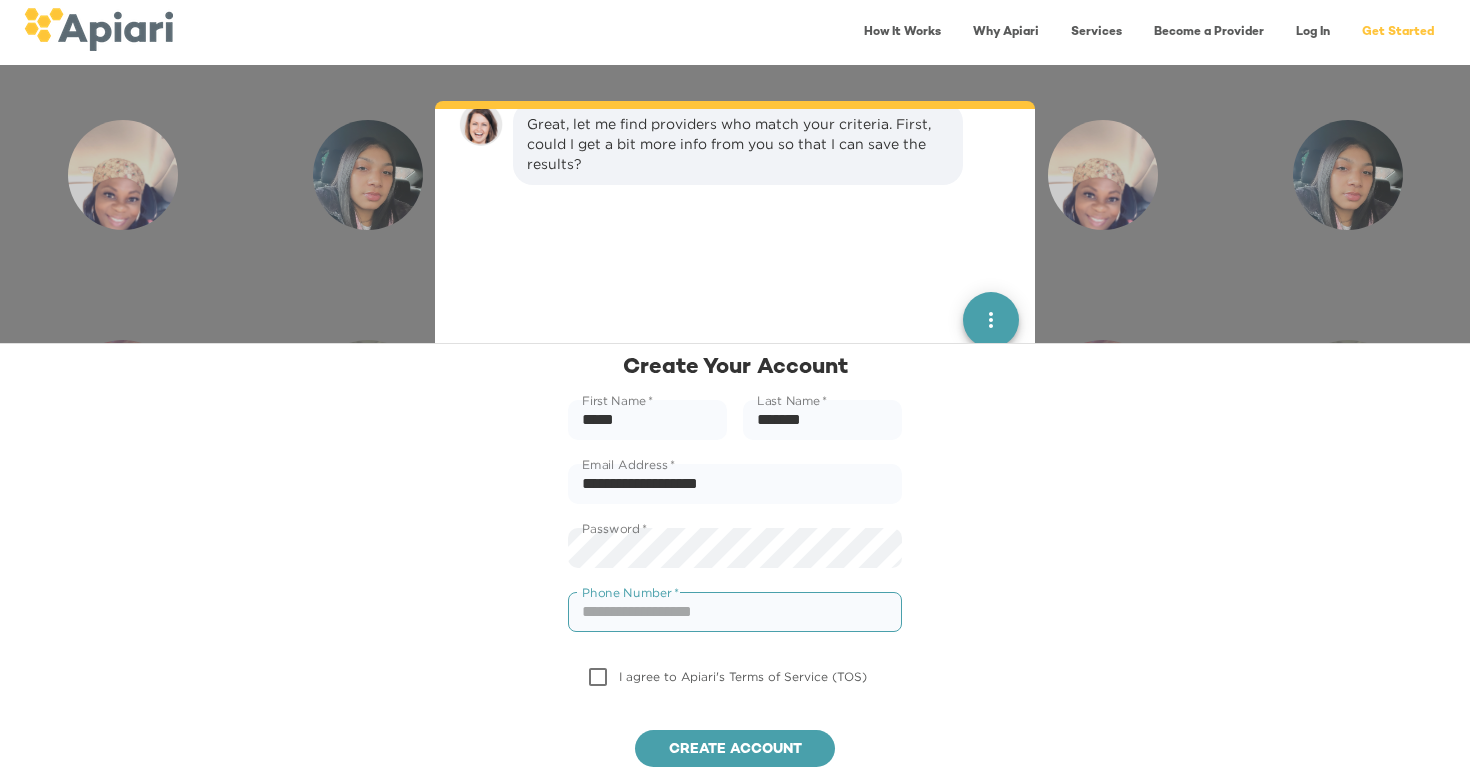 click at bounding box center [735, 612] 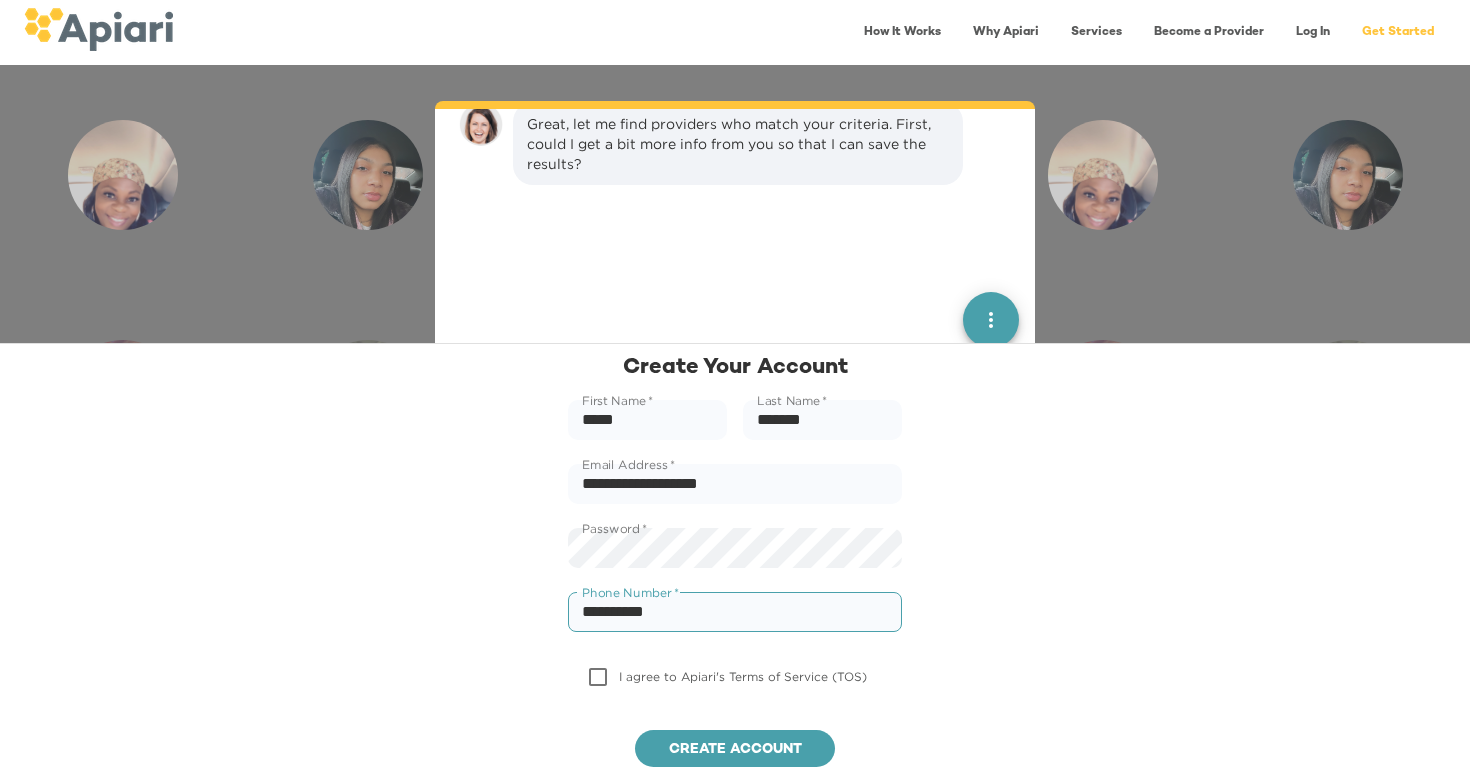 type on "**********" 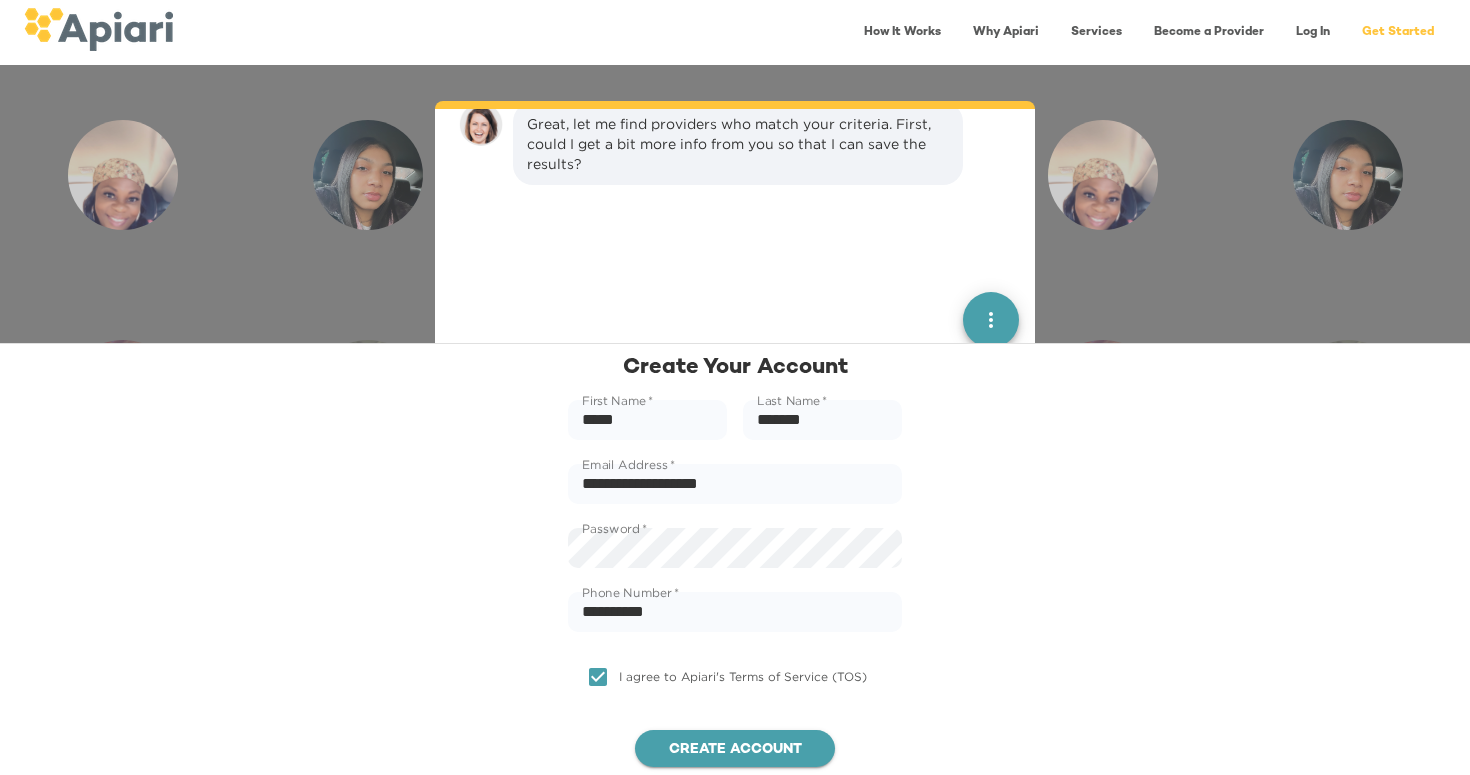 click on "Create account" at bounding box center [735, 750] 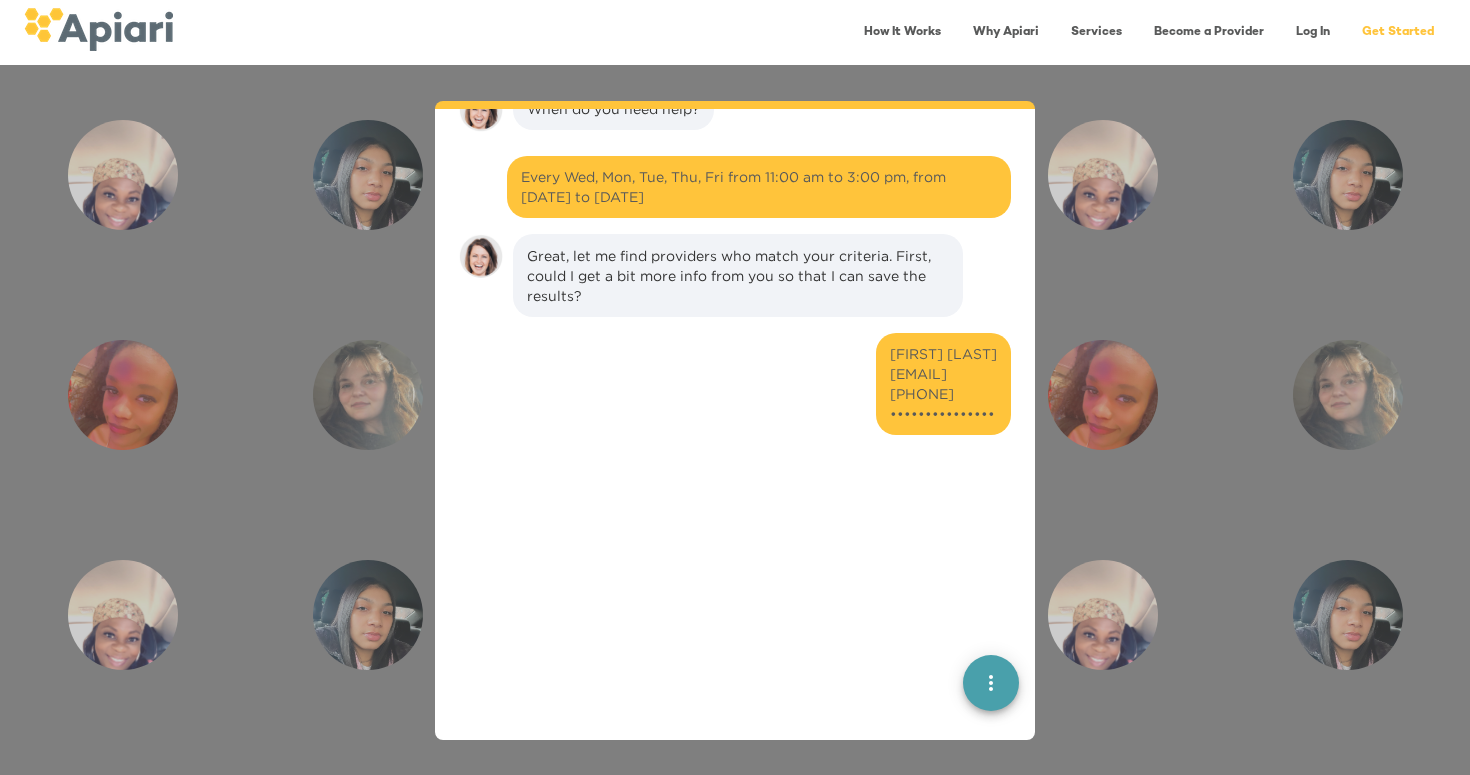 scroll, scrollTop: 1585, scrollLeft: 0, axis: vertical 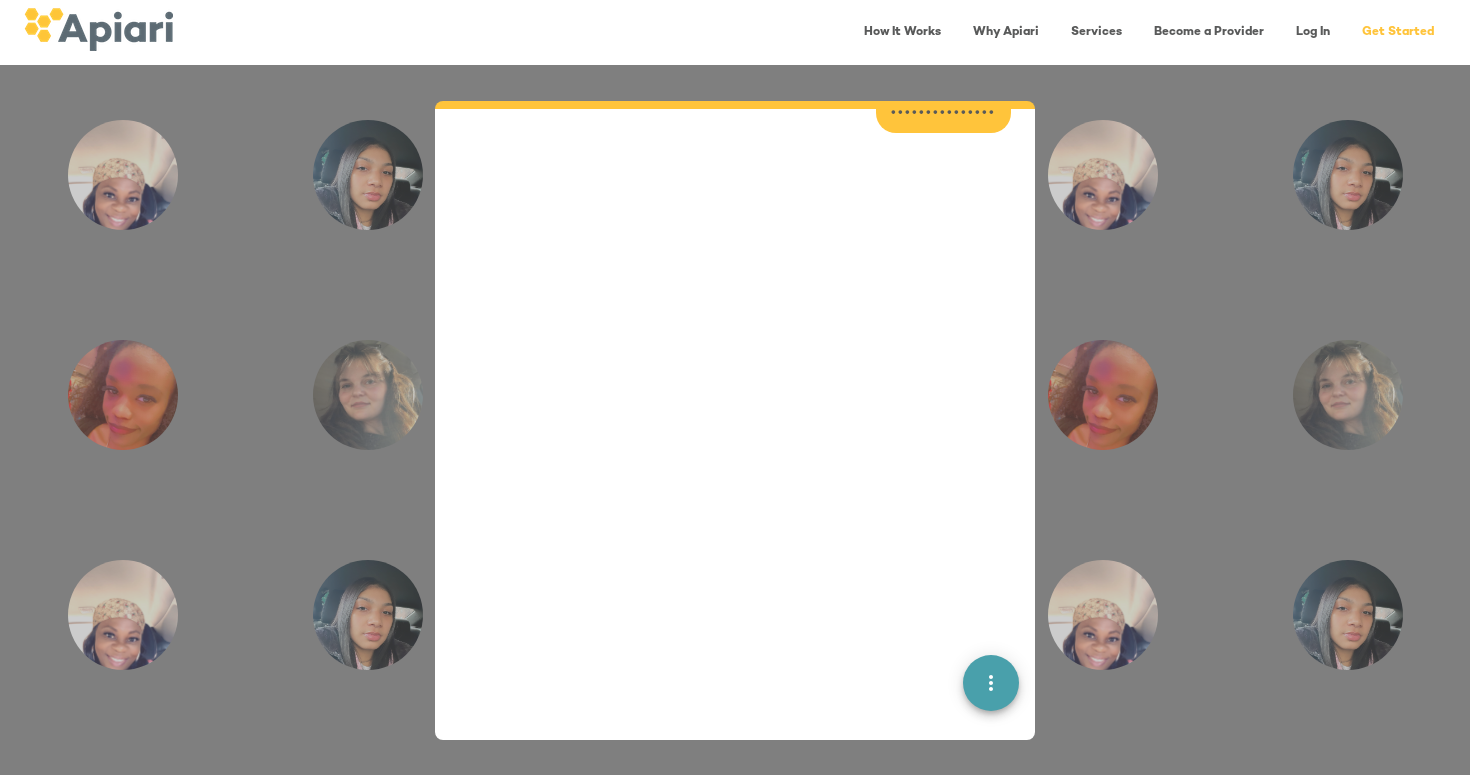 click at bounding box center (735, 448) 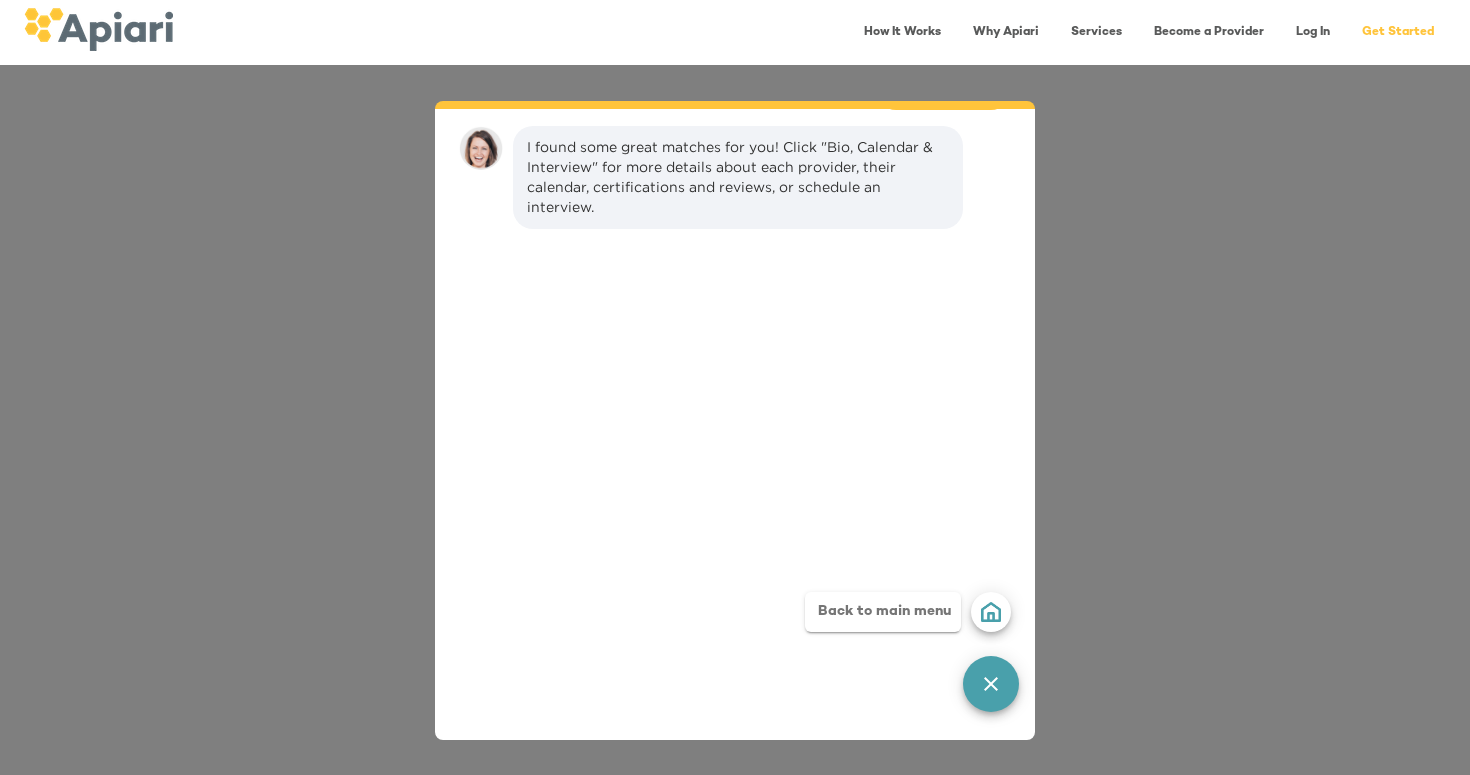 scroll, scrollTop: 1618, scrollLeft: 0, axis: vertical 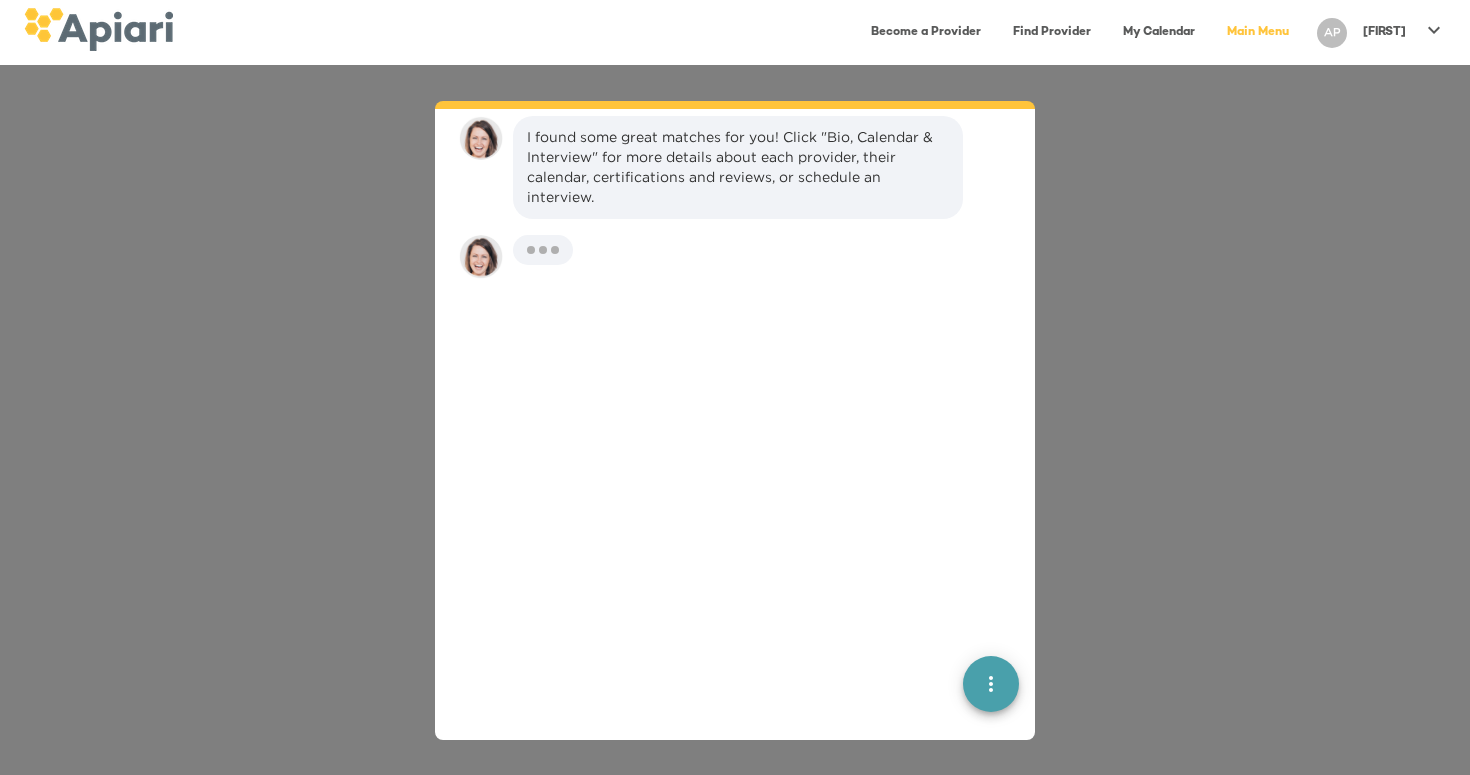 click at bounding box center [735, 602] 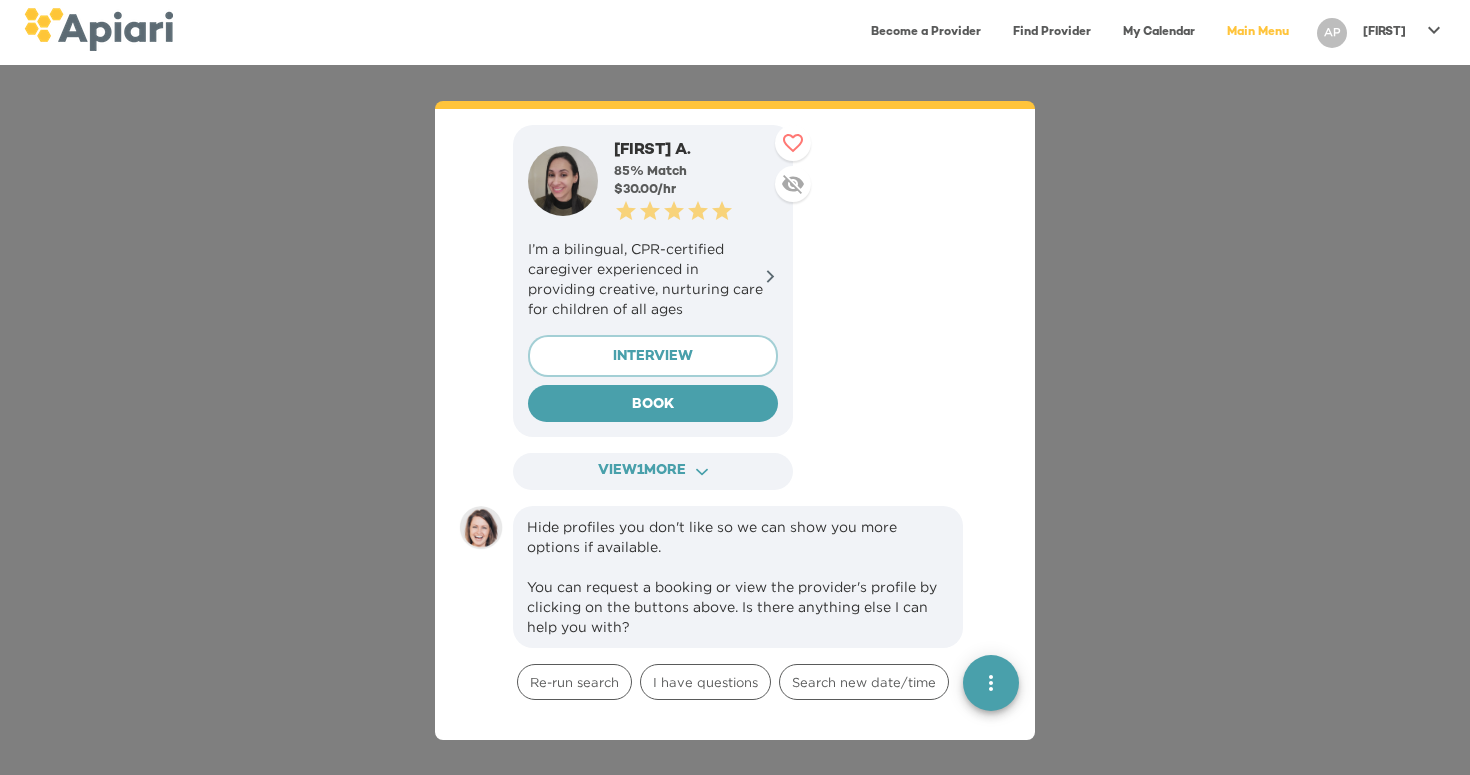 scroll, scrollTop: 2391, scrollLeft: 0, axis: vertical 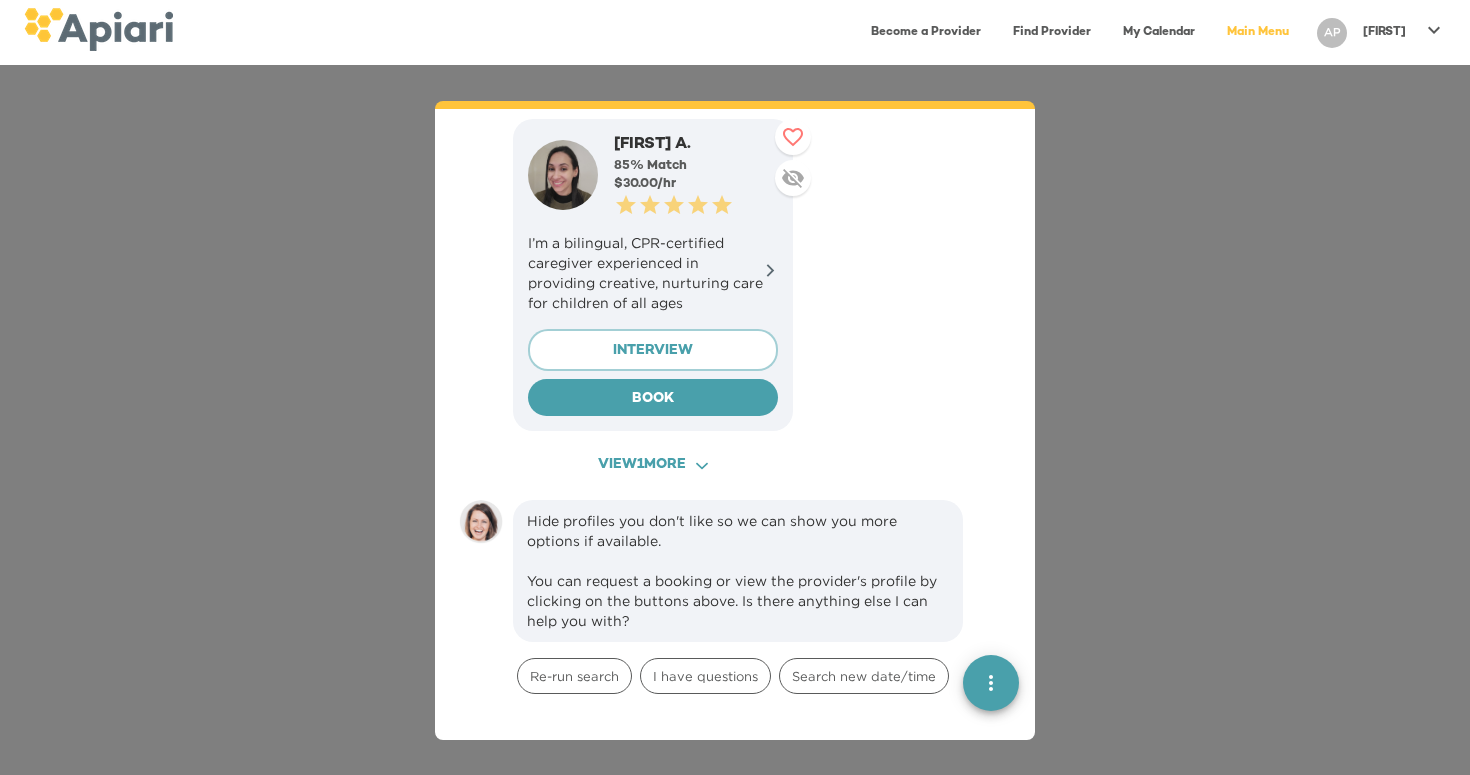 click on "View 1 more ACAF9A9D-F959-4453-8A96-698DF63F3F06 Created with sketchtool." at bounding box center (653, 465) 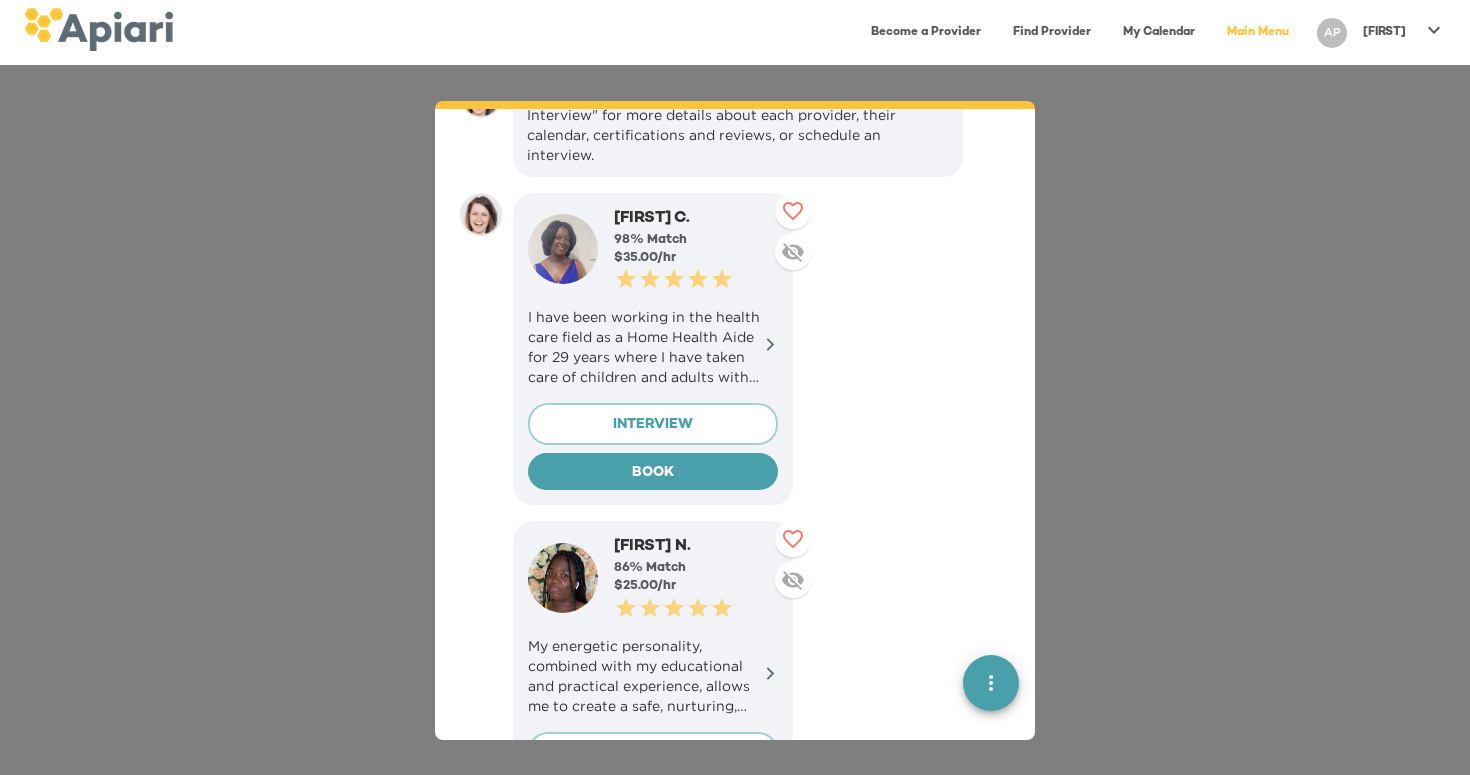 scroll, scrollTop: 1658, scrollLeft: 0, axis: vertical 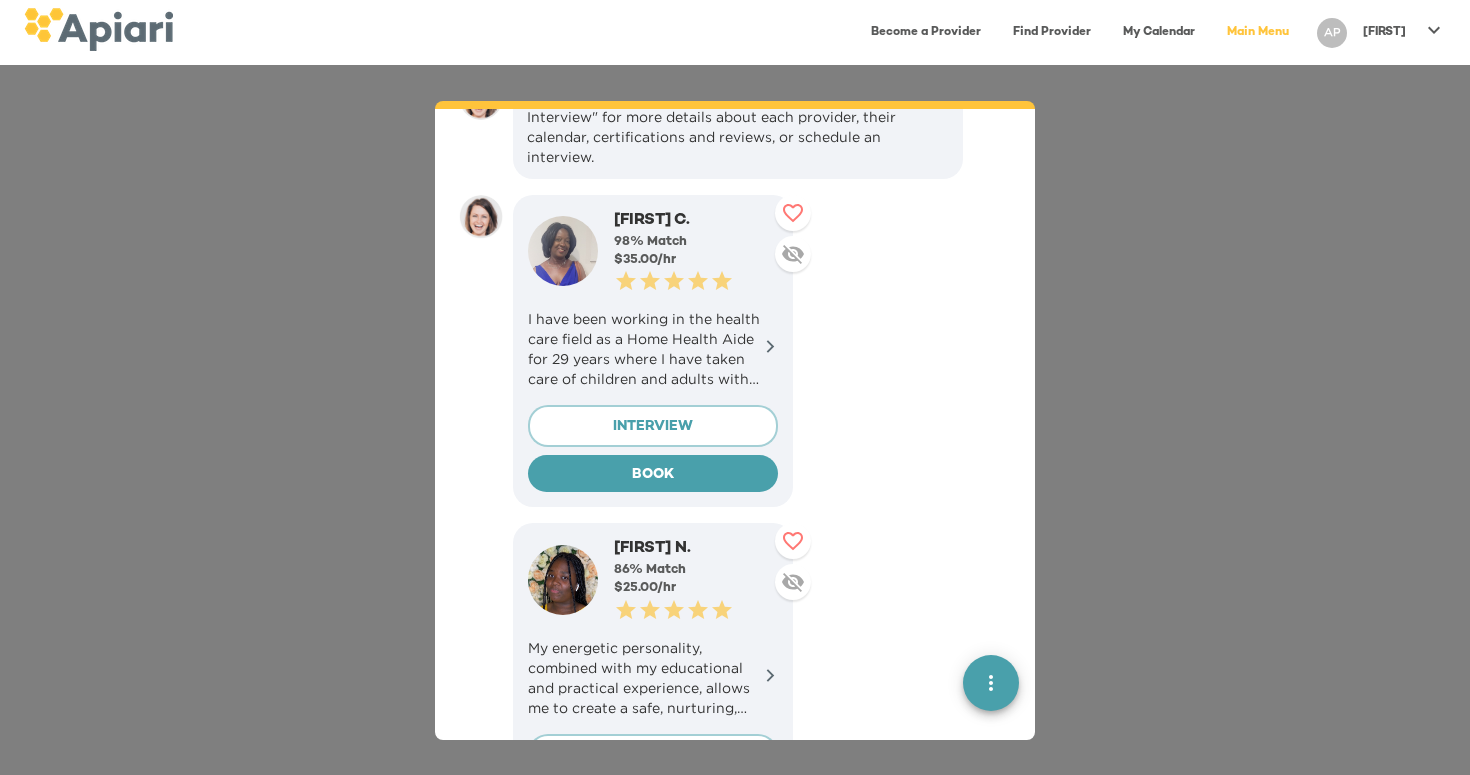 click on "I have been working in the health care field as a Home Health Aide for 29 years where I have taken care of children and adults with special needs and disabilities. Speaks Haitian" at bounding box center [653, 349] 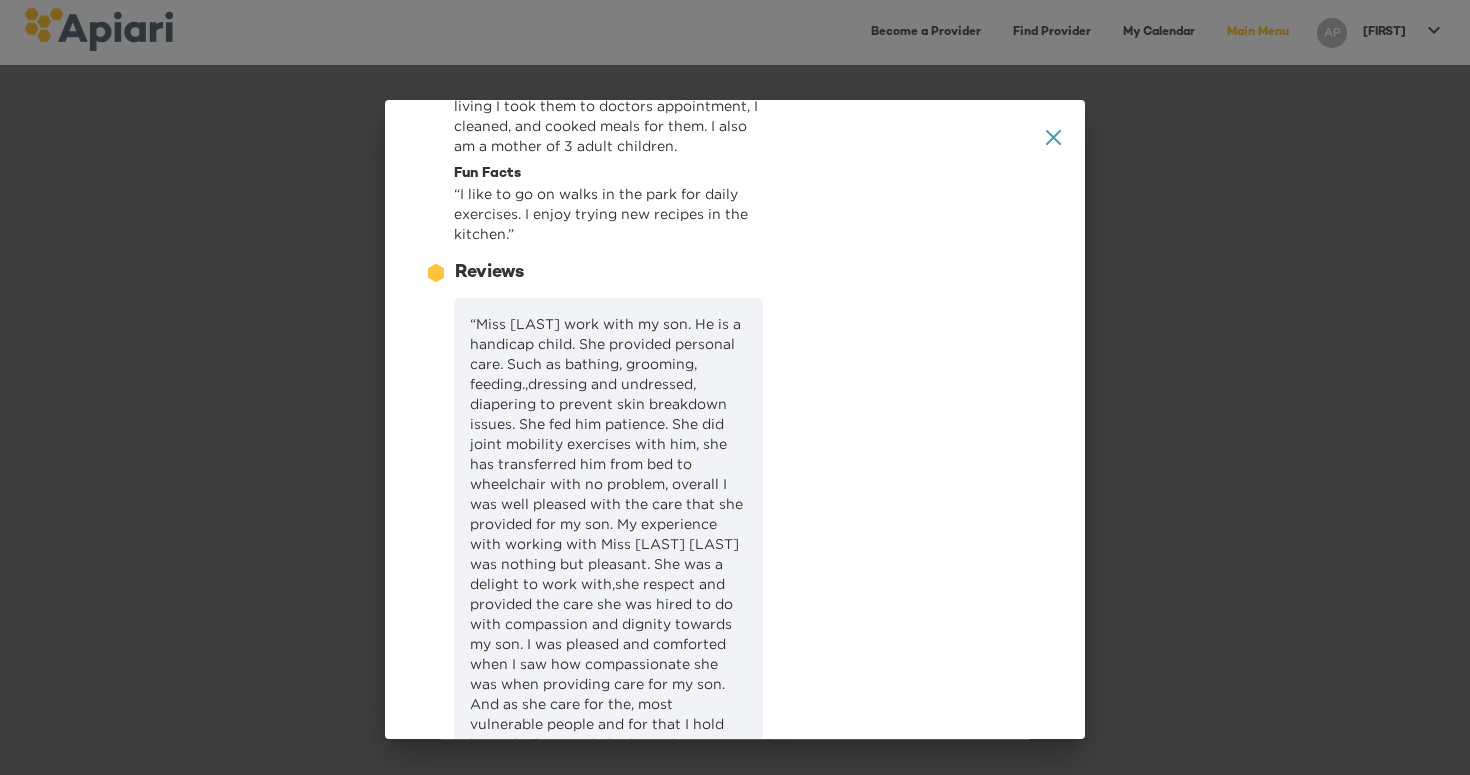 scroll, scrollTop: 416, scrollLeft: 0, axis: vertical 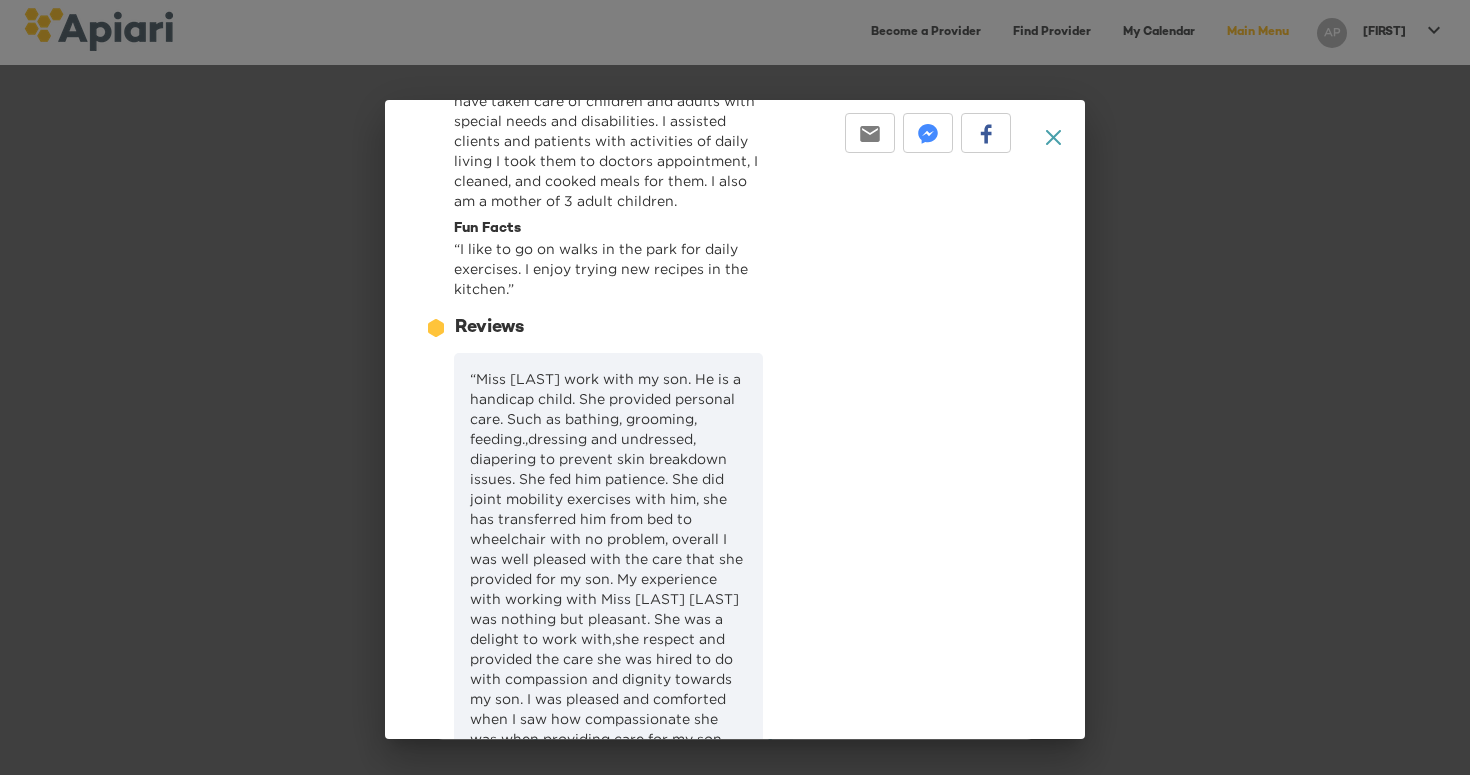 click 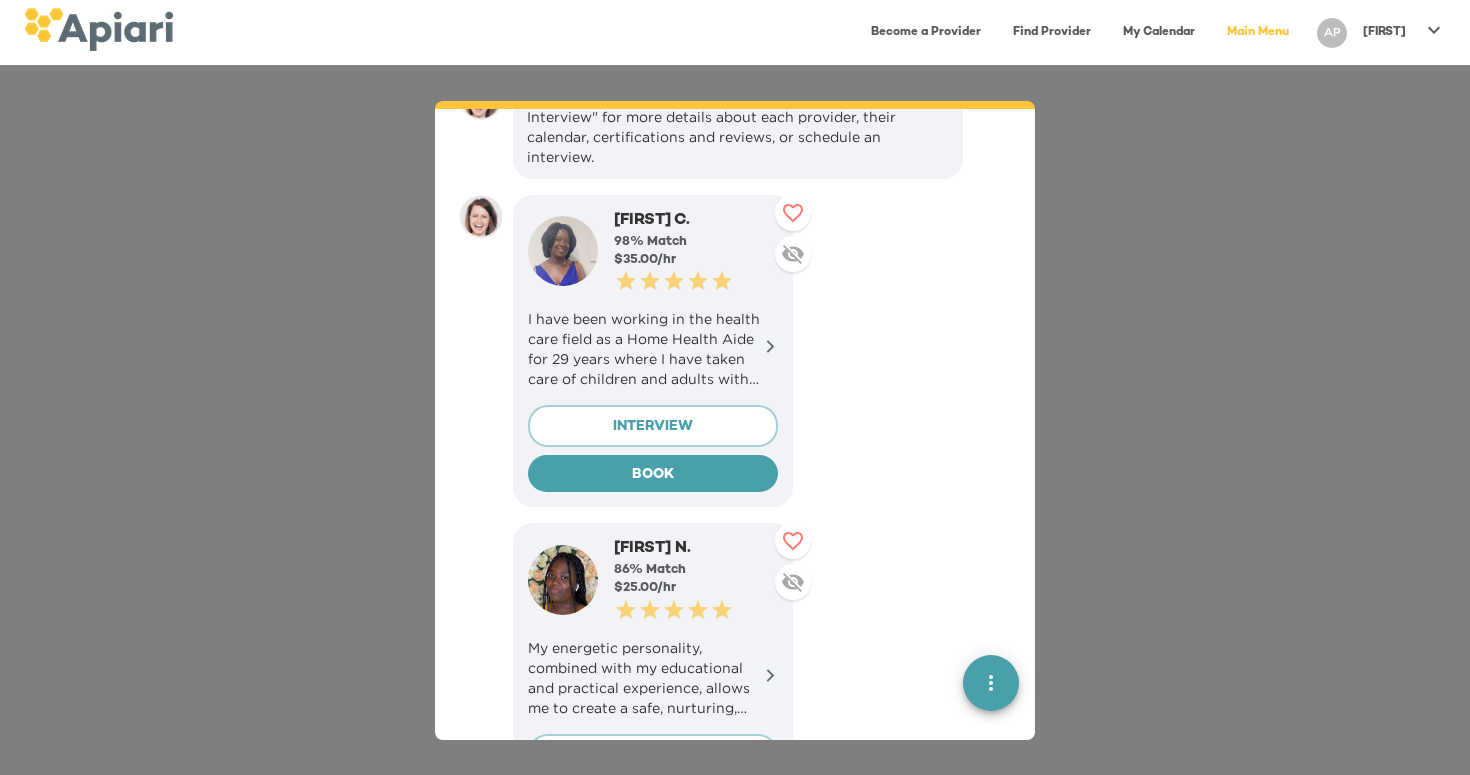 click on "👋 Hi! Welcome to Apiari. I'm Amy, your virtual assistant. How can I help you today? 👀 Find a Provider Do you have an Apiari account? I'm new What can I help you with today? 👩‍👧‍👦 Childcare What's your zipcode? 📪 [POSTAL_CODE] Is there anything else we should know? I have pets Which pets do you have? Dogs Is there anything else we should know? Skip Besides being a great babysitter, are any of these important to you in your search for a sitter? Light housekeeping Who is this session for? [GENDER], [DATE]
Congratulations! 🎉 When do you need help? Every Wed, Mon, Tue, Thu, Fri from 11:00 am to 3:00 pm, from [DATE] to [DATE] Great, let me find providers who match your criteria. First, could I get a bit more info from you so that I can save the results? [FIRST] [LAST]
[EMAIL]
[PHONE]
••••••••••••••• [LAST] C. 98 % Match $ 35.00 /hr 0.5 Stars 1 Star 1.5 Stars 2 Stars 2.5 Stars" at bounding box center (735, 420) 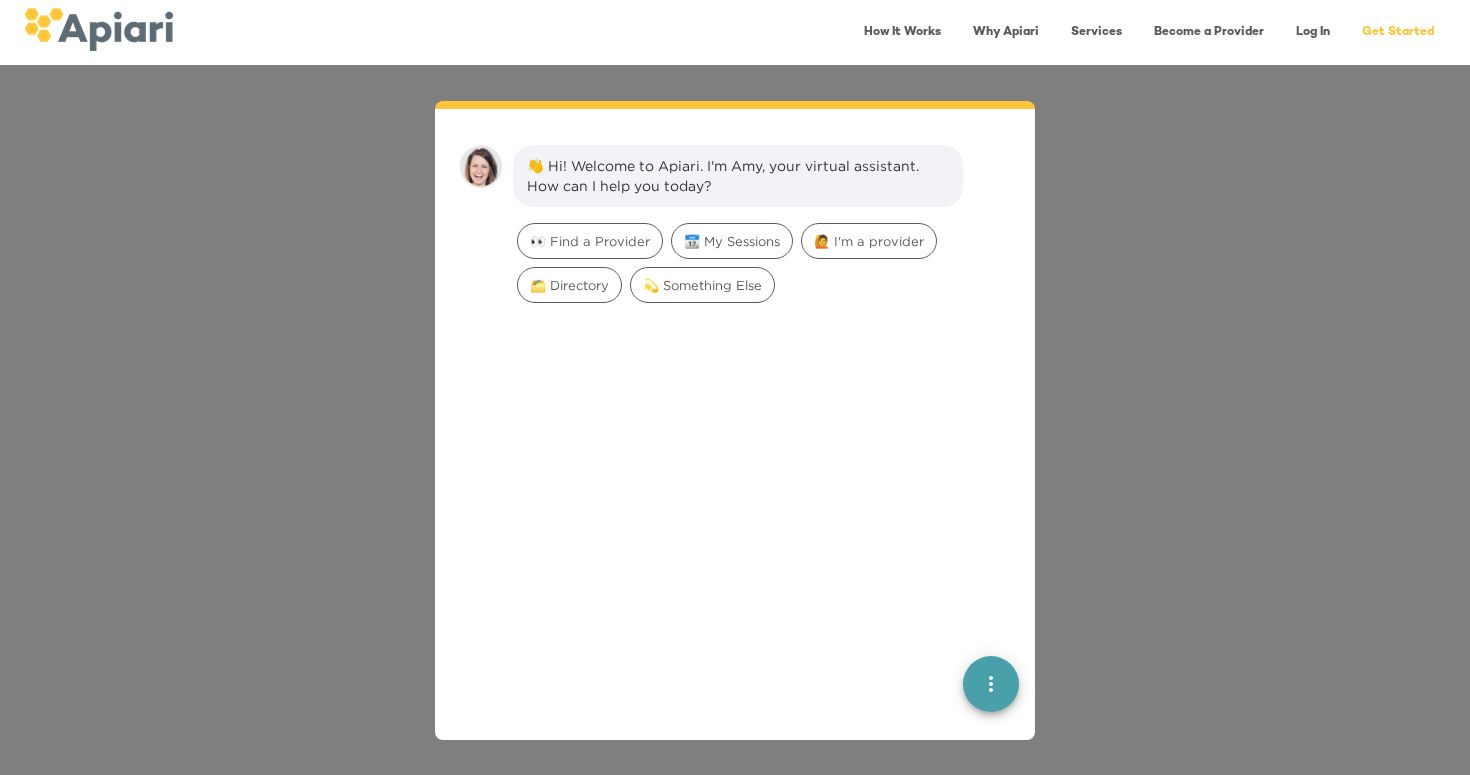 scroll, scrollTop: 28, scrollLeft: 0, axis: vertical 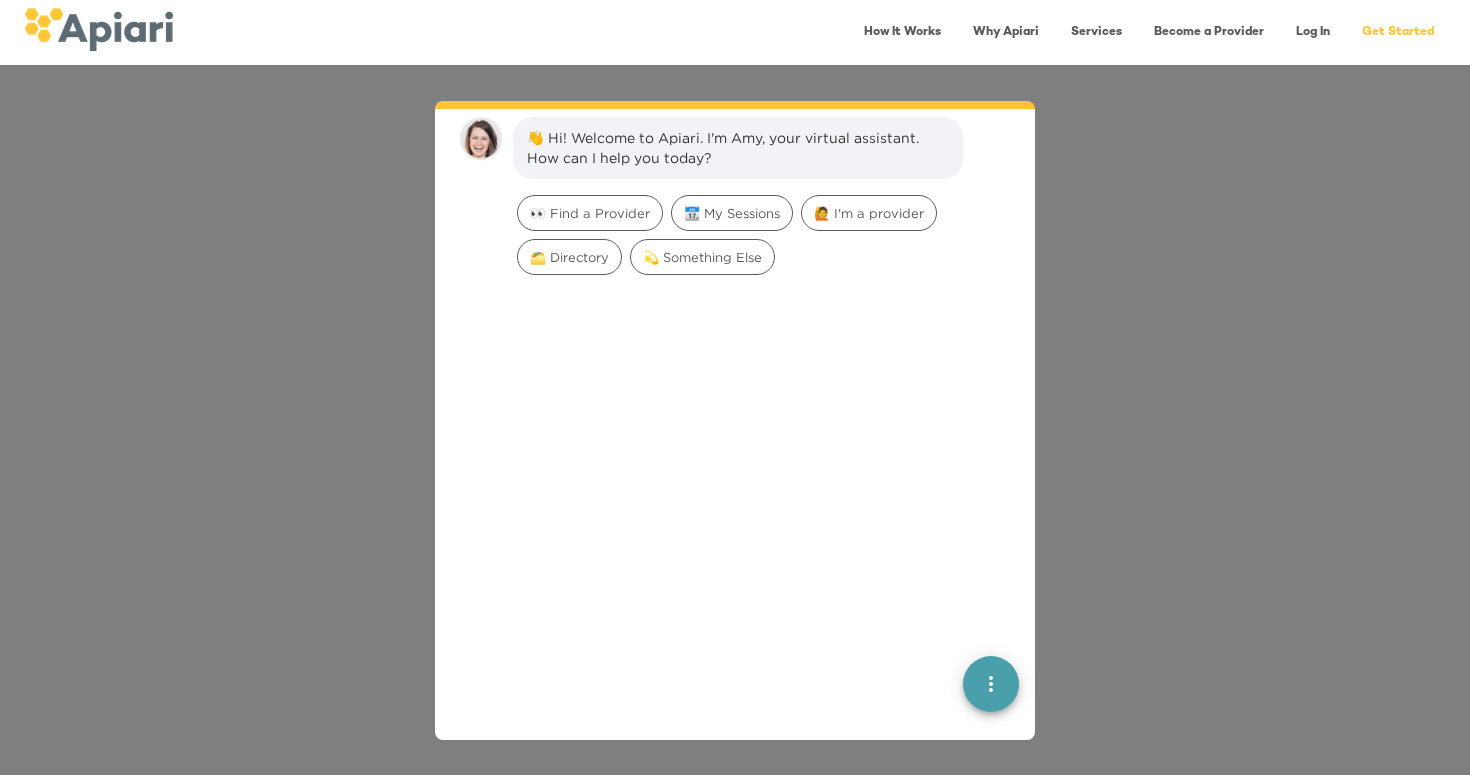 click on "Why Apiari" at bounding box center [1006, 32] 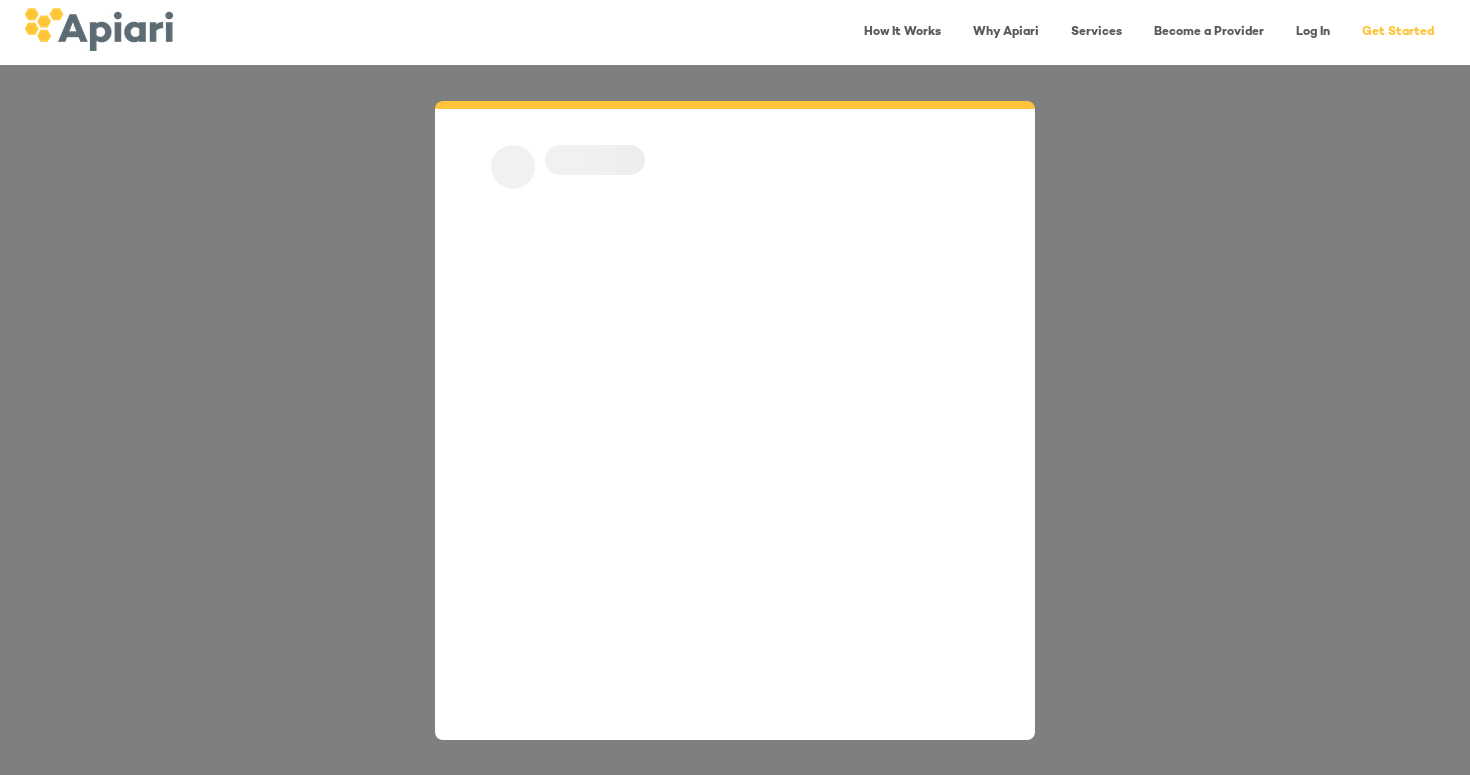 scroll, scrollTop: 0, scrollLeft: 0, axis: both 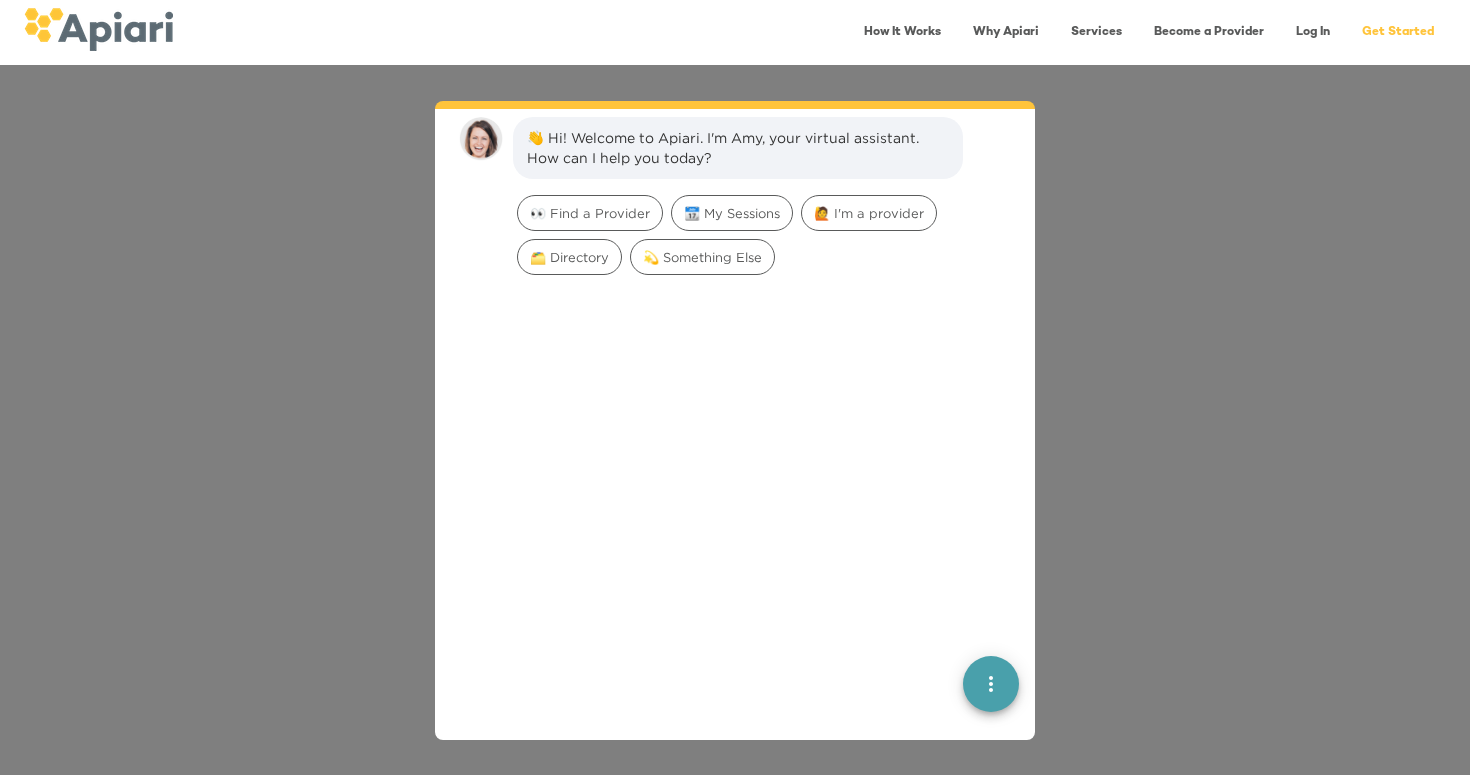 click on "Log In" at bounding box center (1313, 32) 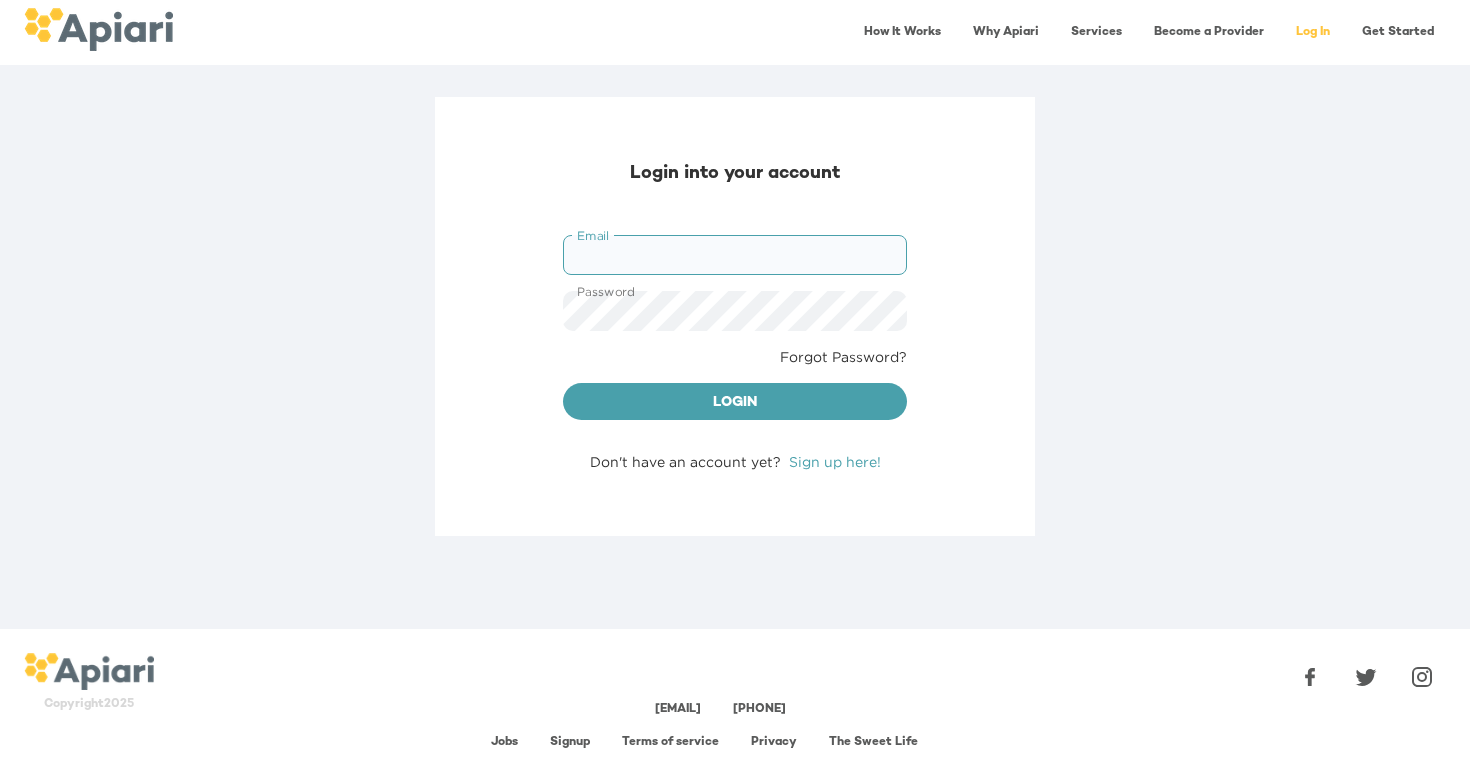 click on "Email" at bounding box center (735, 255) 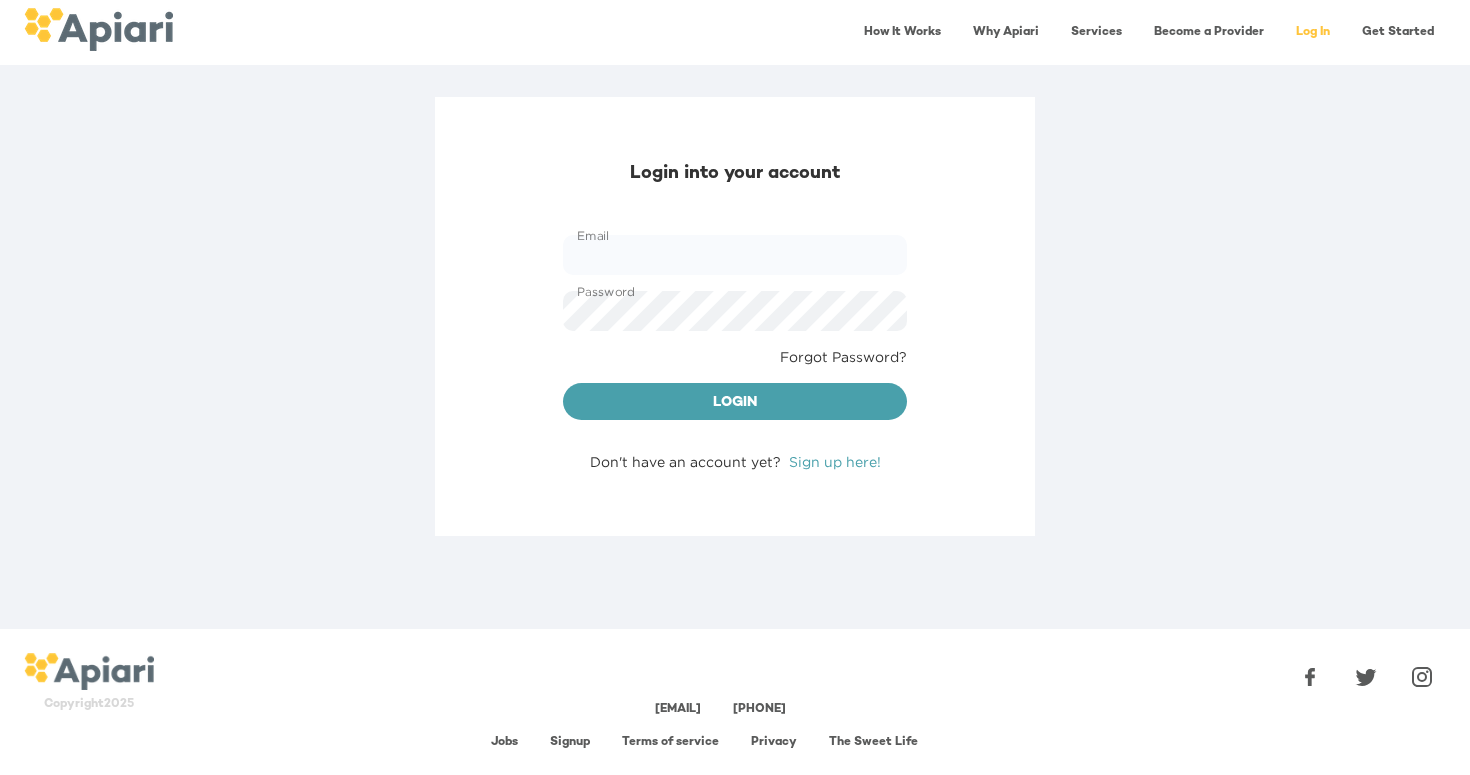 type on "**********" 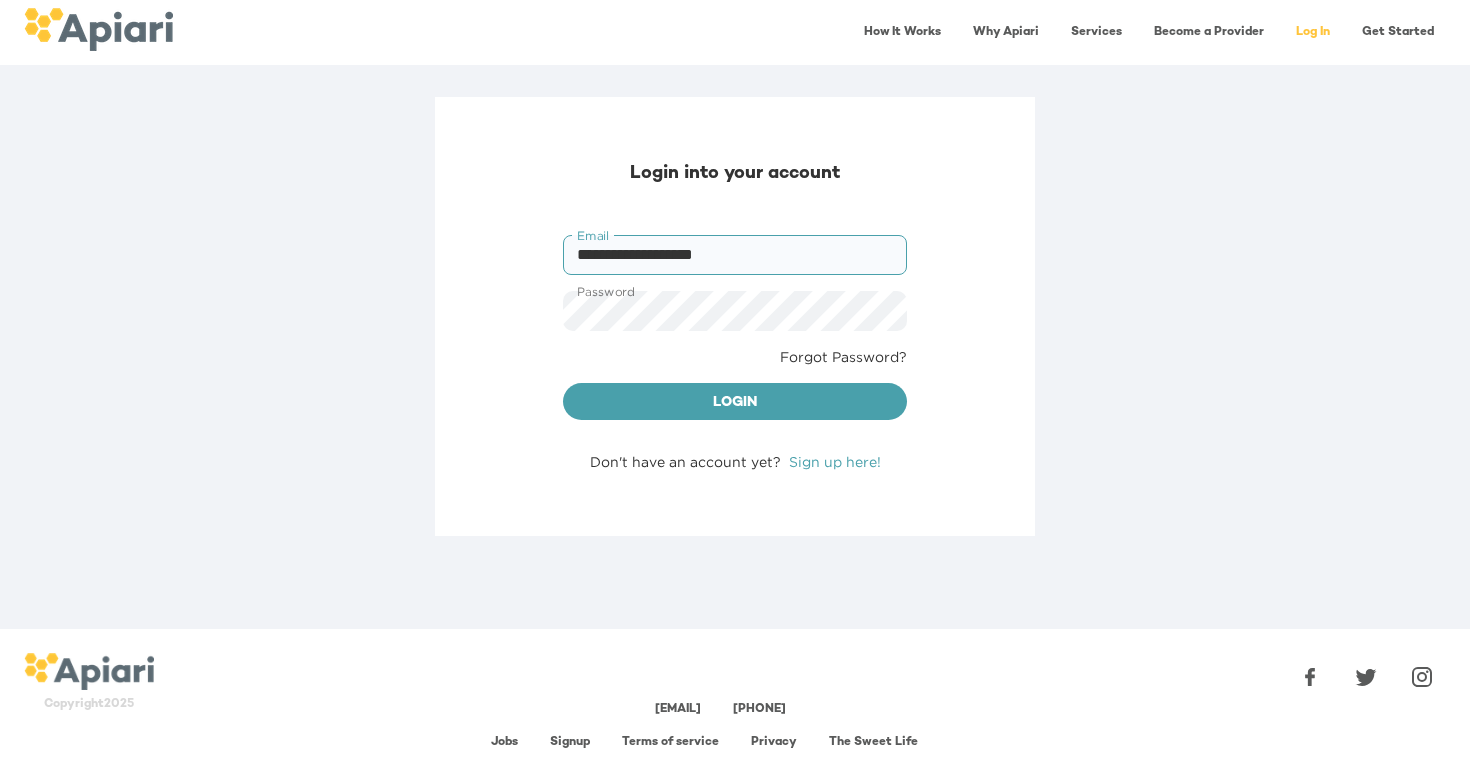 click on "Login" at bounding box center [735, 402] 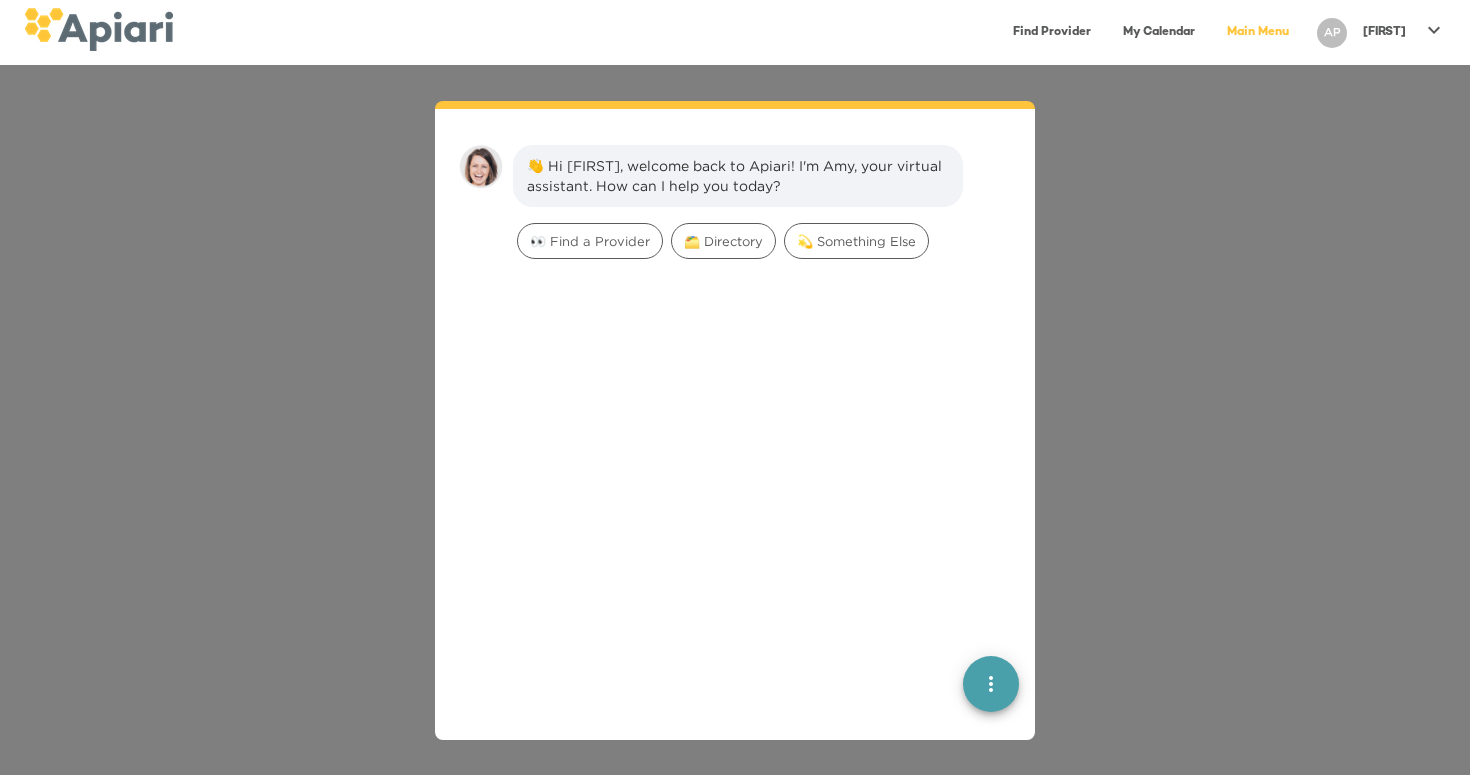scroll, scrollTop: 28, scrollLeft: 0, axis: vertical 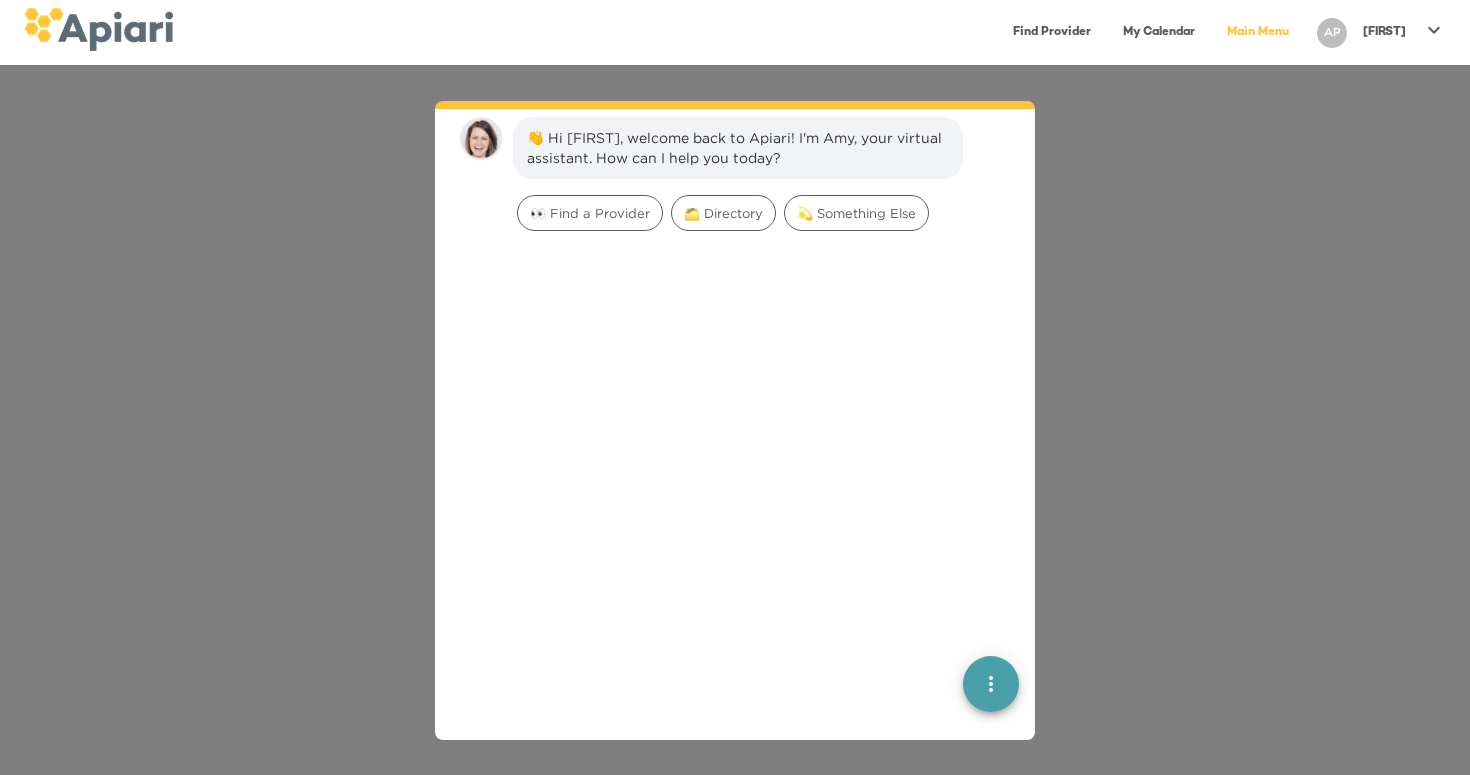 click on "[FIRST]" at bounding box center [1384, 32] 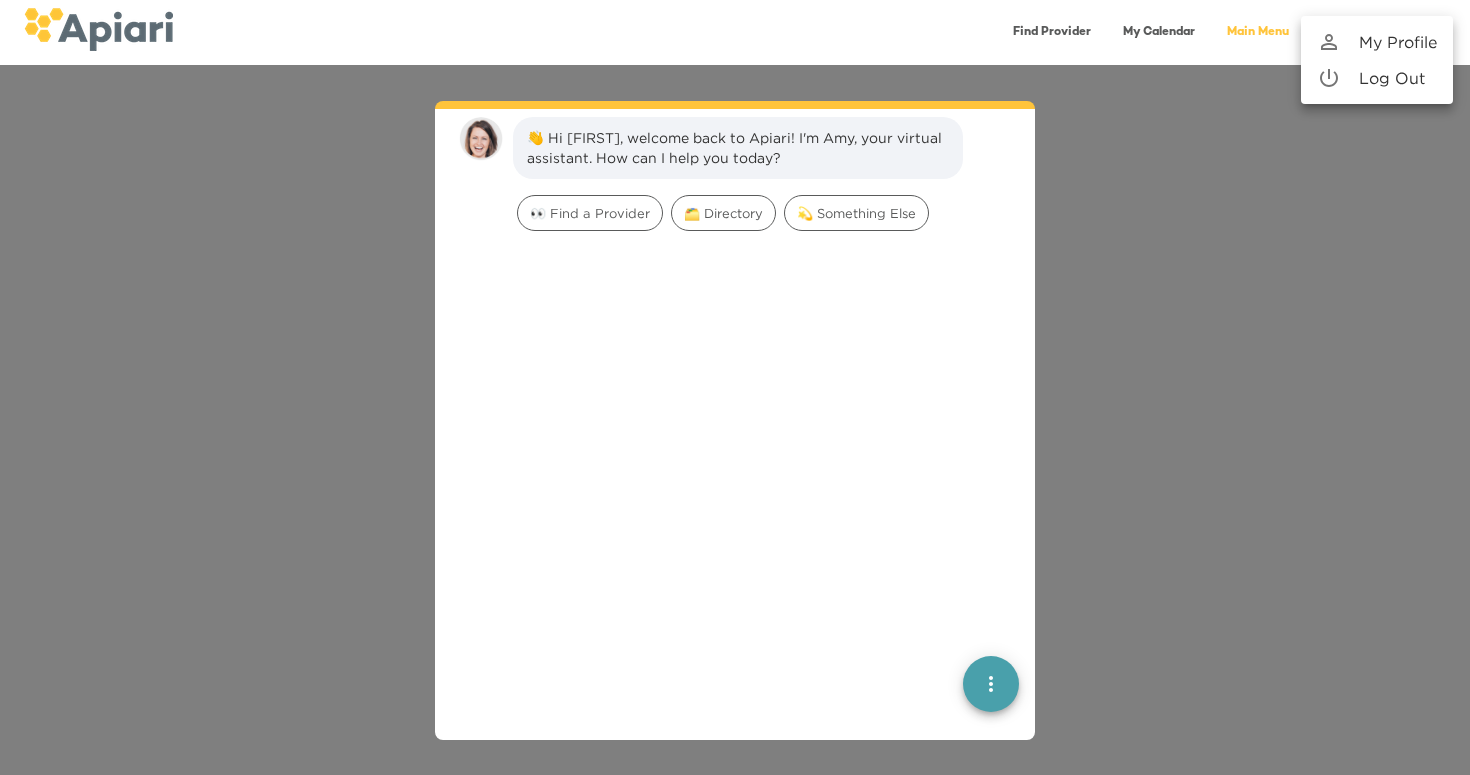 click on "My Profile" at bounding box center (1398, 42) 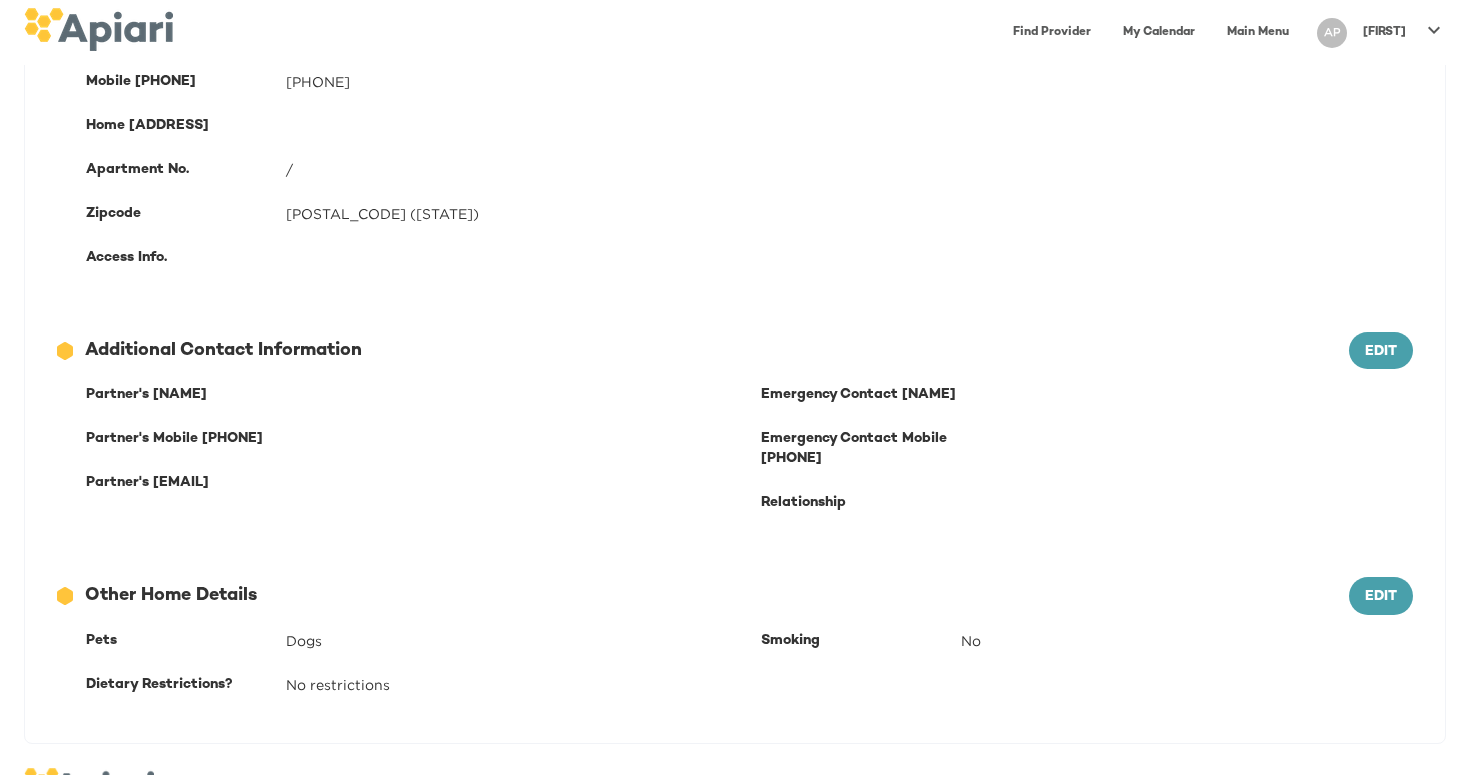 scroll, scrollTop: 585, scrollLeft: 0, axis: vertical 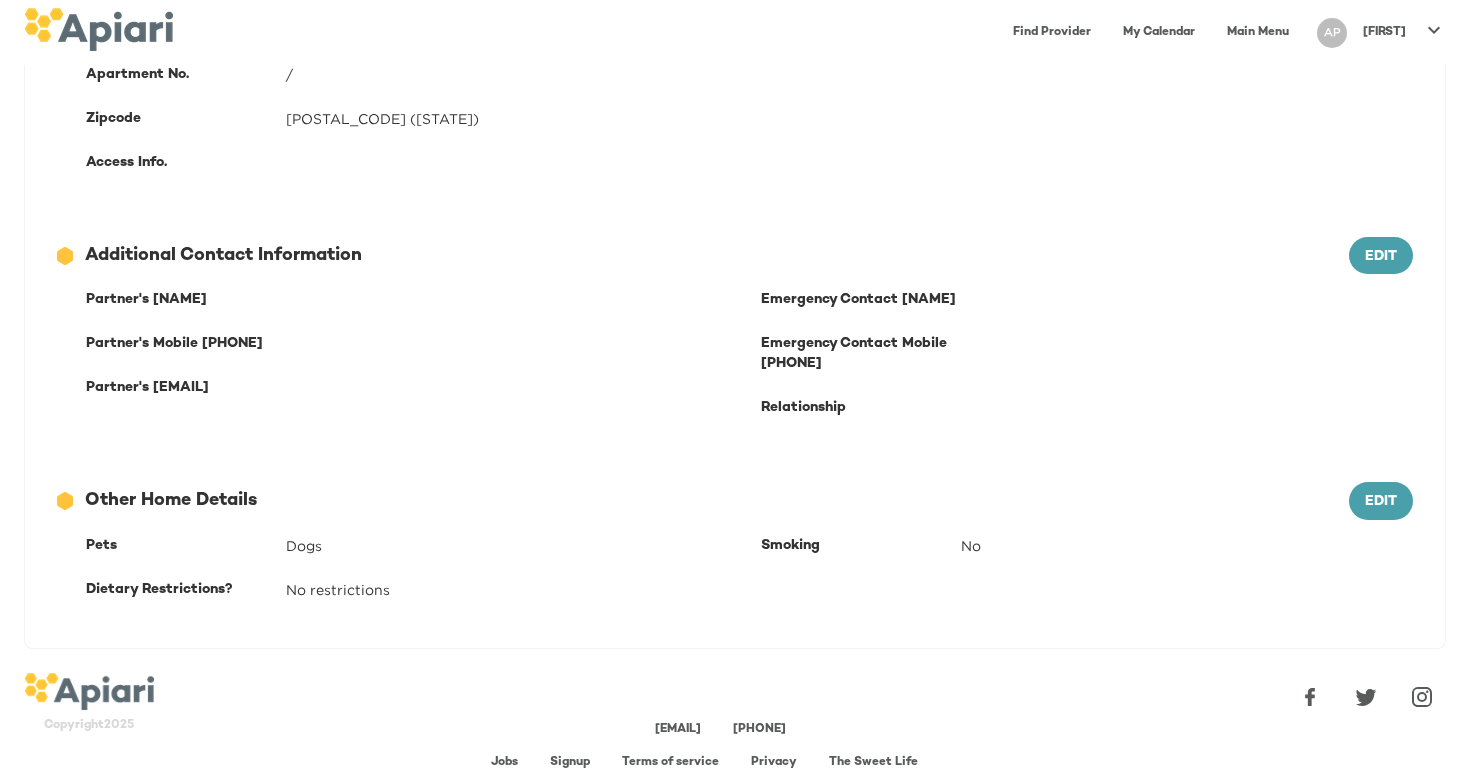 click on "Find Provider" at bounding box center [1052, 32] 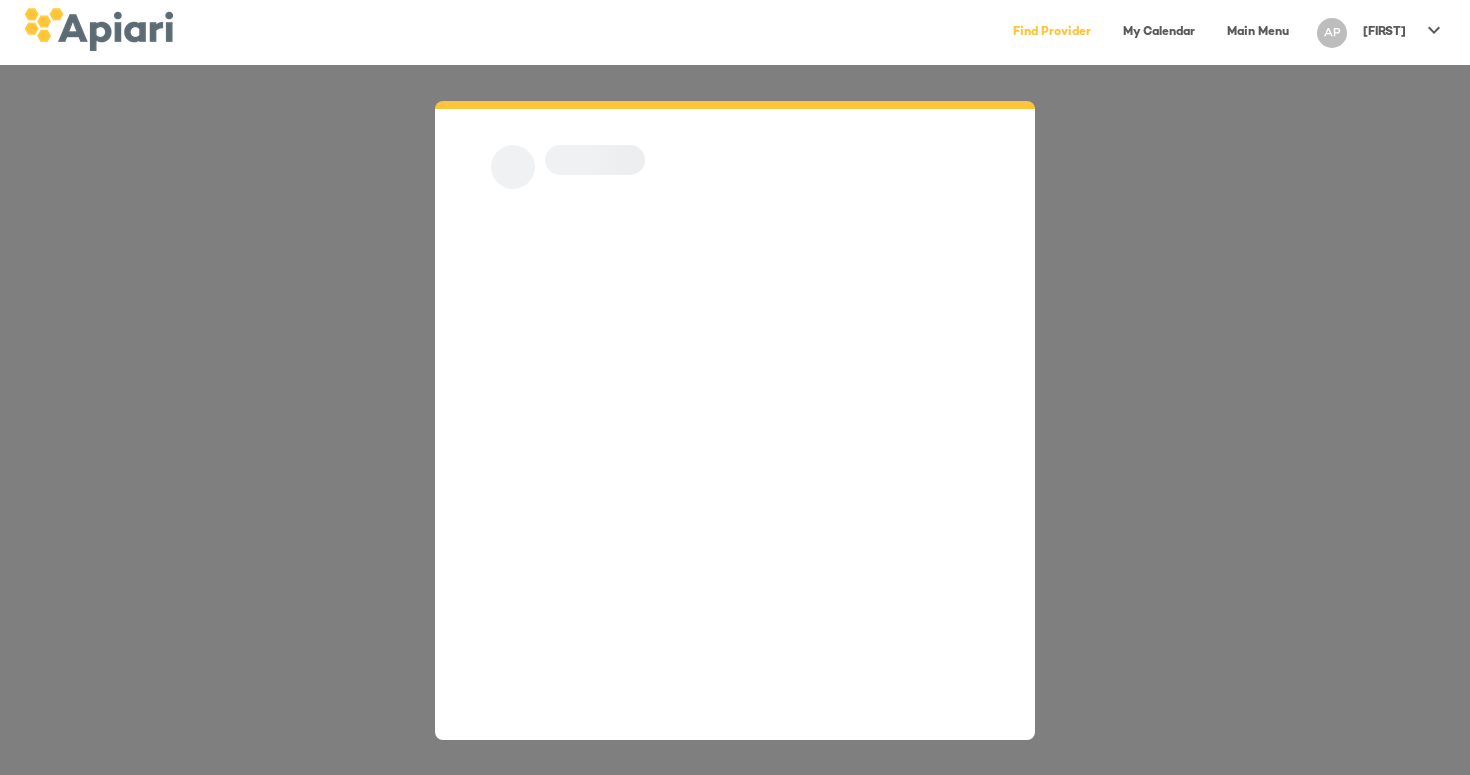 scroll, scrollTop: 0, scrollLeft: 0, axis: both 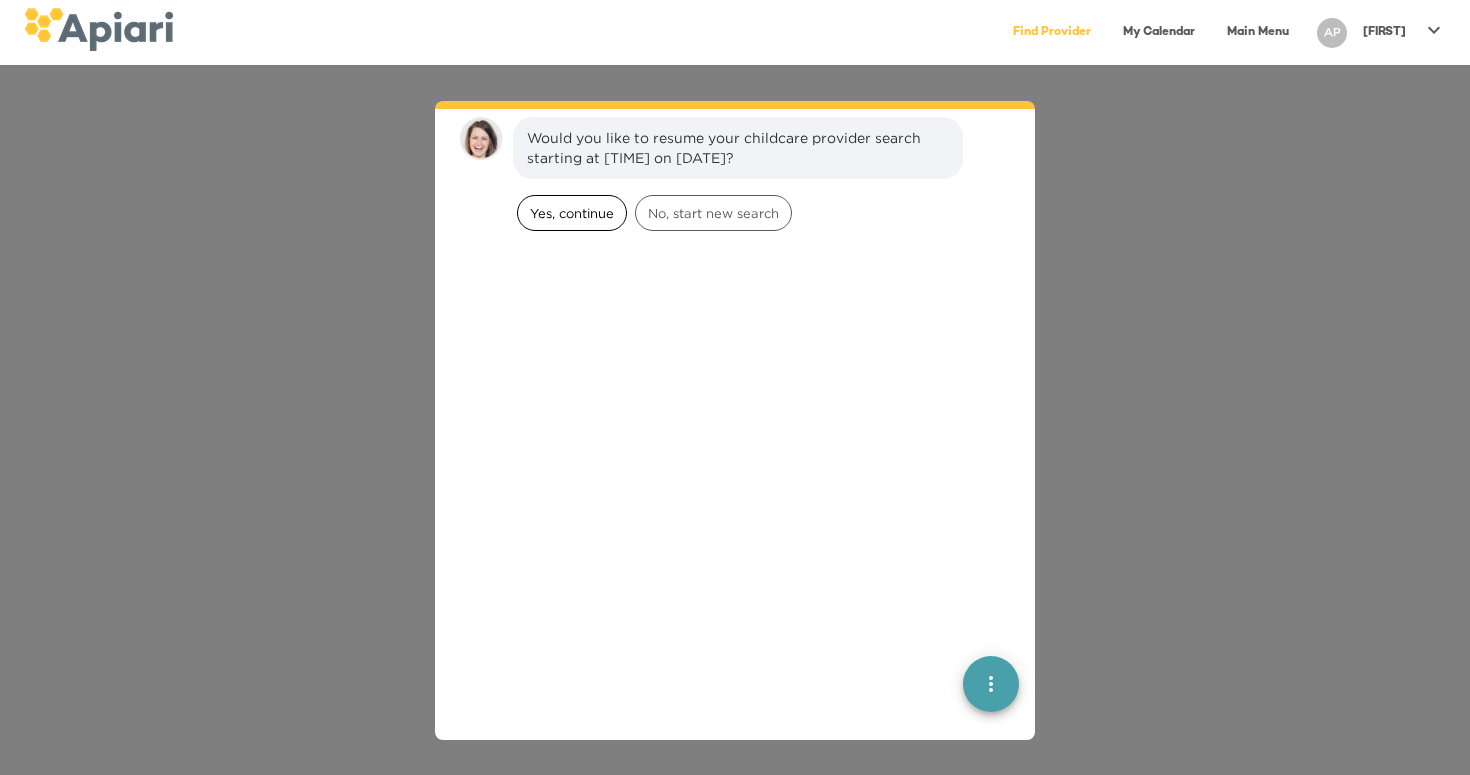 click on "Yes, continue" at bounding box center [572, 213] 